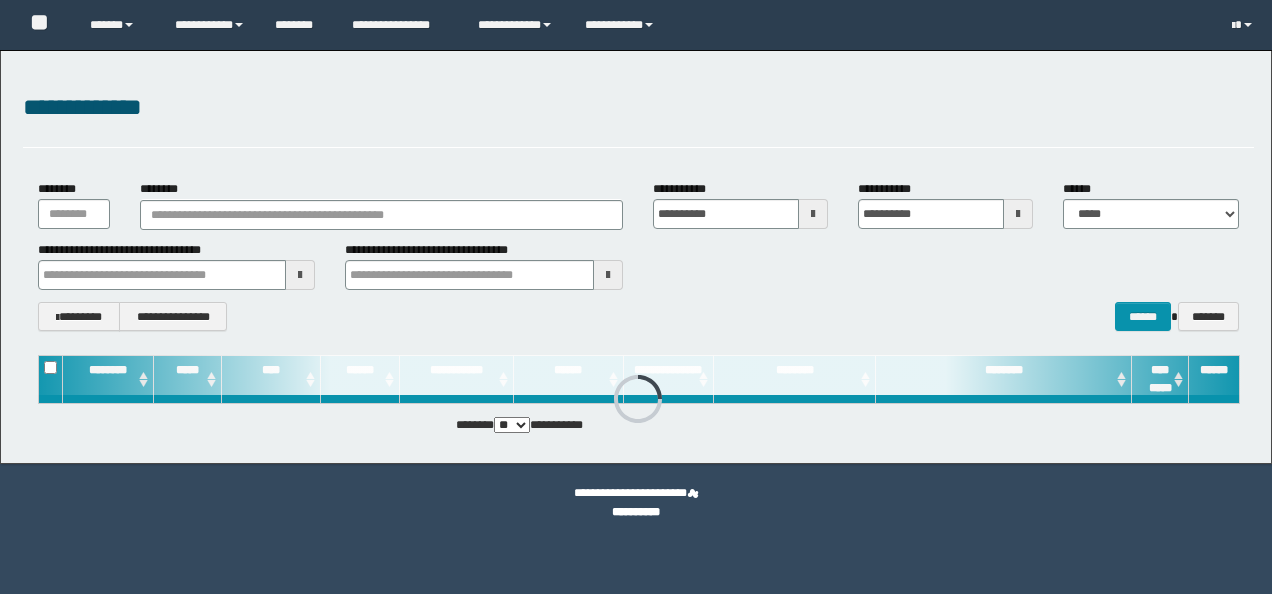 scroll, scrollTop: 0, scrollLeft: 0, axis: both 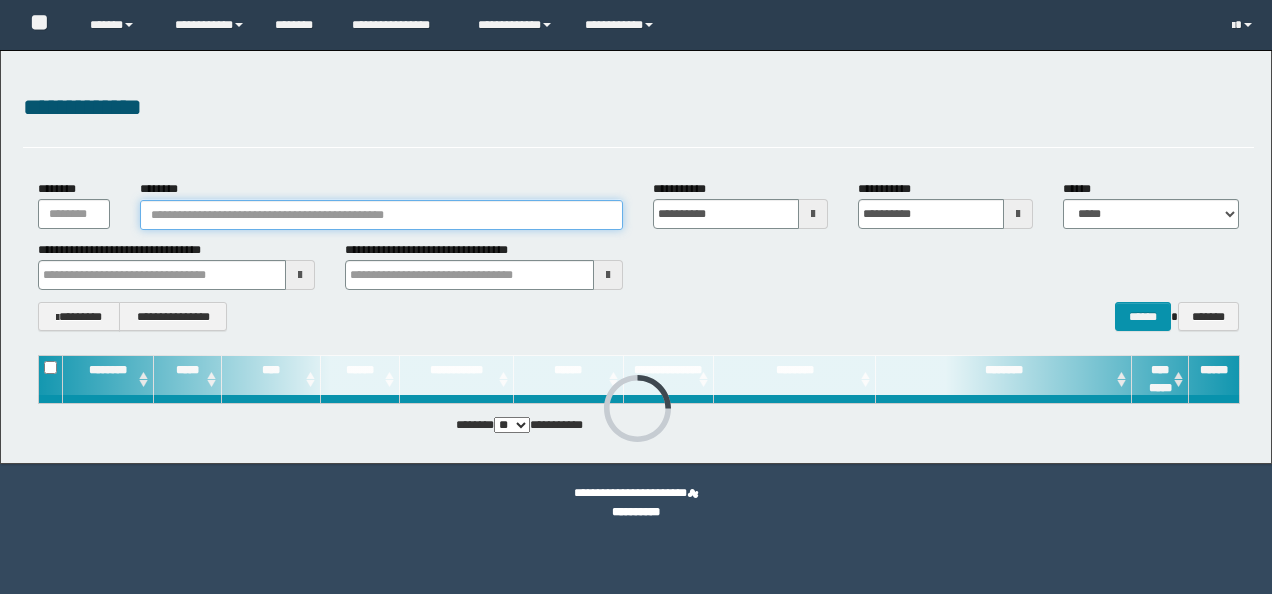 click on "********" at bounding box center [381, 215] 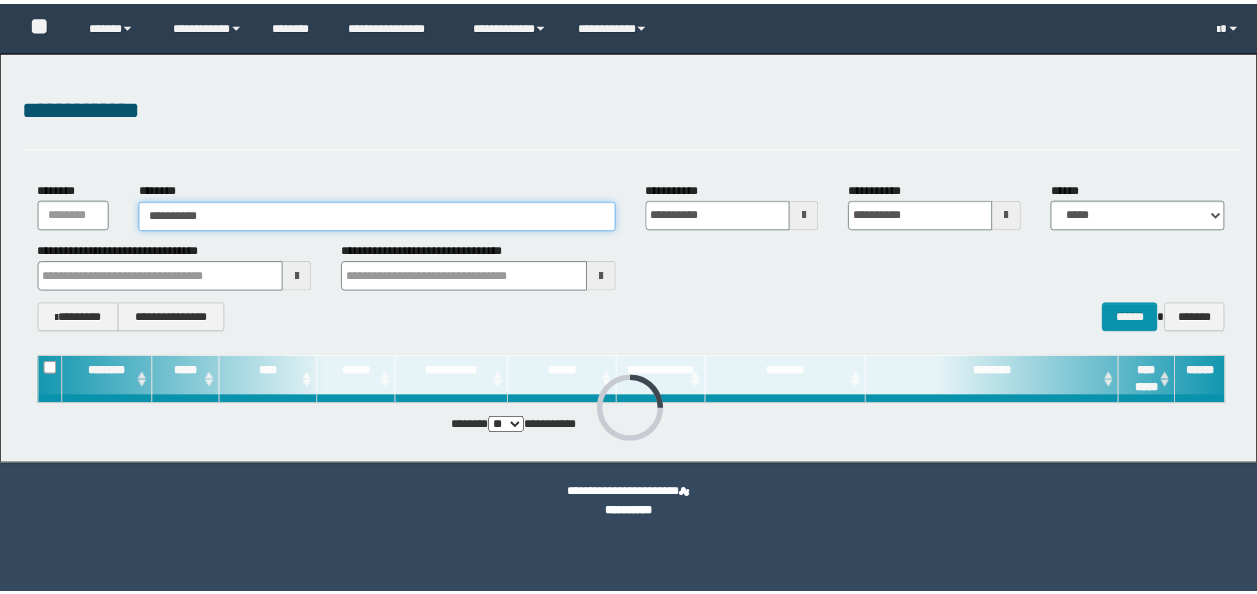 scroll, scrollTop: 0, scrollLeft: 0, axis: both 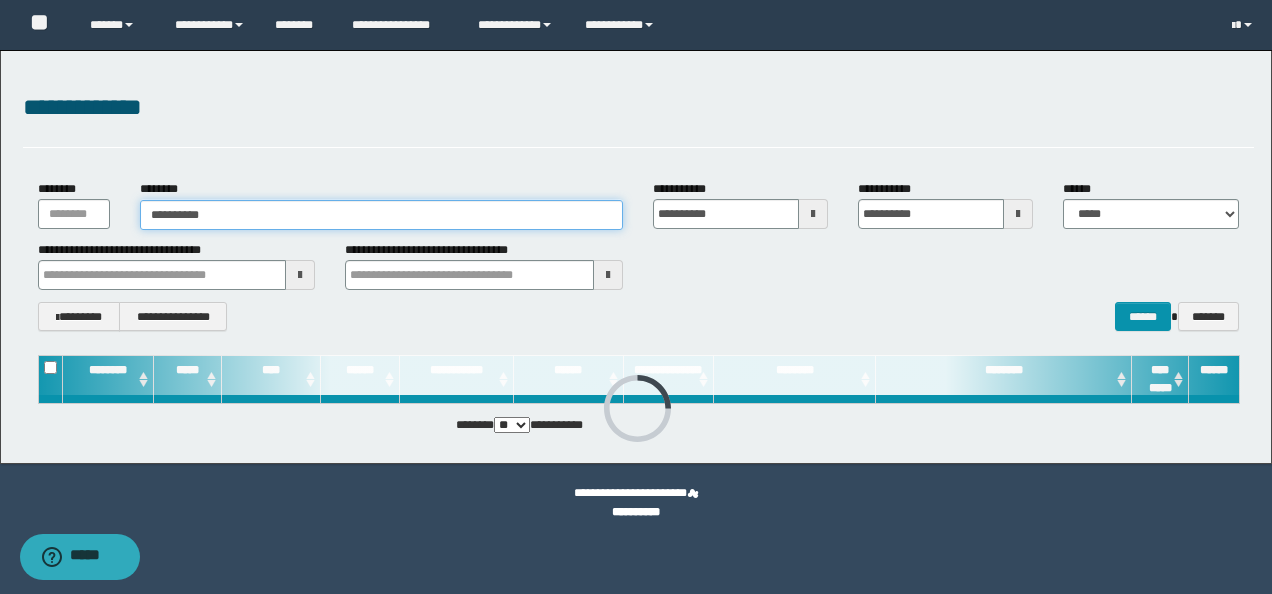 type on "**********" 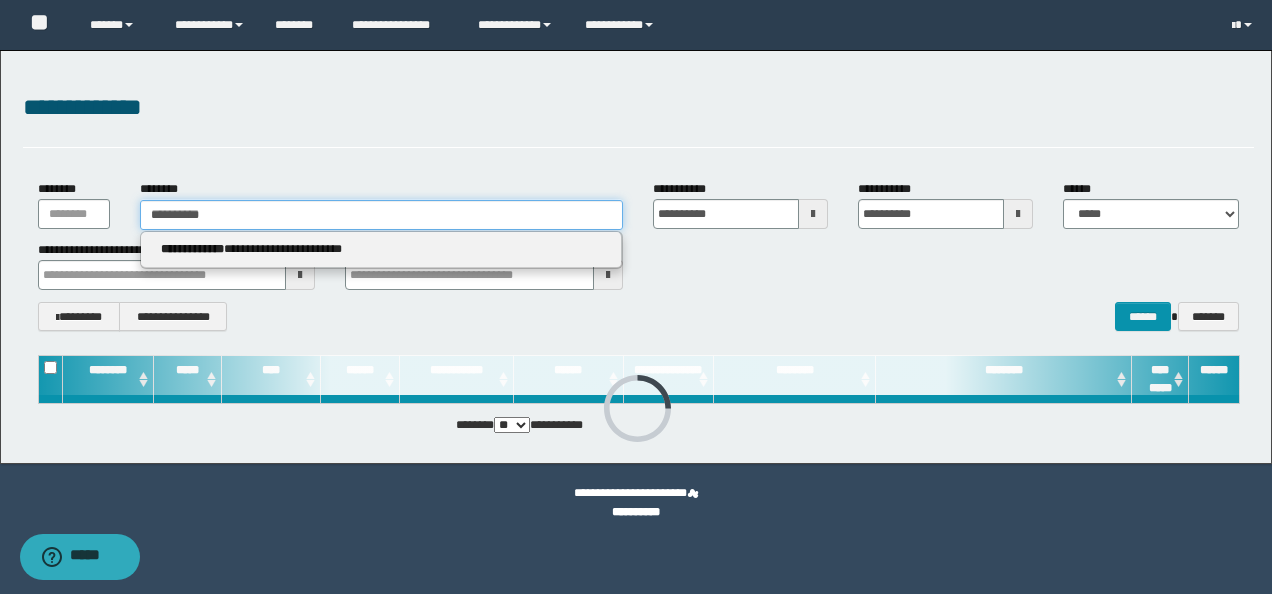 type on "**********" 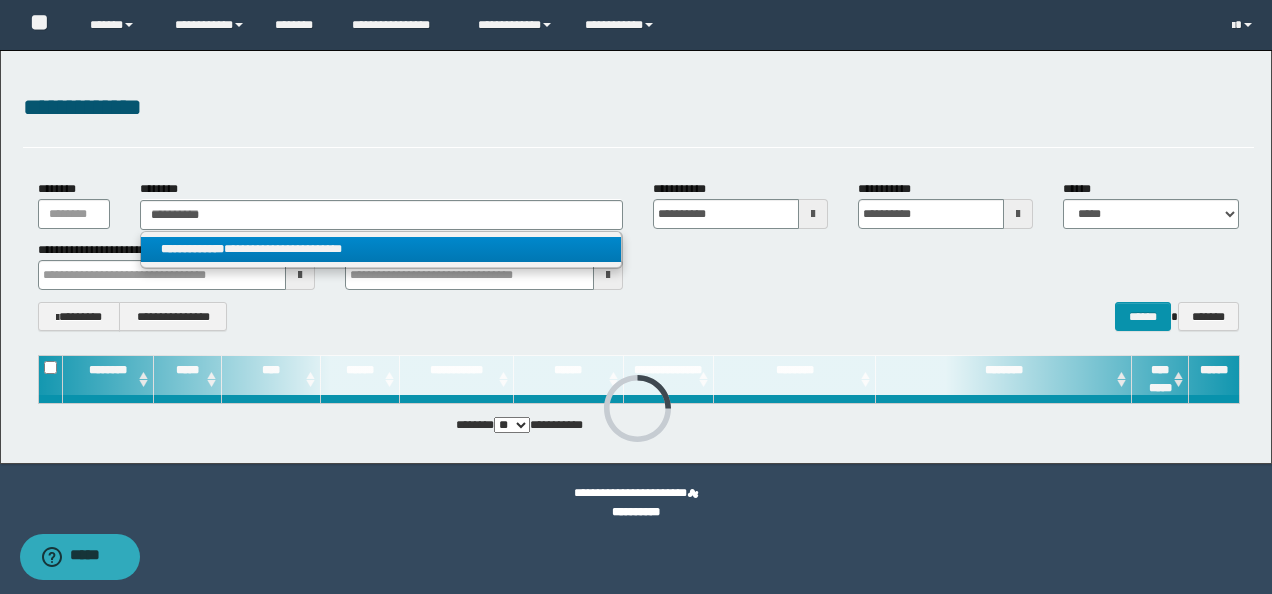 click on "**********" at bounding box center [381, 249] 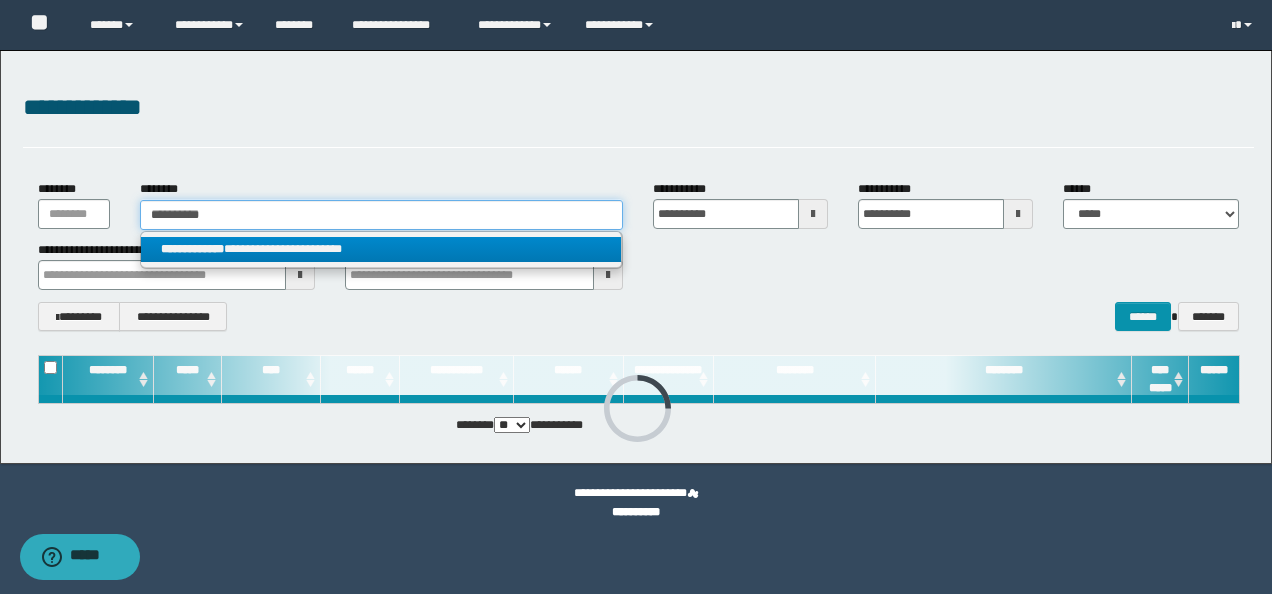 type 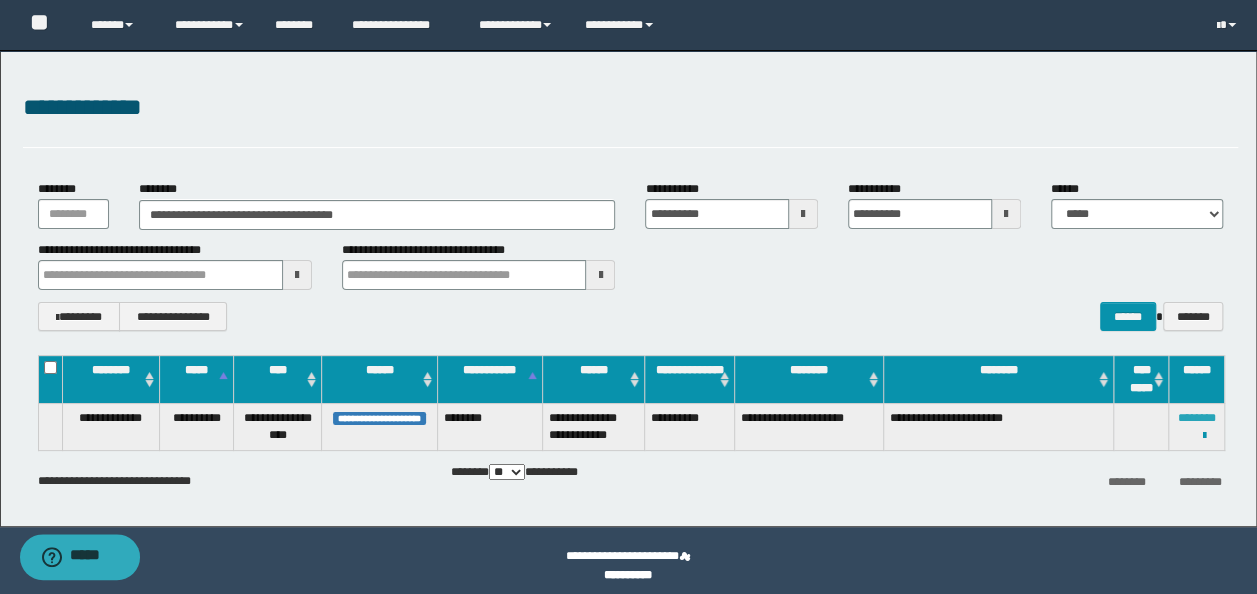click on "********" at bounding box center [1197, 418] 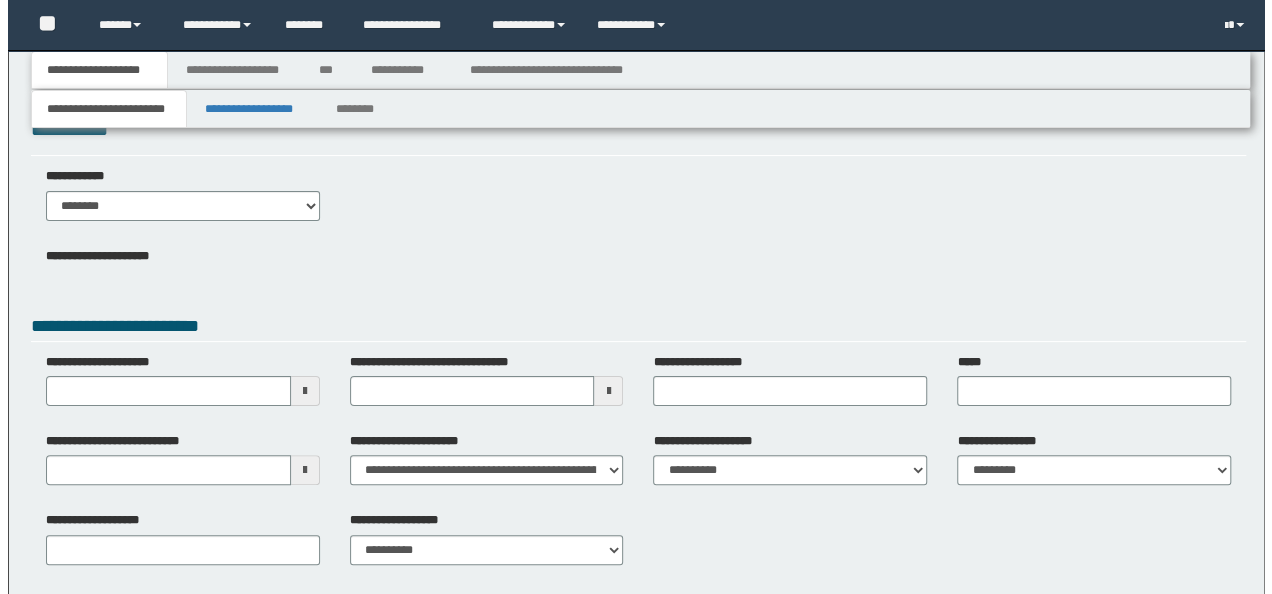 scroll, scrollTop: 44, scrollLeft: 0, axis: vertical 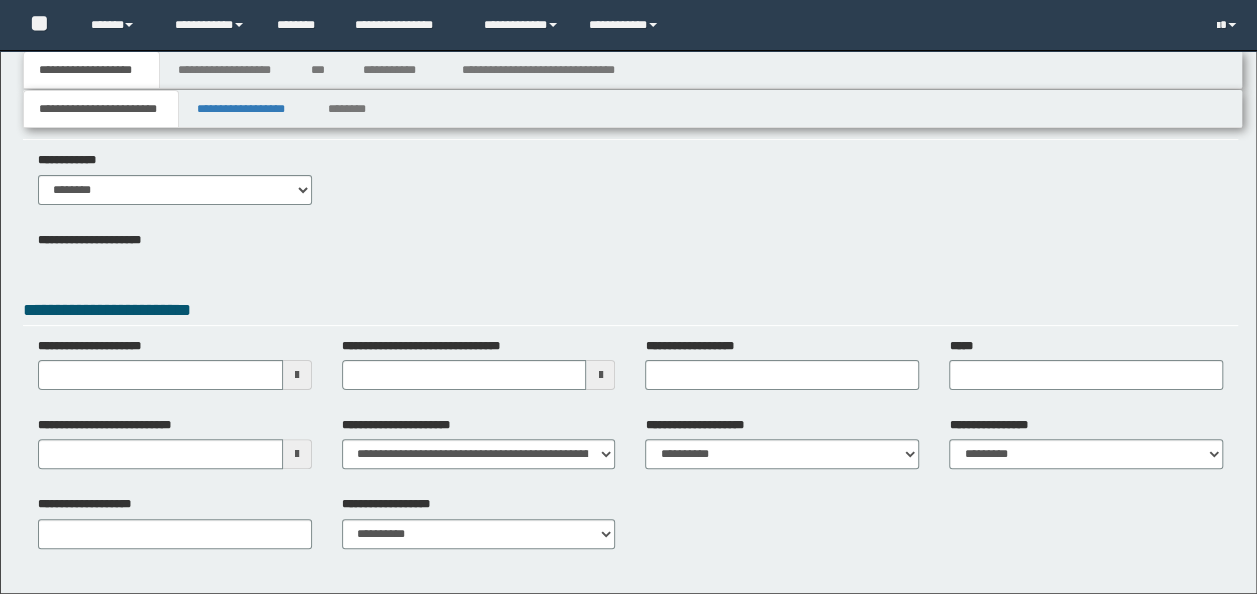 type 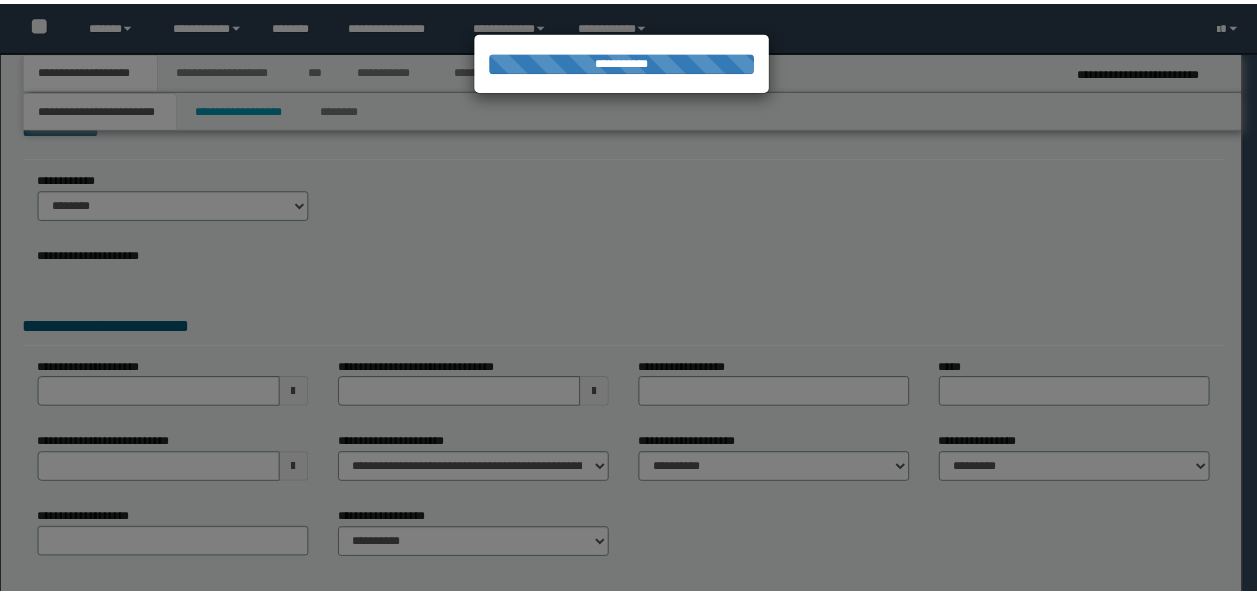 scroll, scrollTop: 0, scrollLeft: 0, axis: both 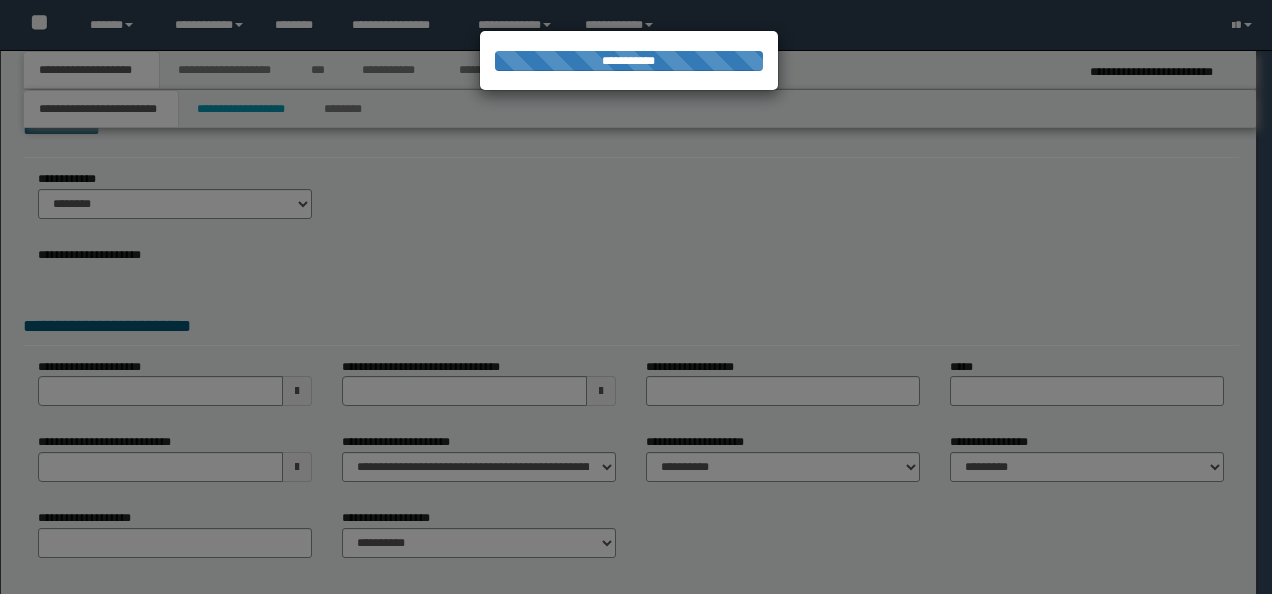 type on "**********" 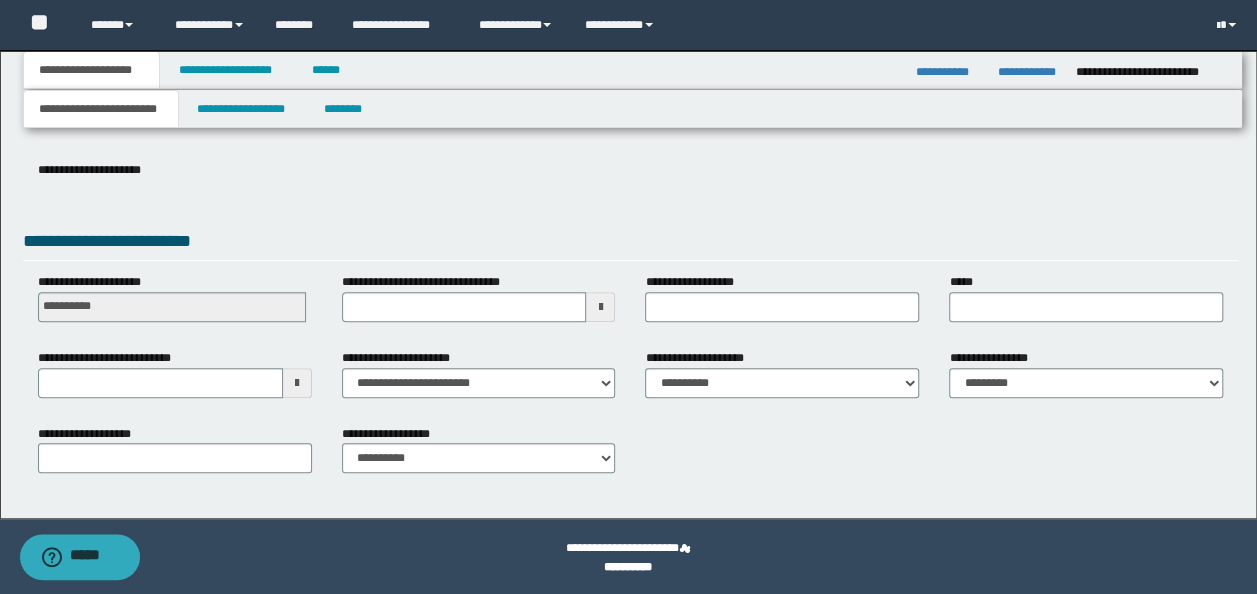 scroll, scrollTop: 307, scrollLeft: 0, axis: vertical 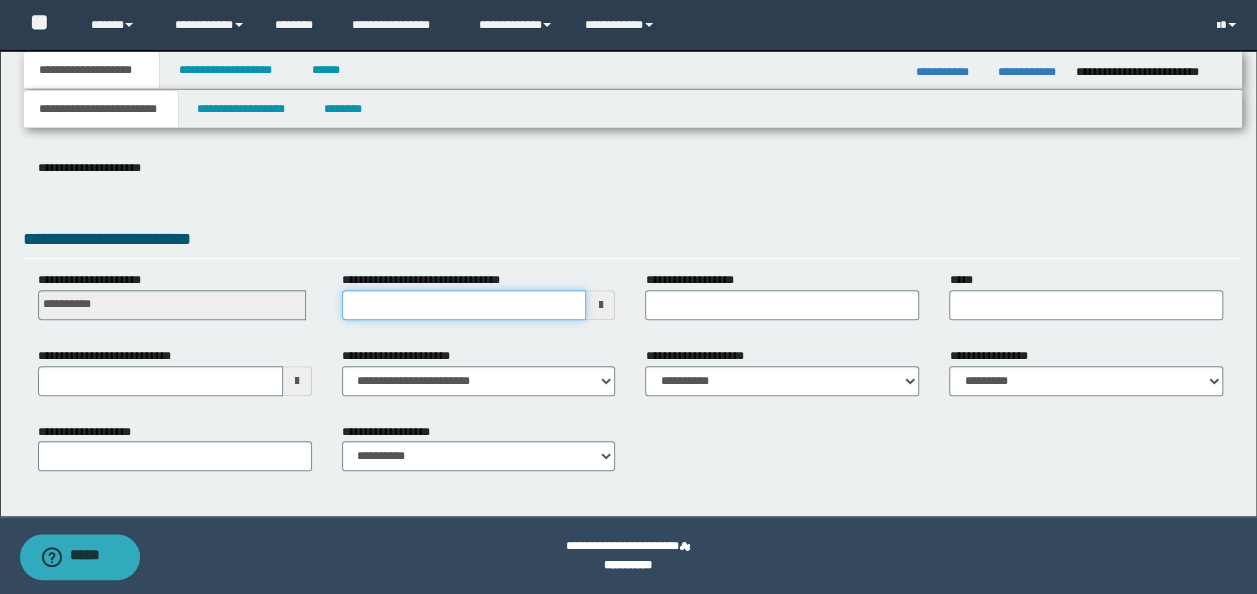 click on "**********" at bounding box center [464, 305] 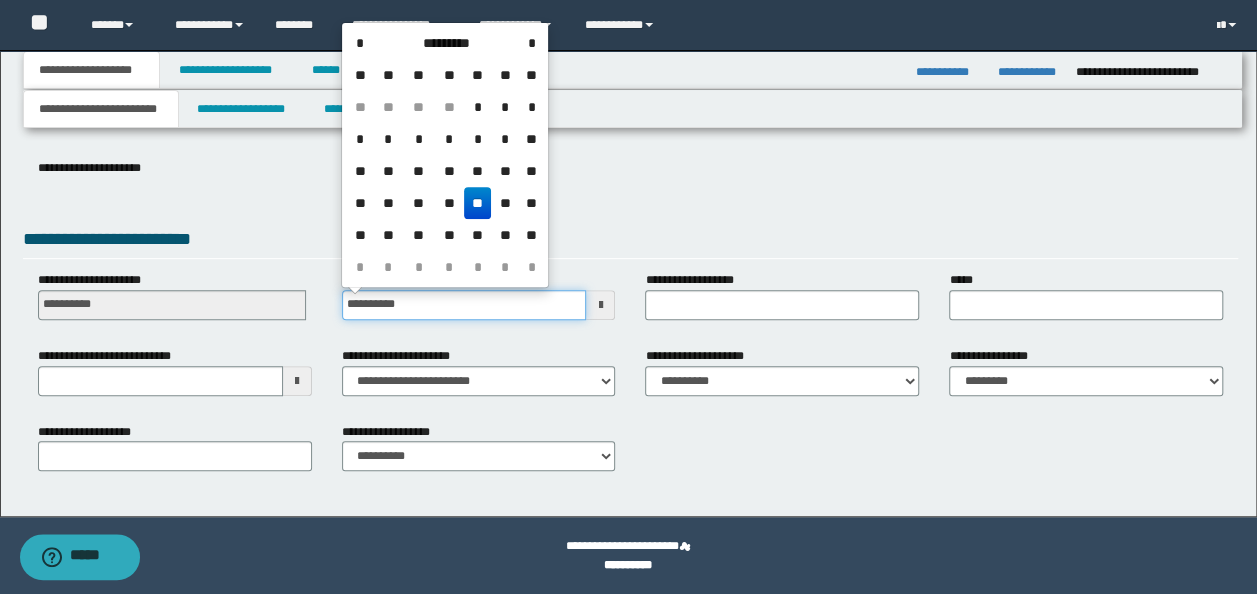 type on "**********" 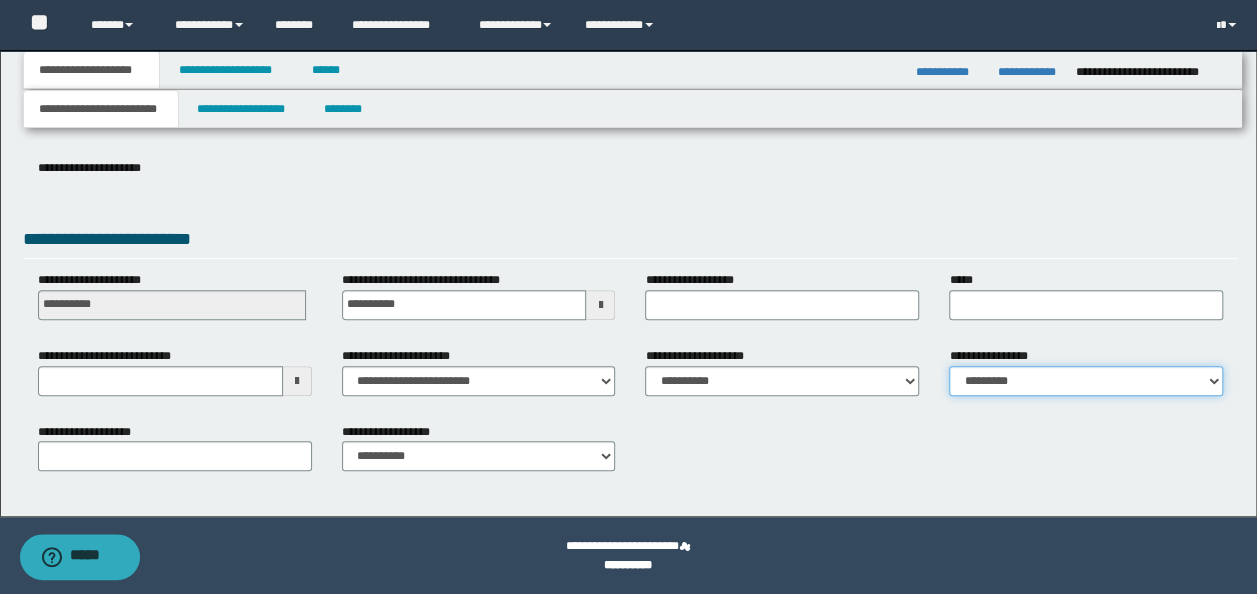 click on "**********" at bounding box center [1086, 381] 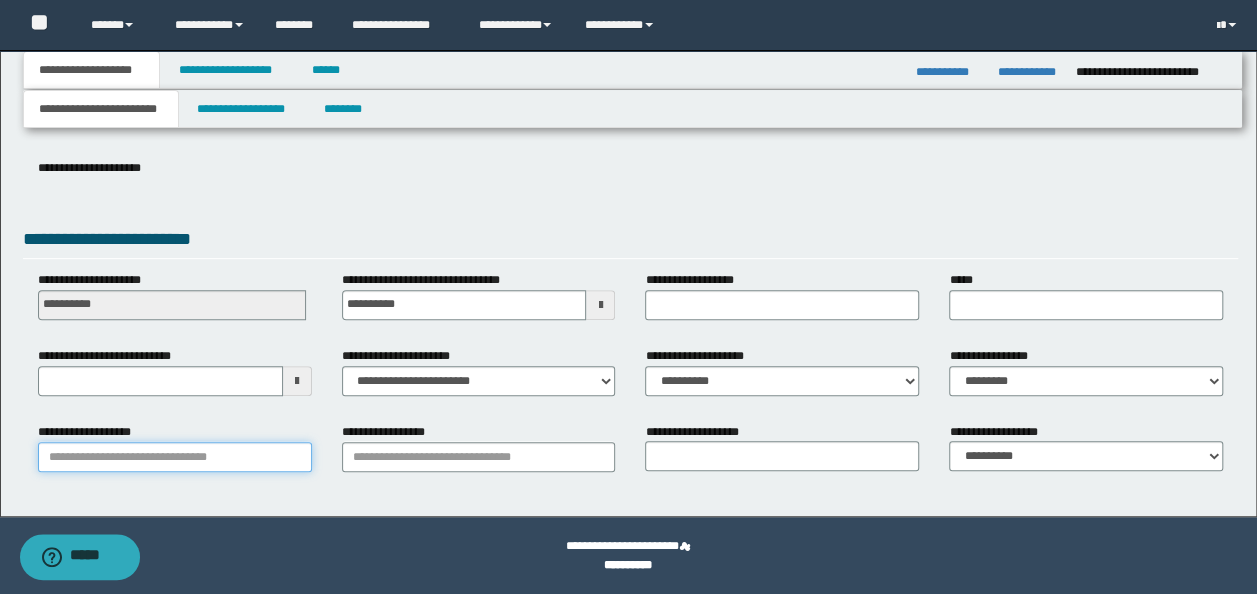 click on "**********" at bounding box center [175, 457] 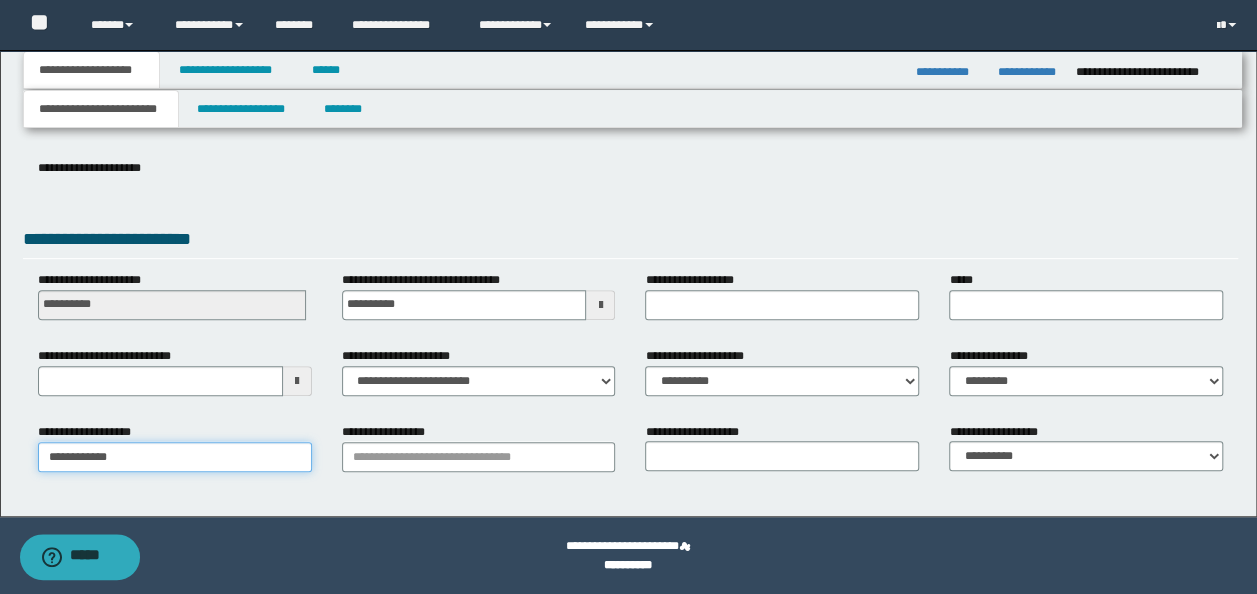 type on "**********" 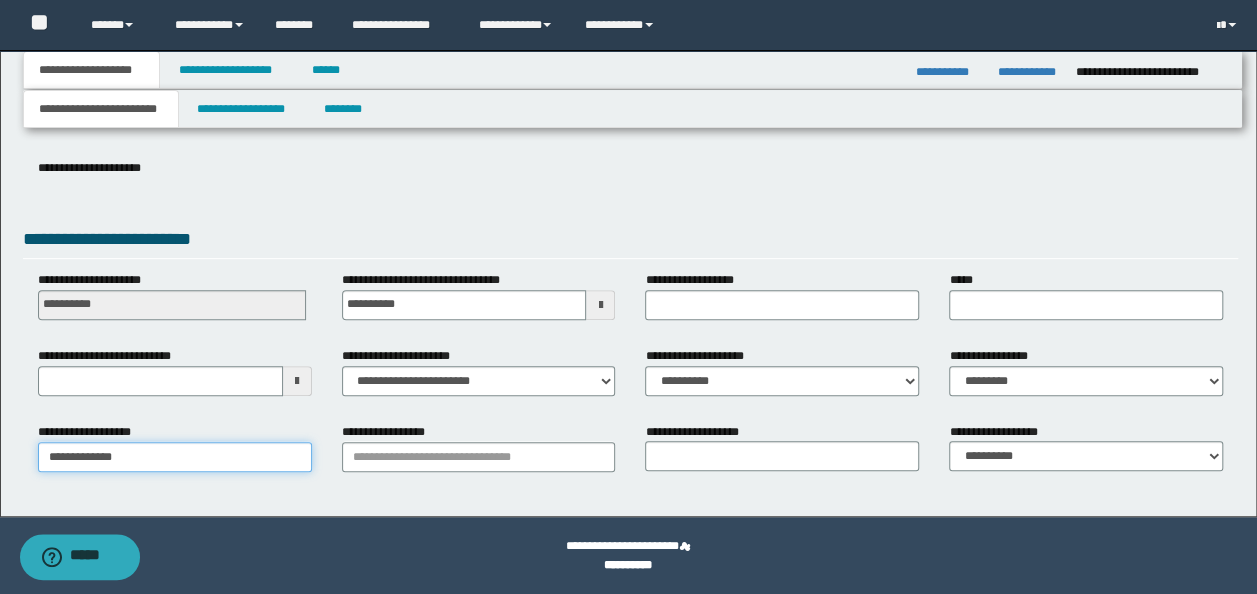 type on "**********" 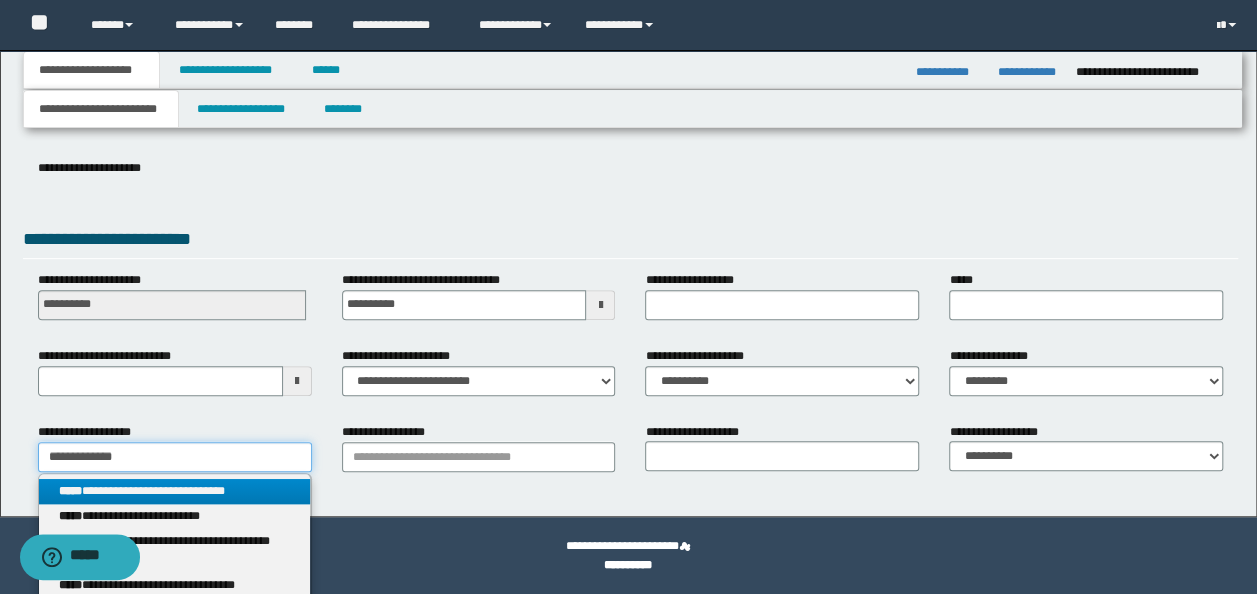 type on "**********" 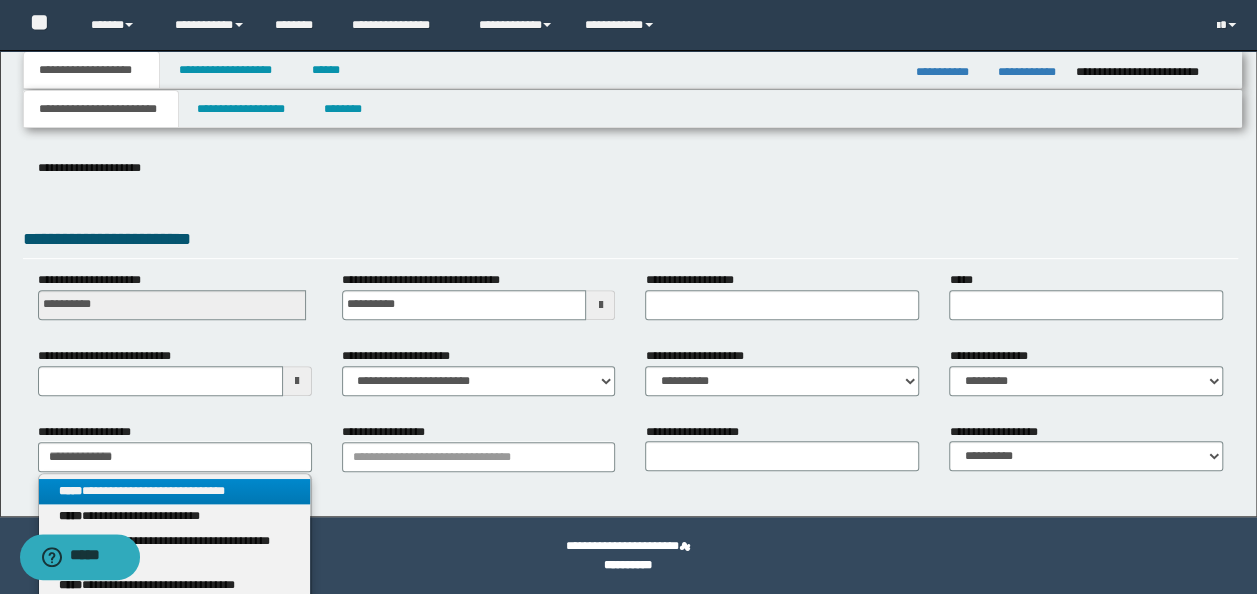 click on "**********" at bounding box center (174, 491) 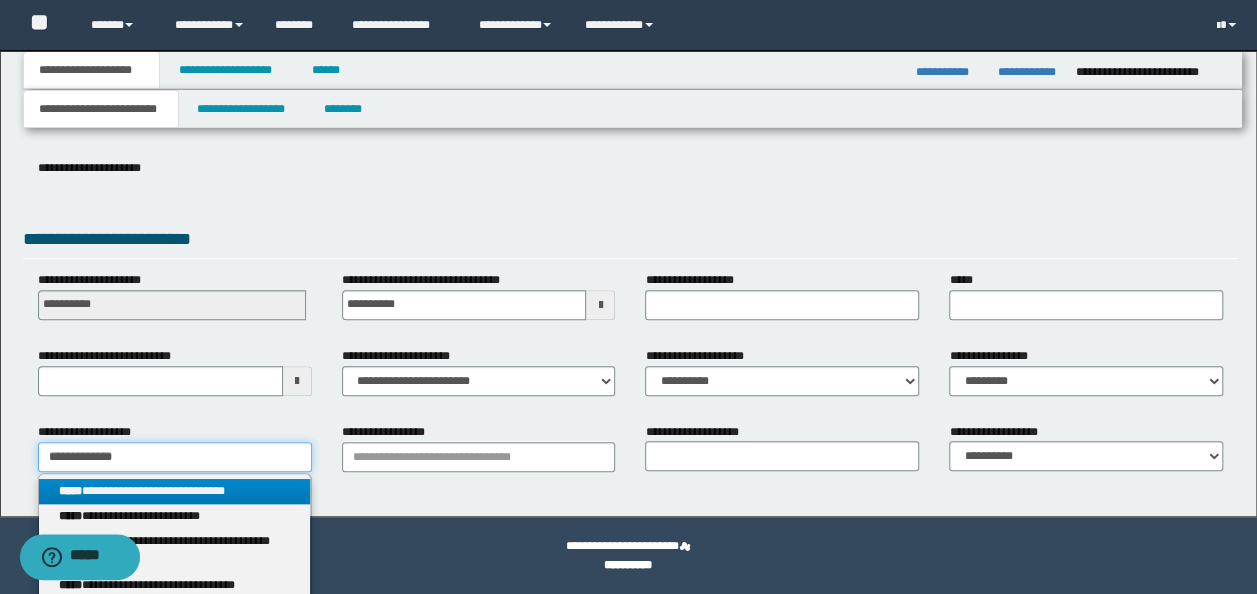 type 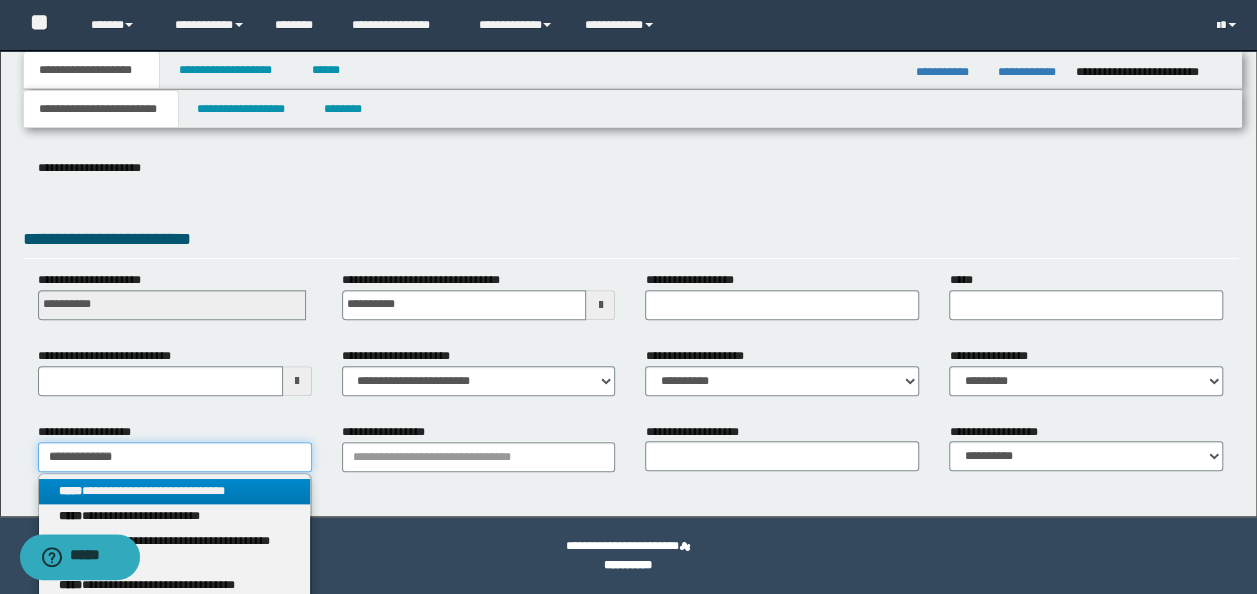 type on "**********" 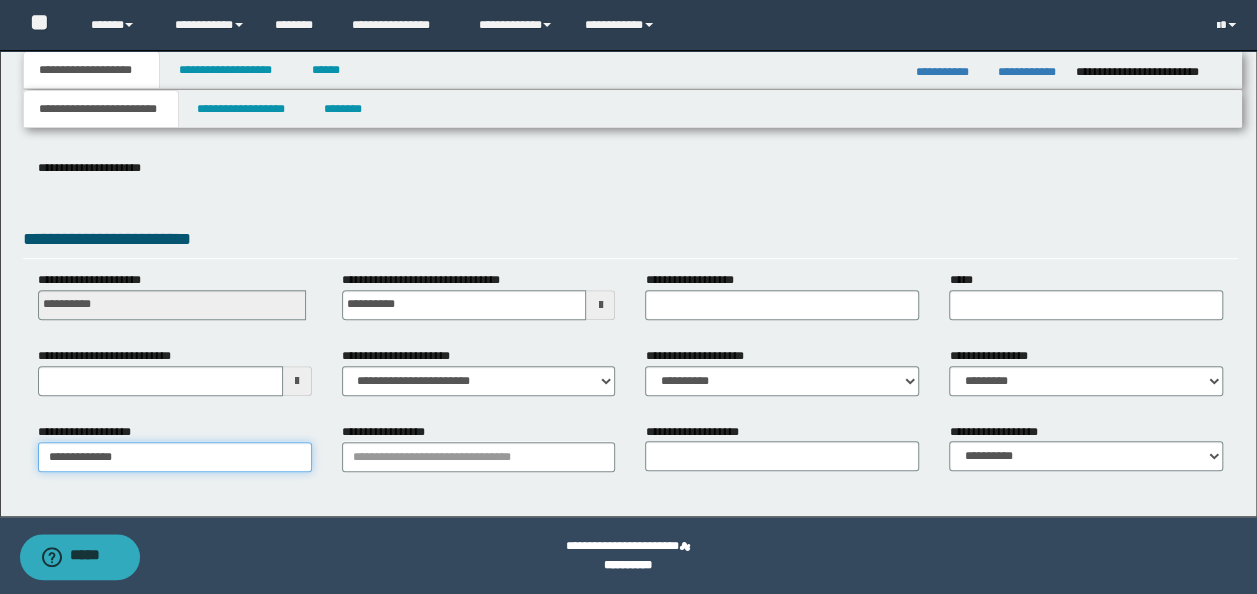 type on "**********" 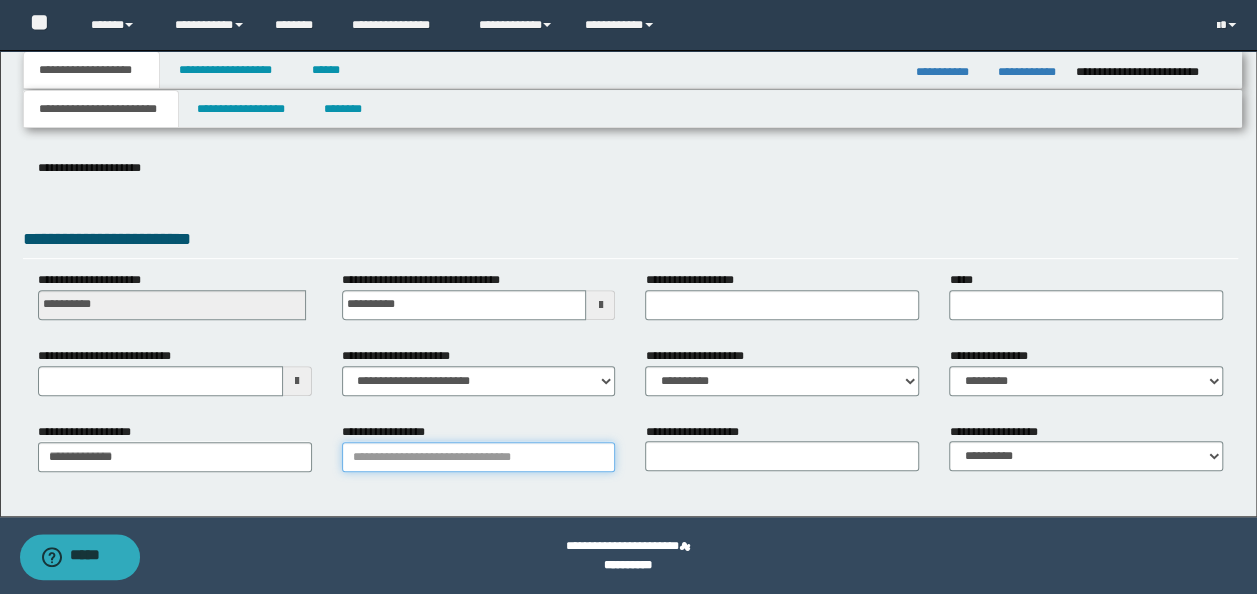 type 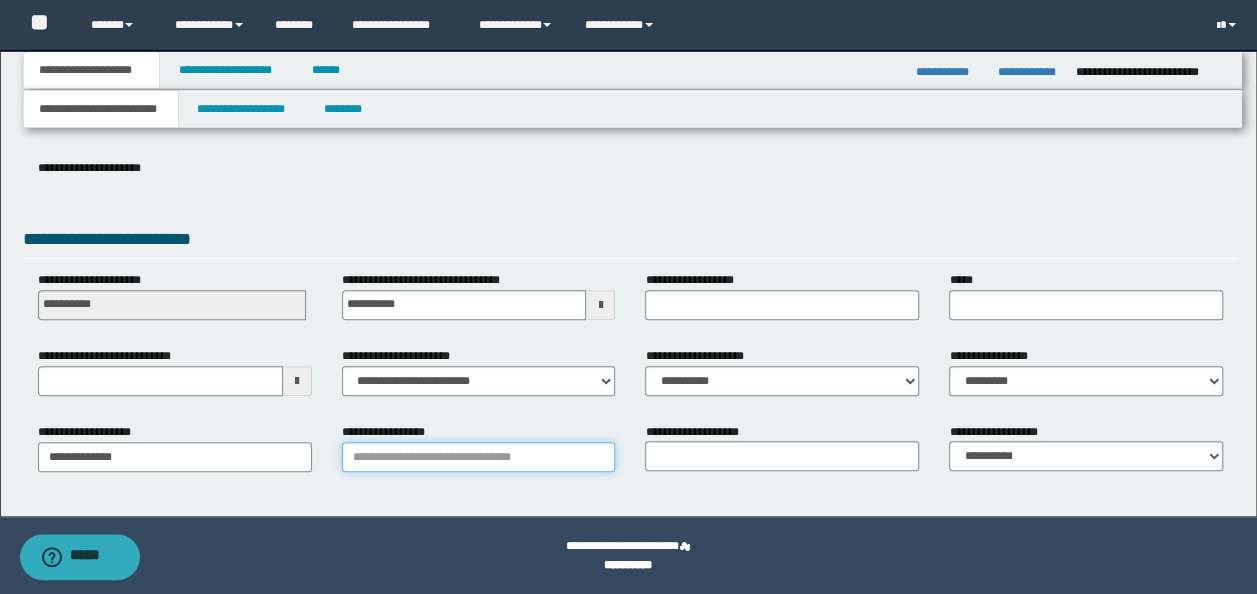 click on "**********" at bounding box center [479, 457] 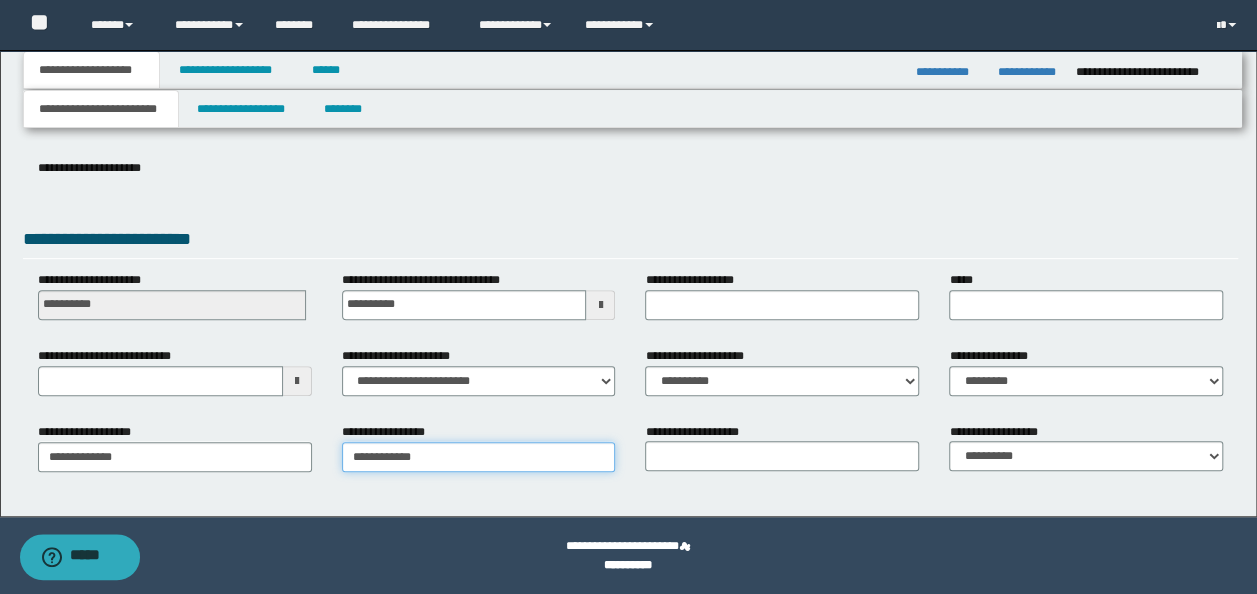 type on "**********" 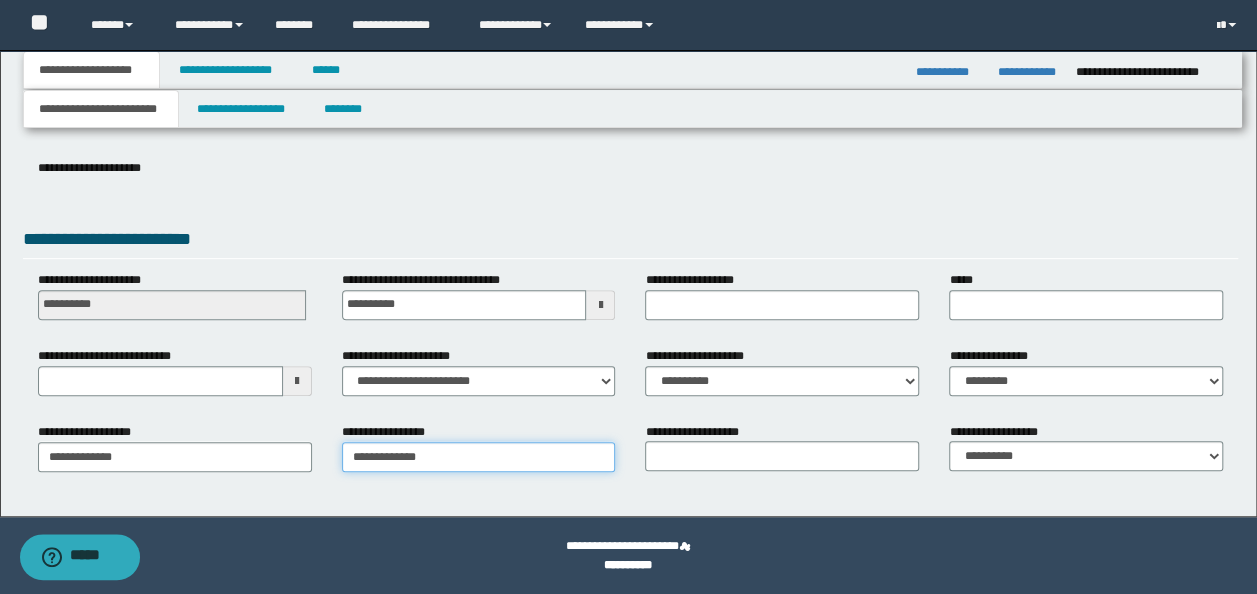 type on "**********" 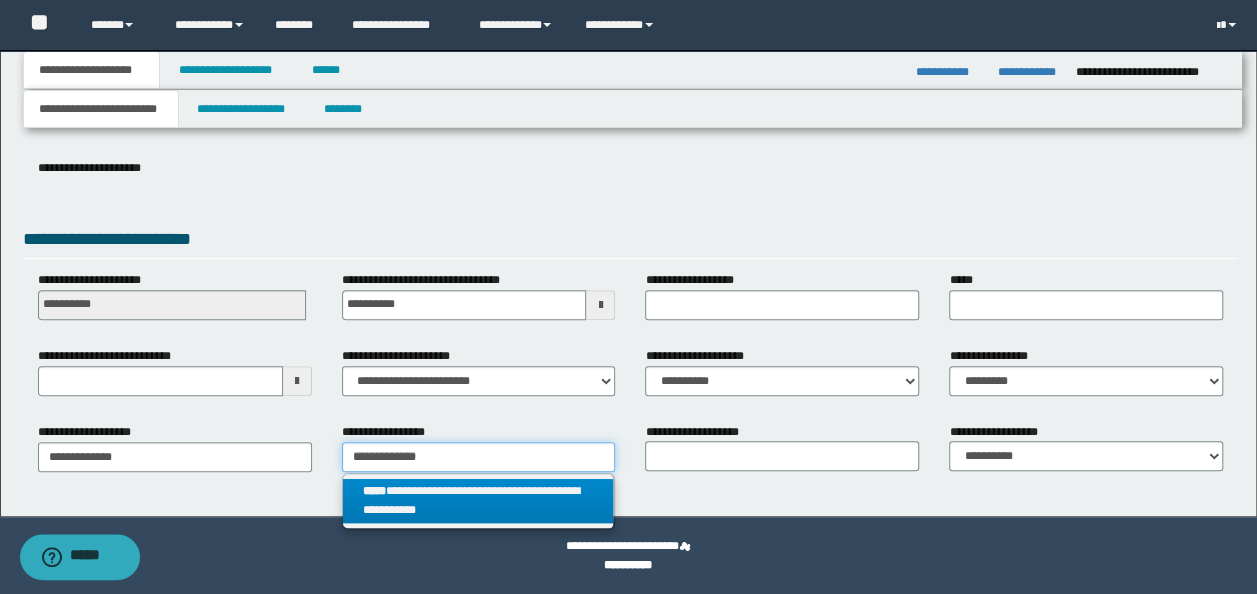 type on "**********" 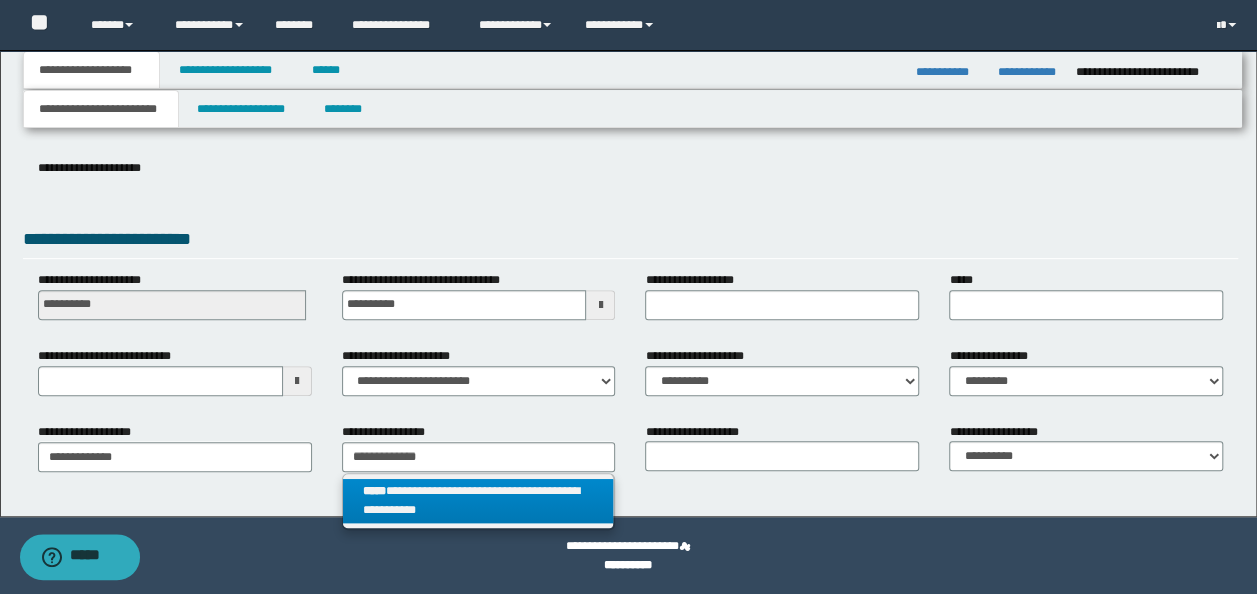 click on "**********" at bounding box center (478, 501) 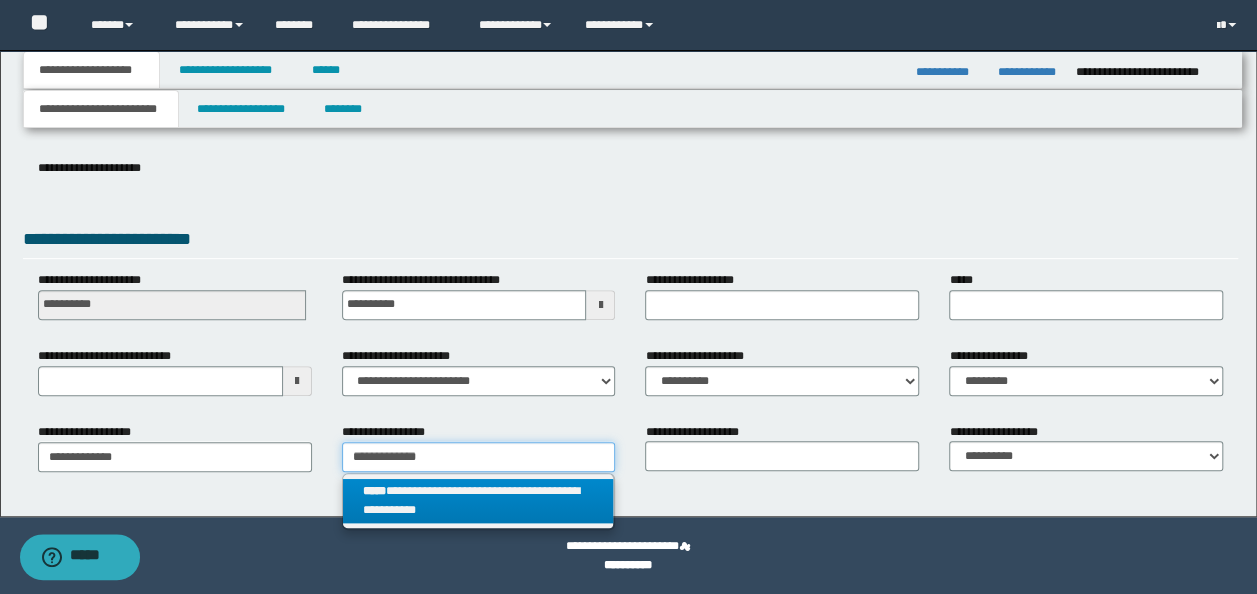 type 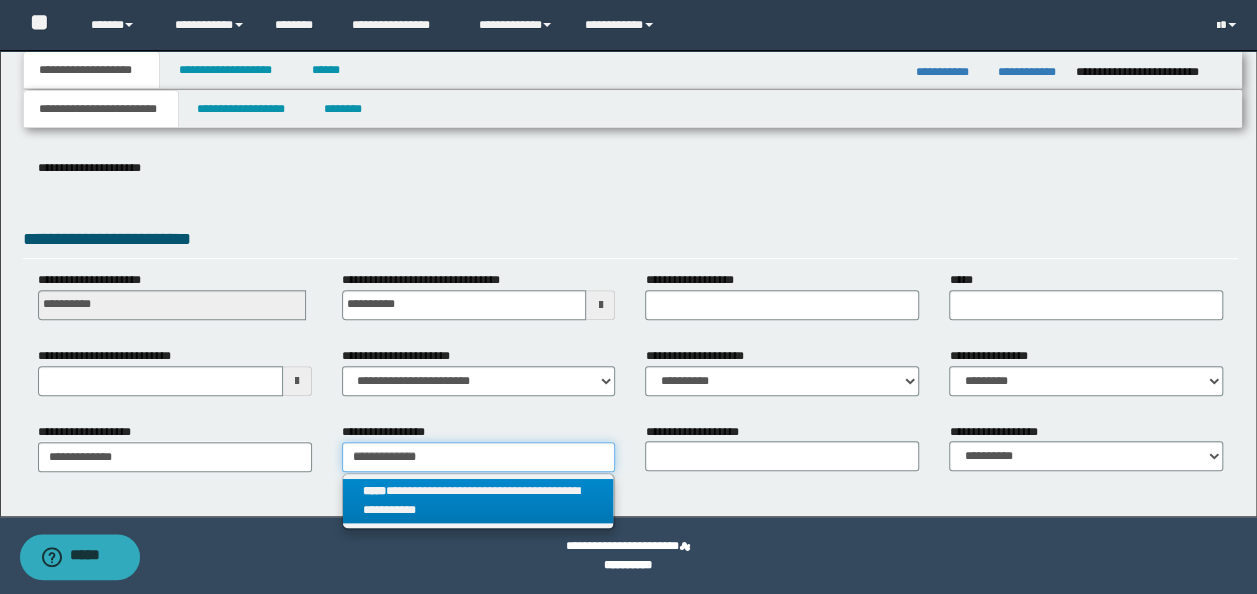 type on "**********" 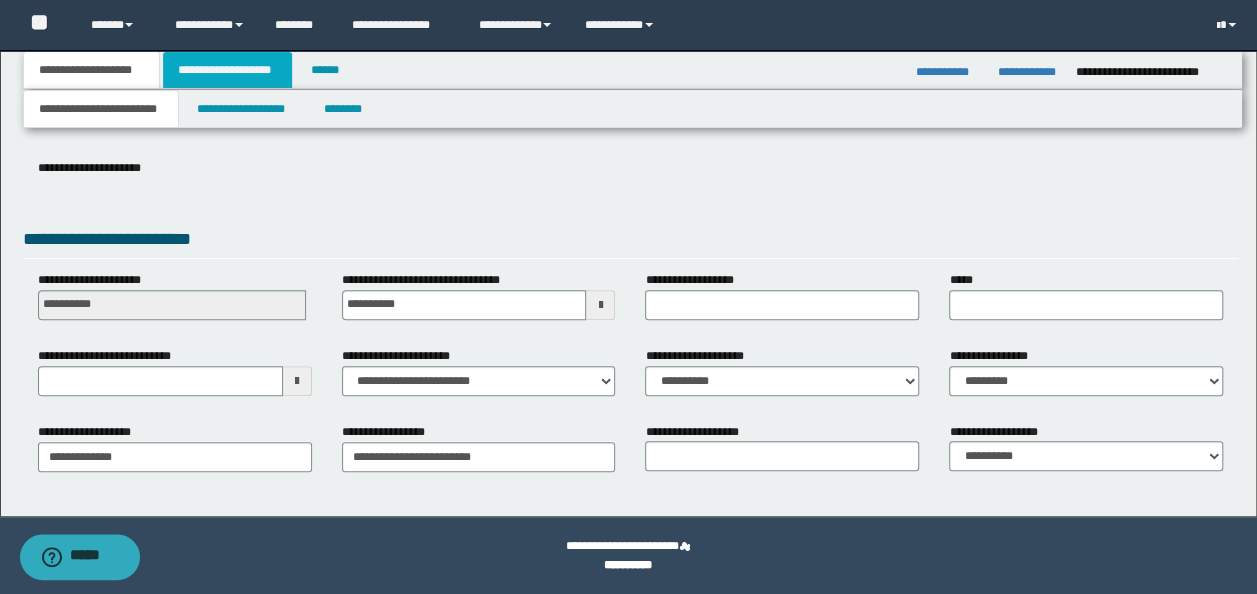 click on "**********" at bounding box center [227, 70] 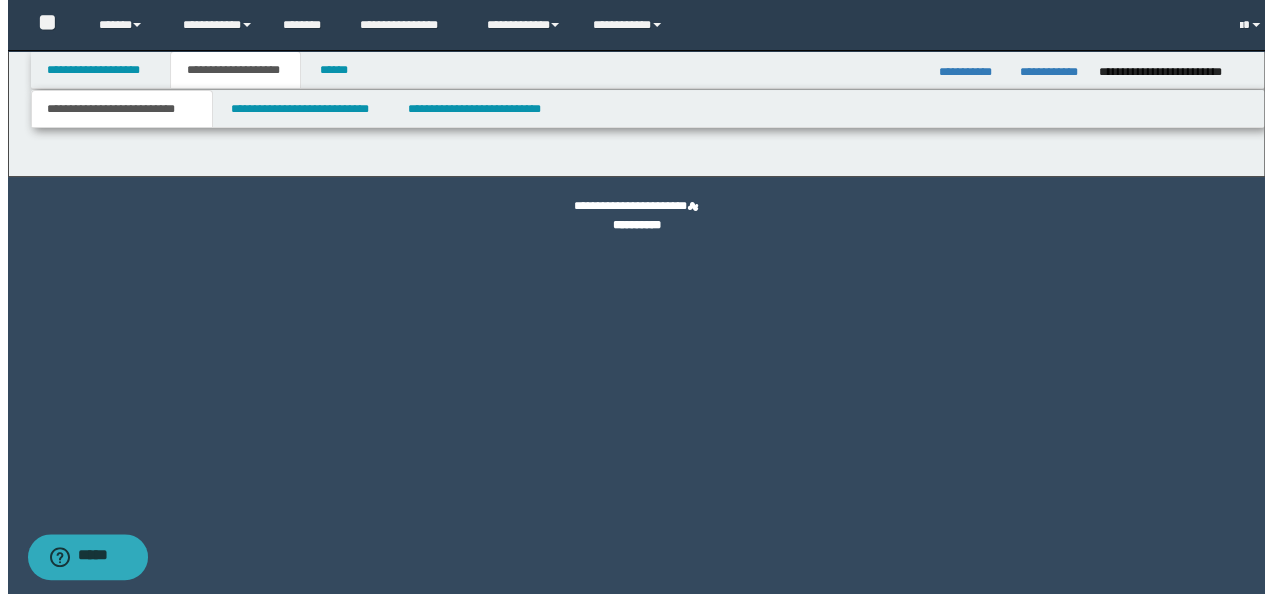 scroll, scrollTop: 0, scrollLeft: 0, axis: both 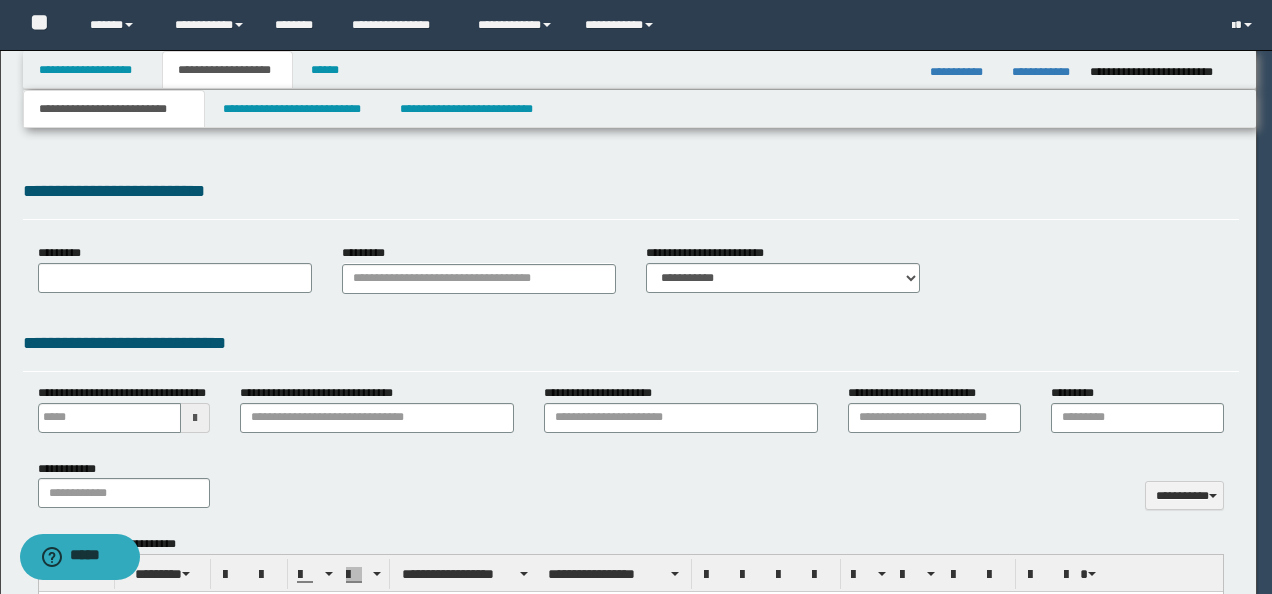 type 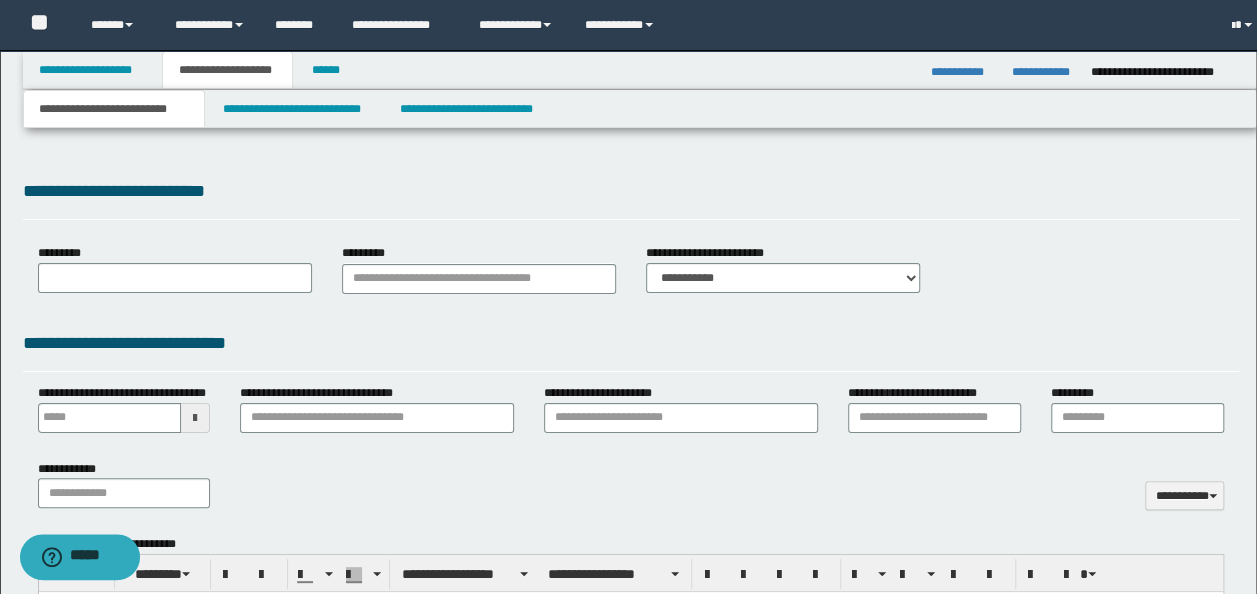 select on "*" 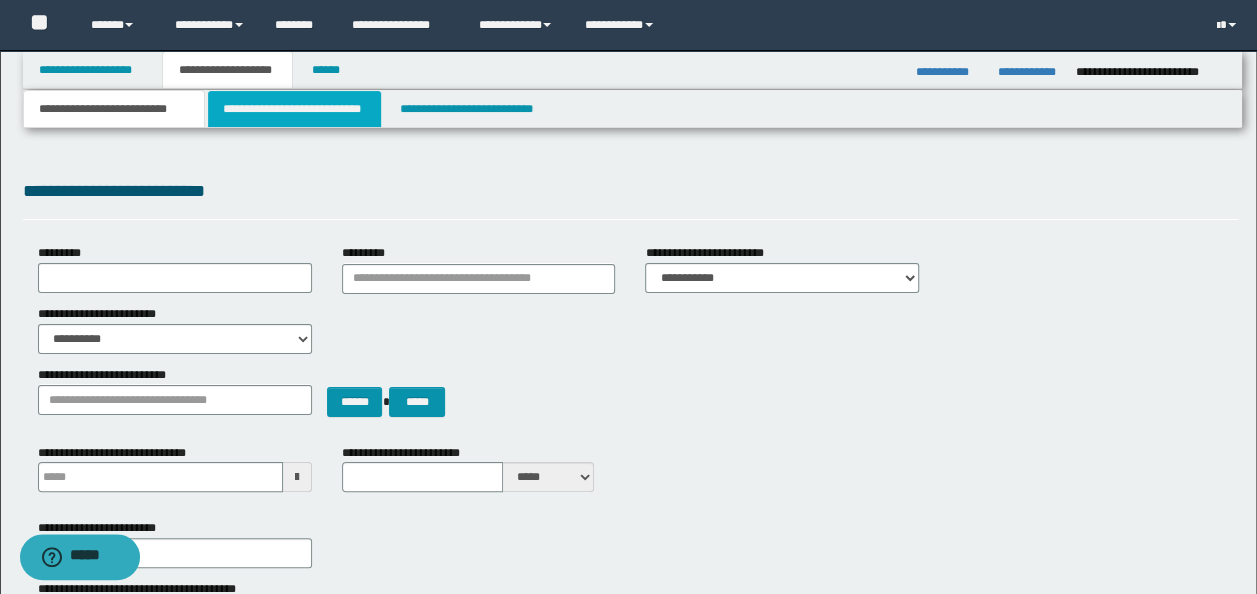 click on "**********" at bounding box center [294, 109] 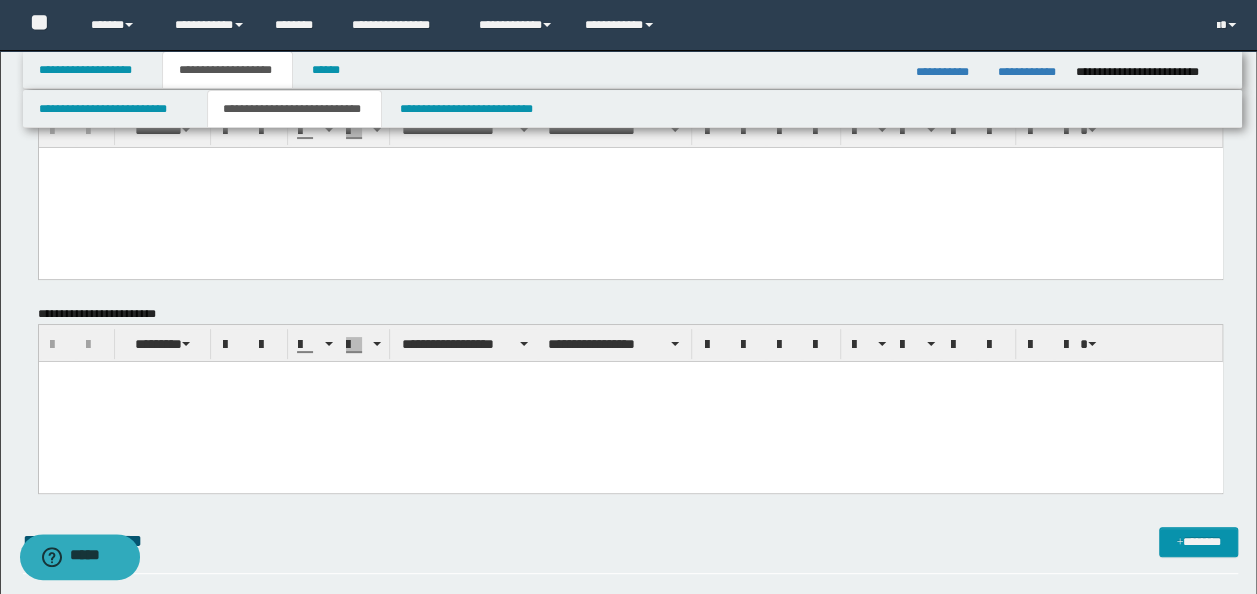 scroll, scrollTop: 100, scrollLeft: 0, axis: vertical 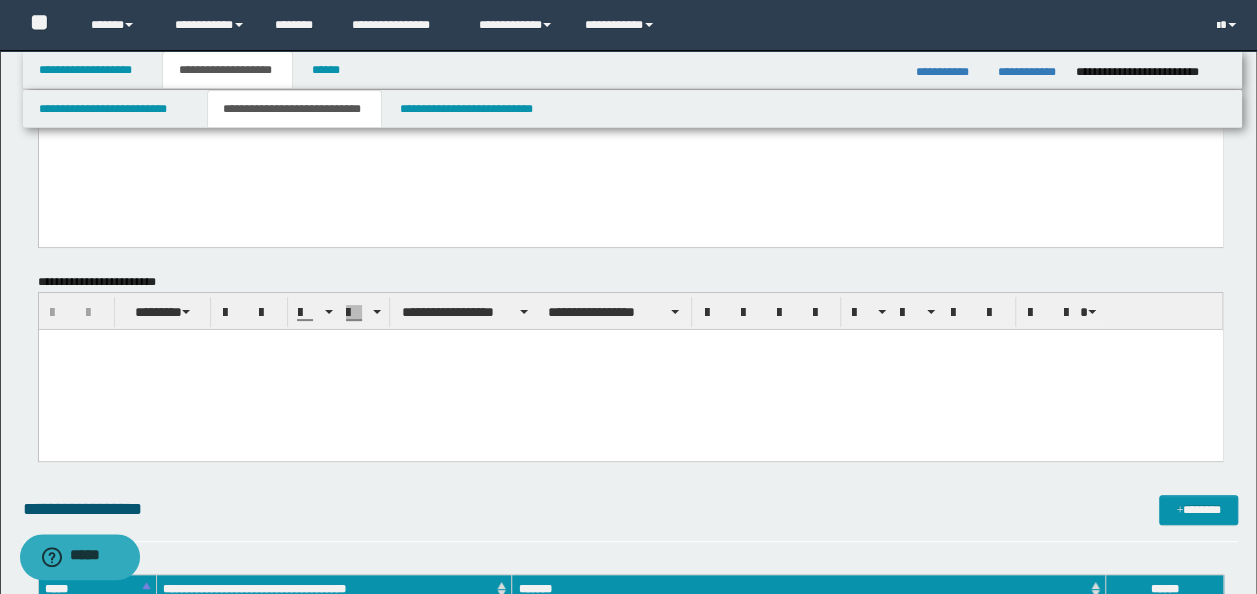 click at bounding box center (630, 370) 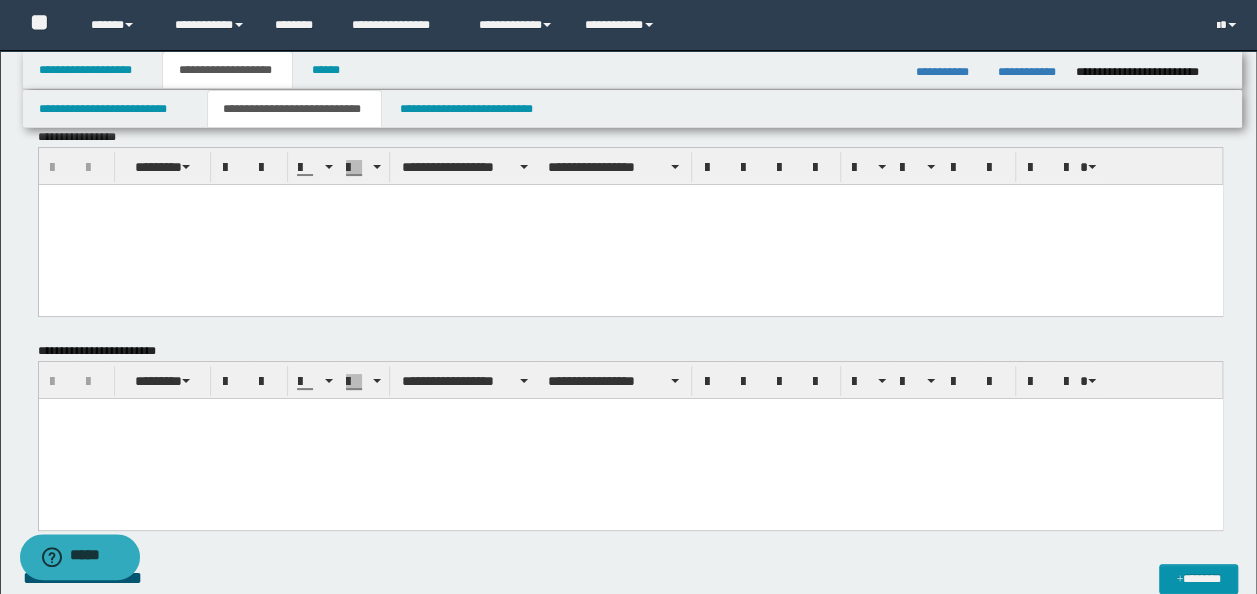 scroll, scrollTop: 0, scrollLeft: 0, axis: both 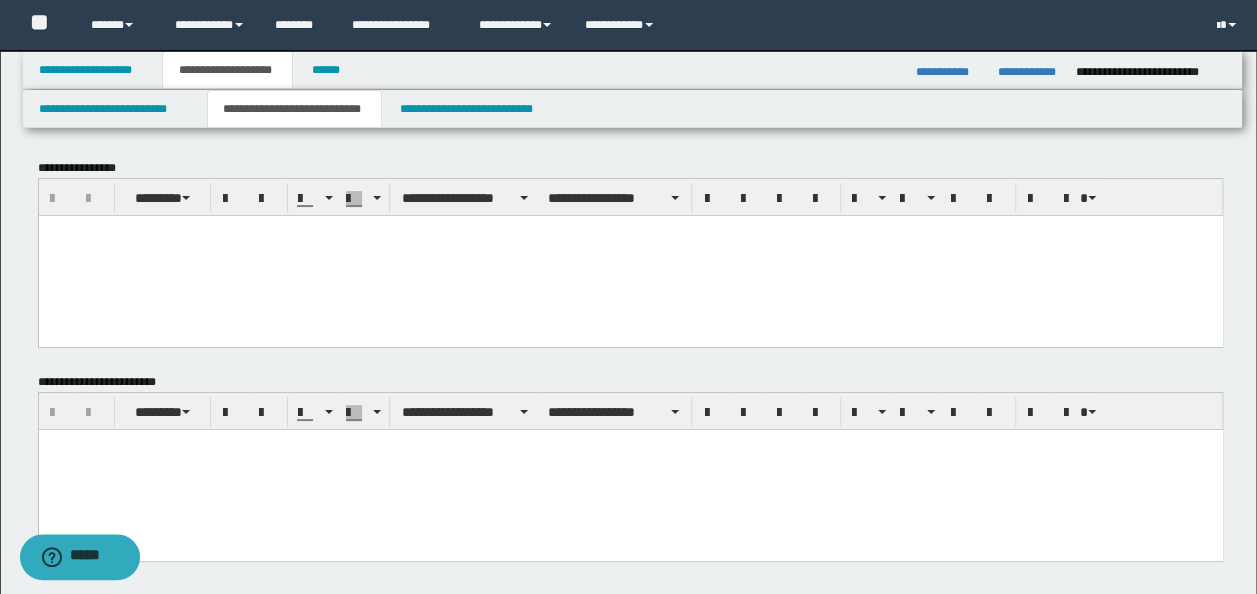 type 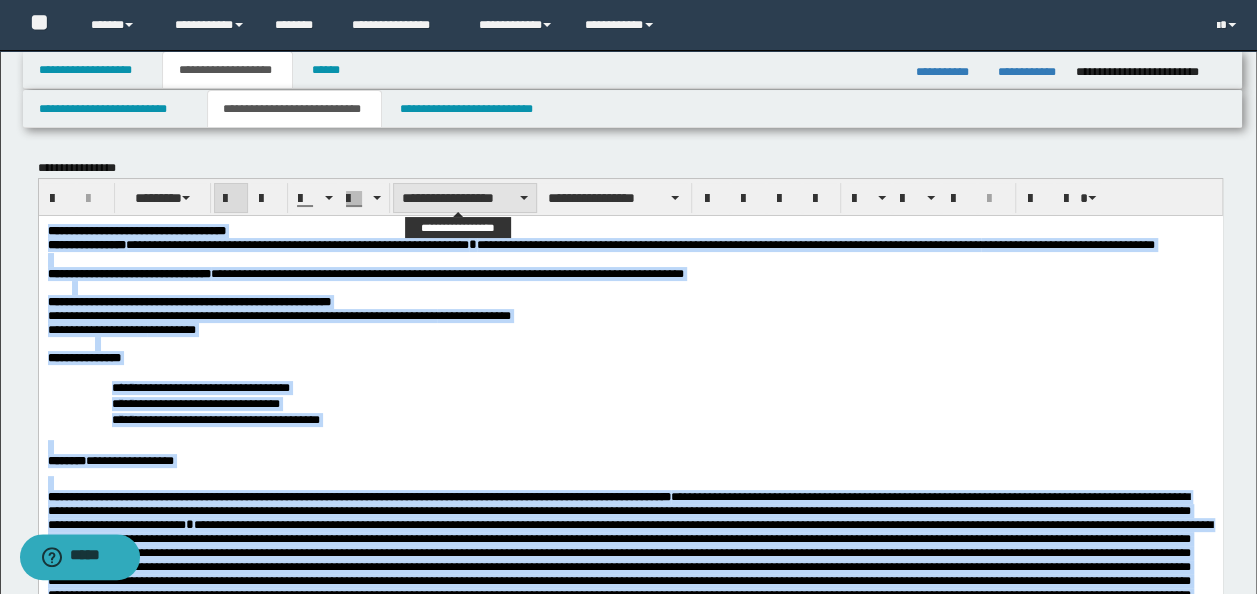 click on "**********" at bounding box center (465, 198) 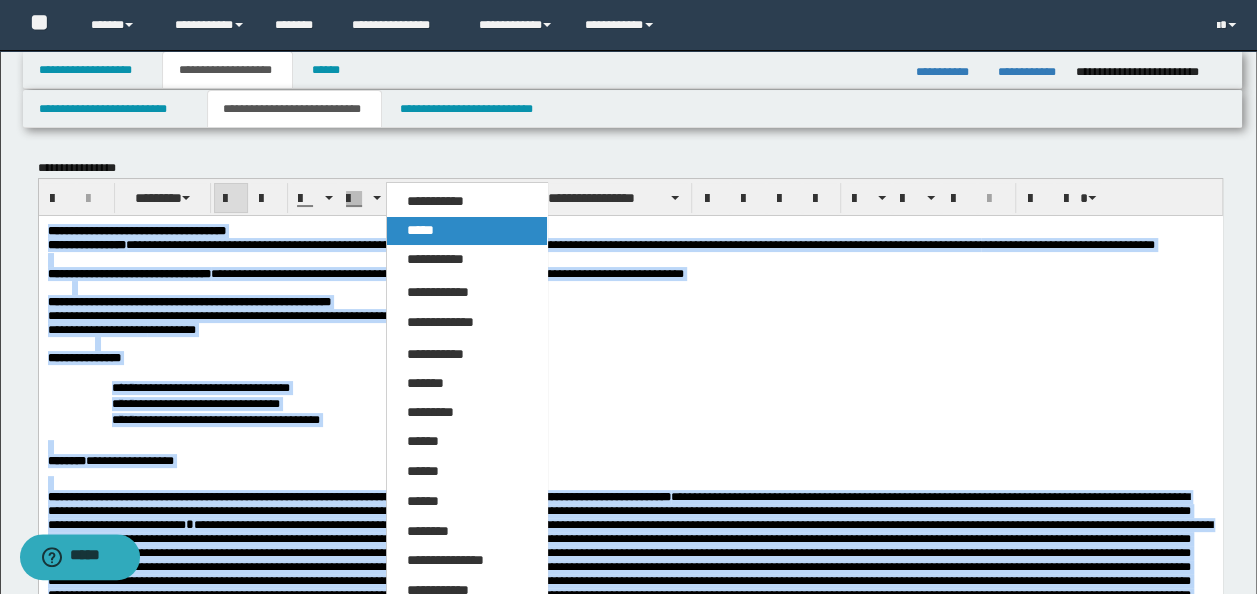 click on "*****" at bounding box center (466, 231) 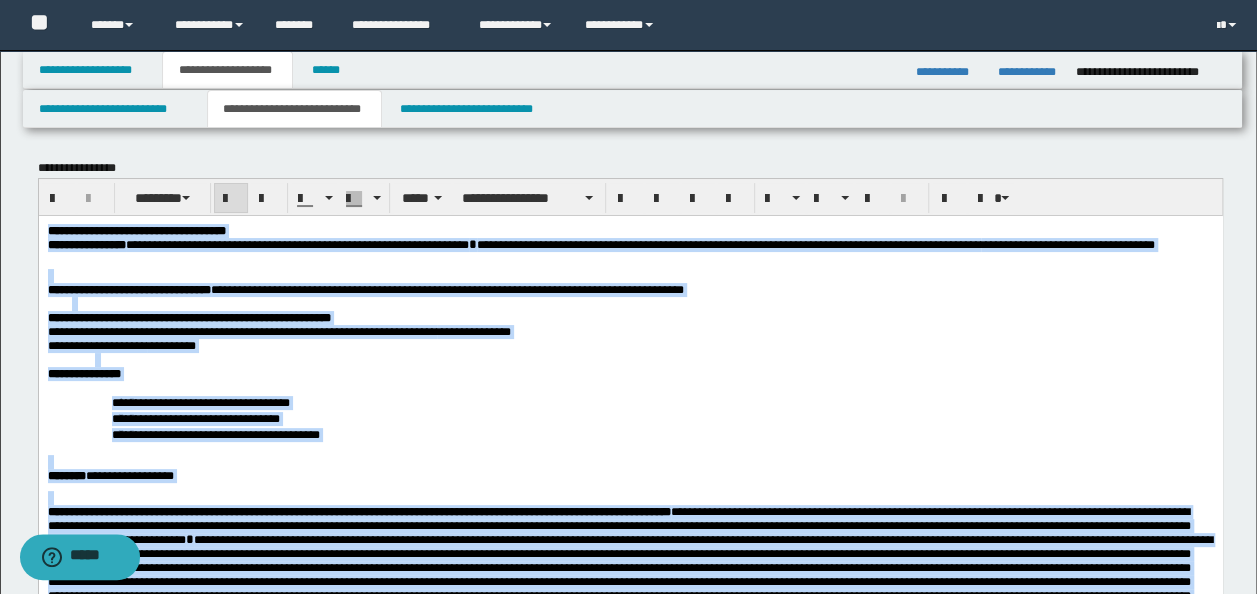 drag, startPoint x: 533, startPoint y: 219, endPoint x: 568, endPoint y: 417, distance: 201.06964 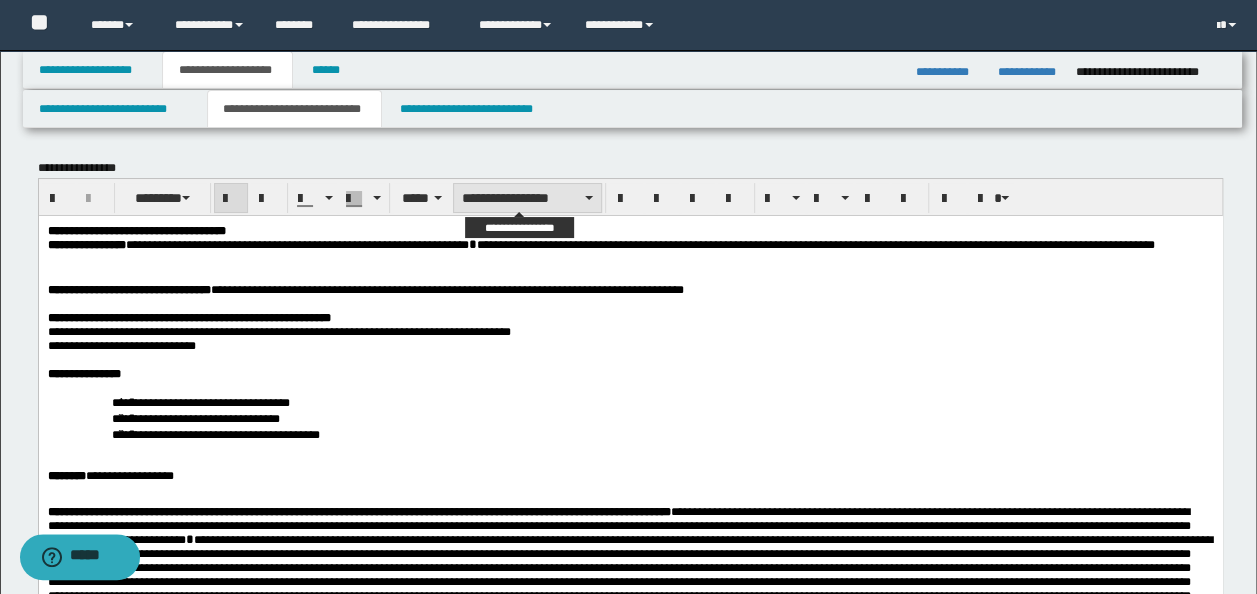 click on "**********" at bounding box center (527, 198) 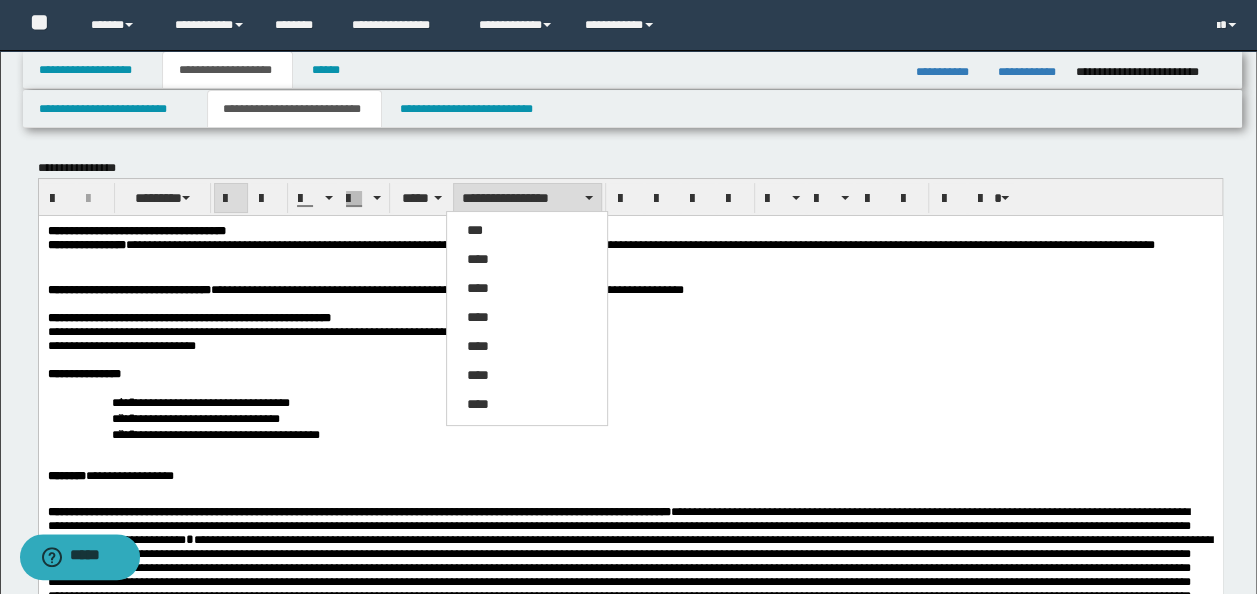 drag, startPoint x: 162, startPoint y: 326, endPoint x: 200, endPoint y: 326, distance: 38 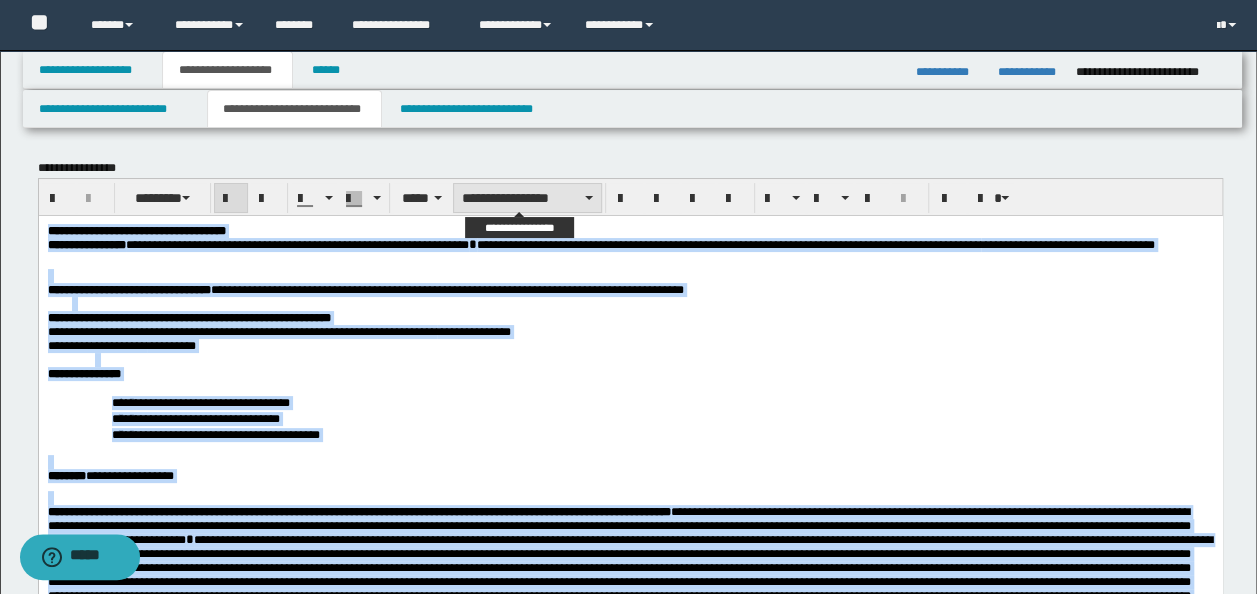 click on "**********" at bounding box center (527, 198) 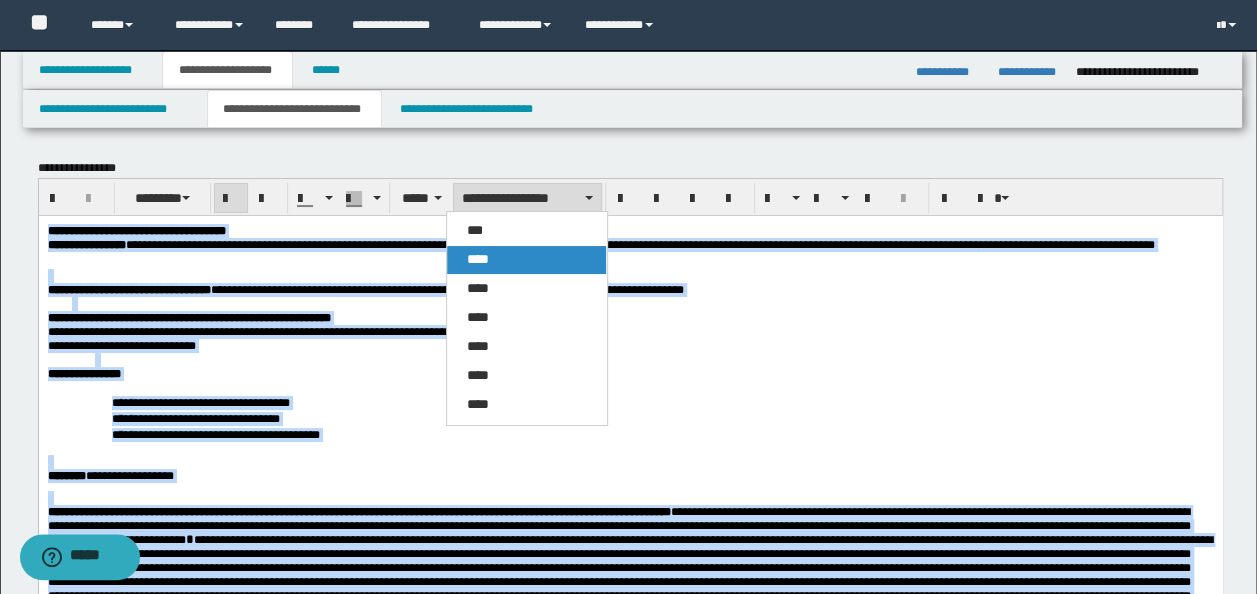 drag, startPoint x: 497, startPoint y: 258, endPoint x: 364, endPoint y: 1, distance: 289.37518 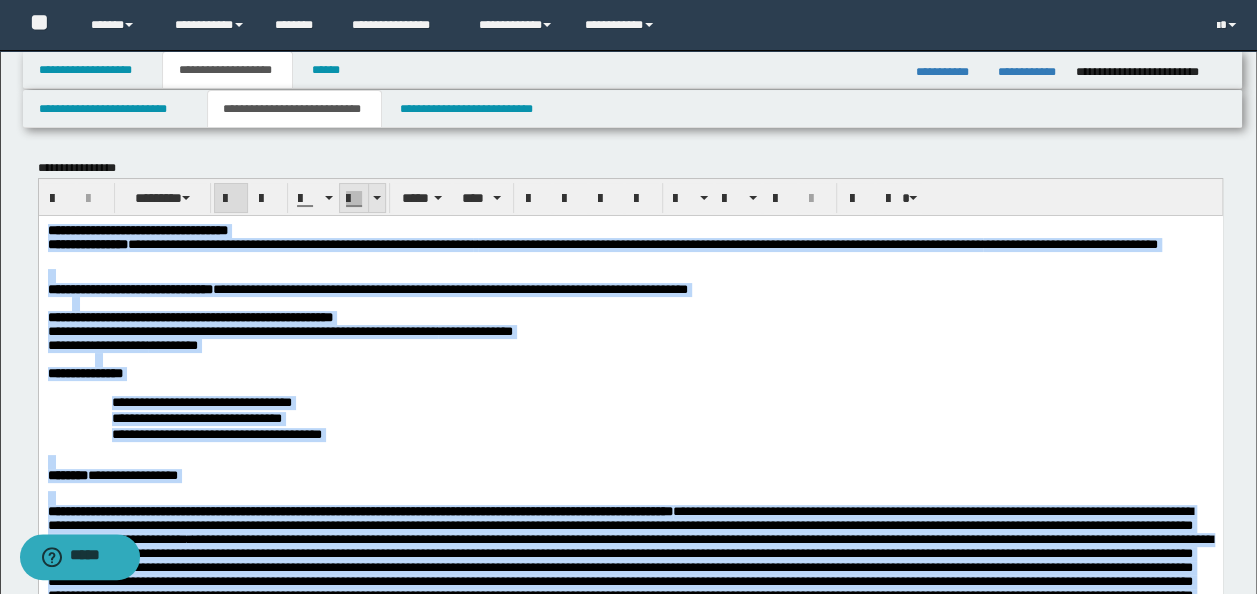 click at bounding box center [376, 198] 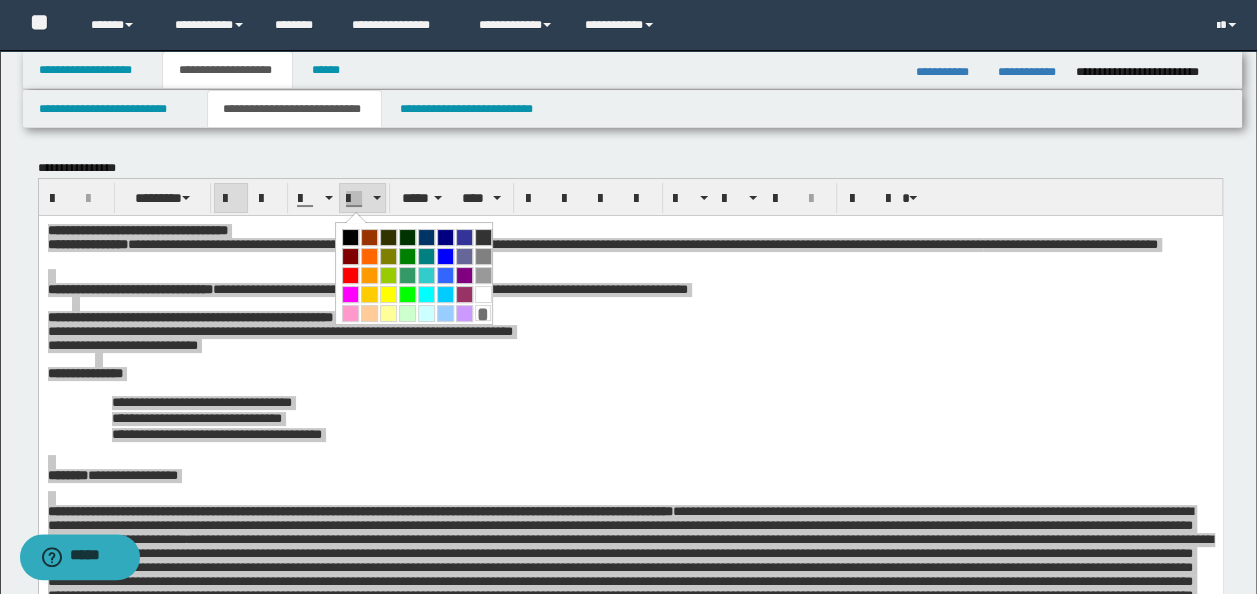click on "*" at bounding box center (483, 313) 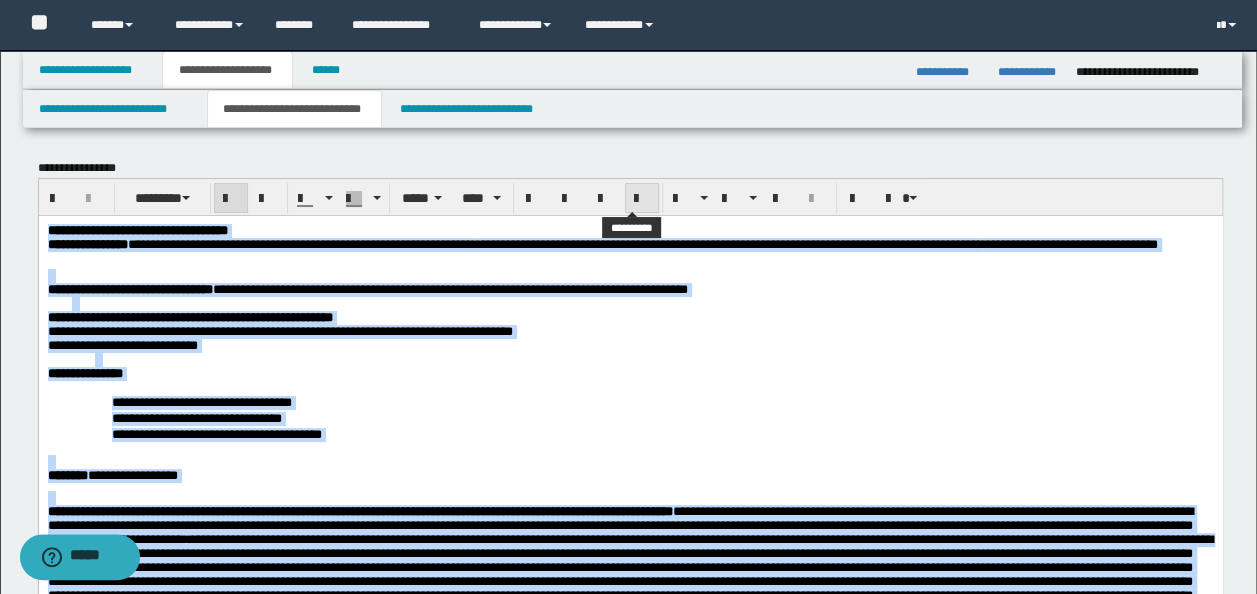 click at bounding box center (642, 199) 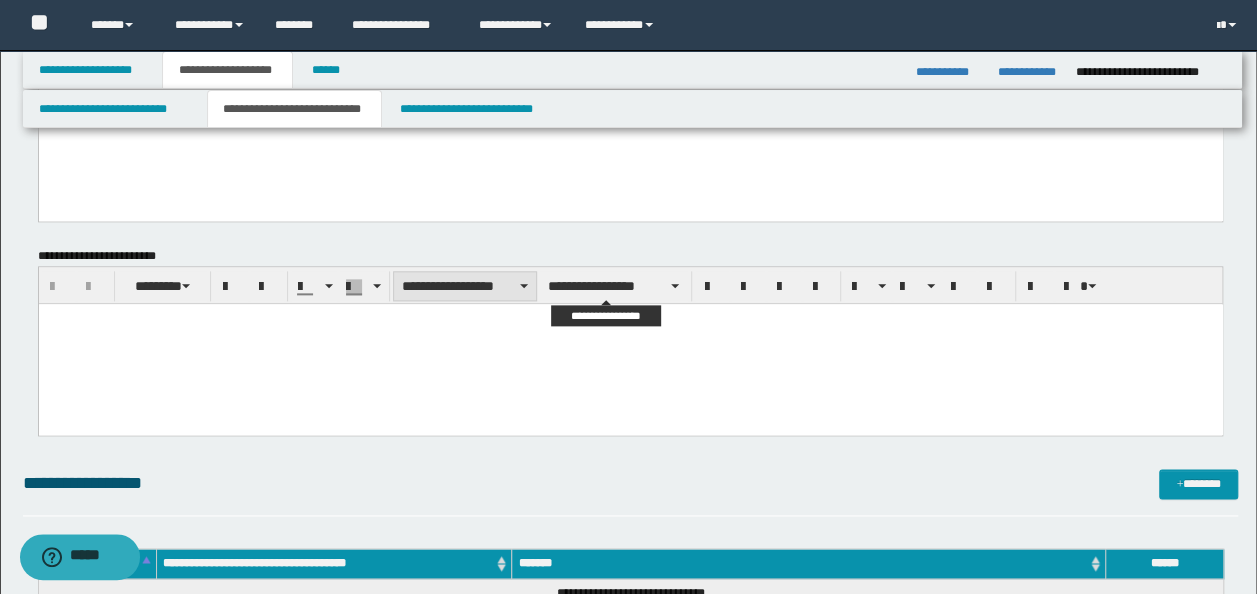 scroll, scrollTop: 1100, scrollLeft: 0, axis: vertical 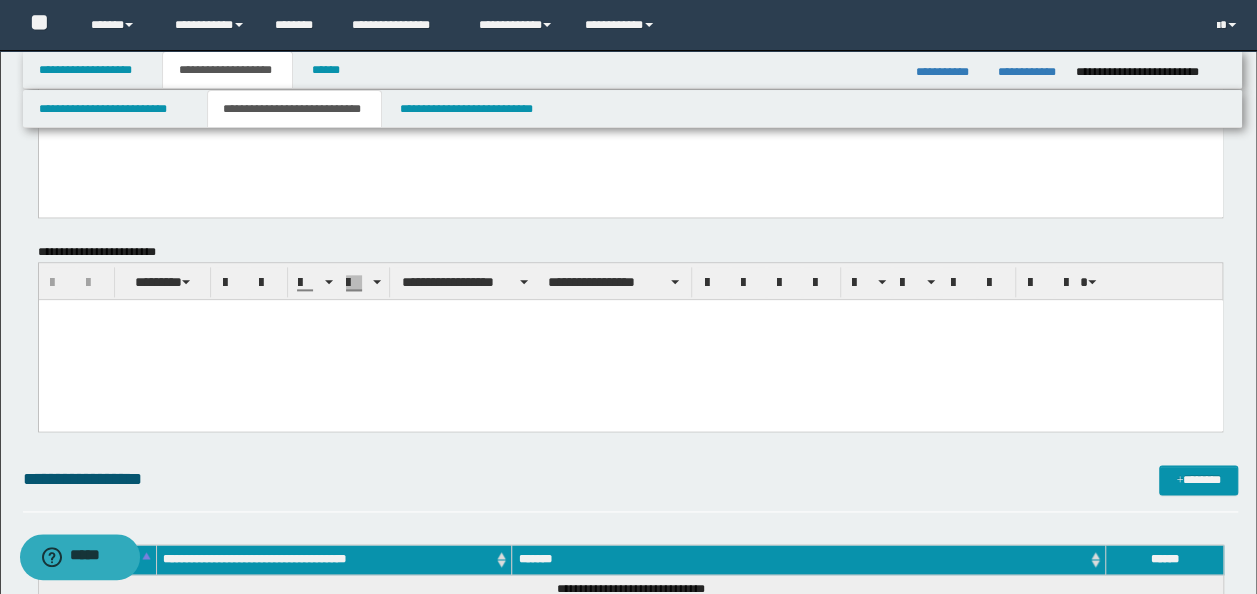 click at bounding box center [630, 340] 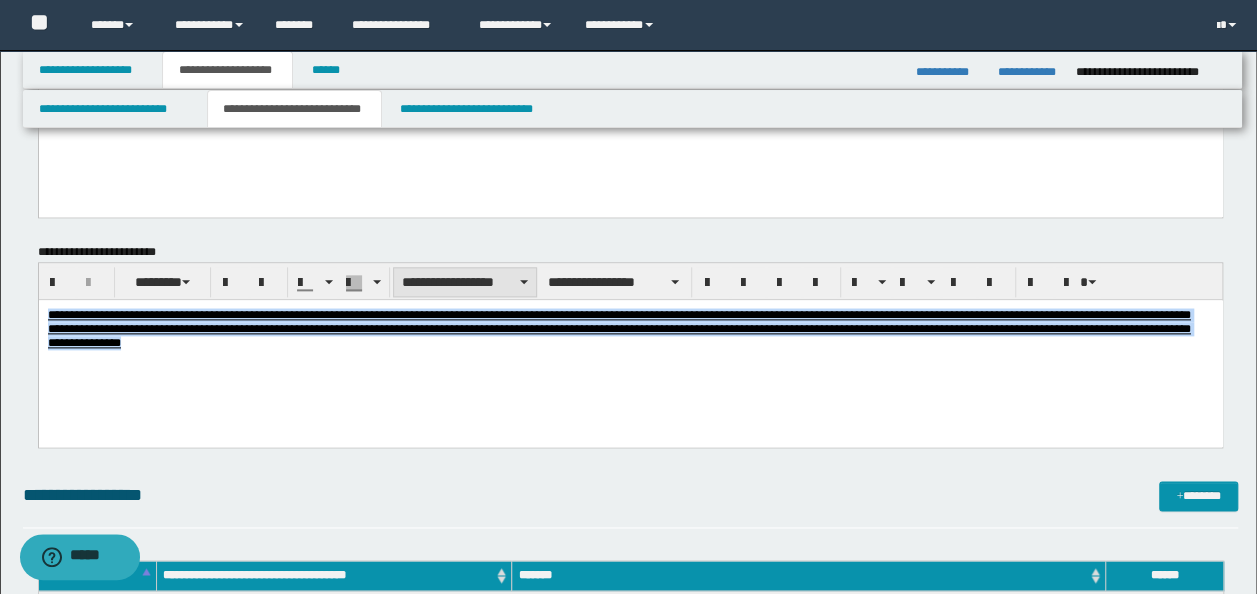 click on "**********" at bounding box center [465, 282] 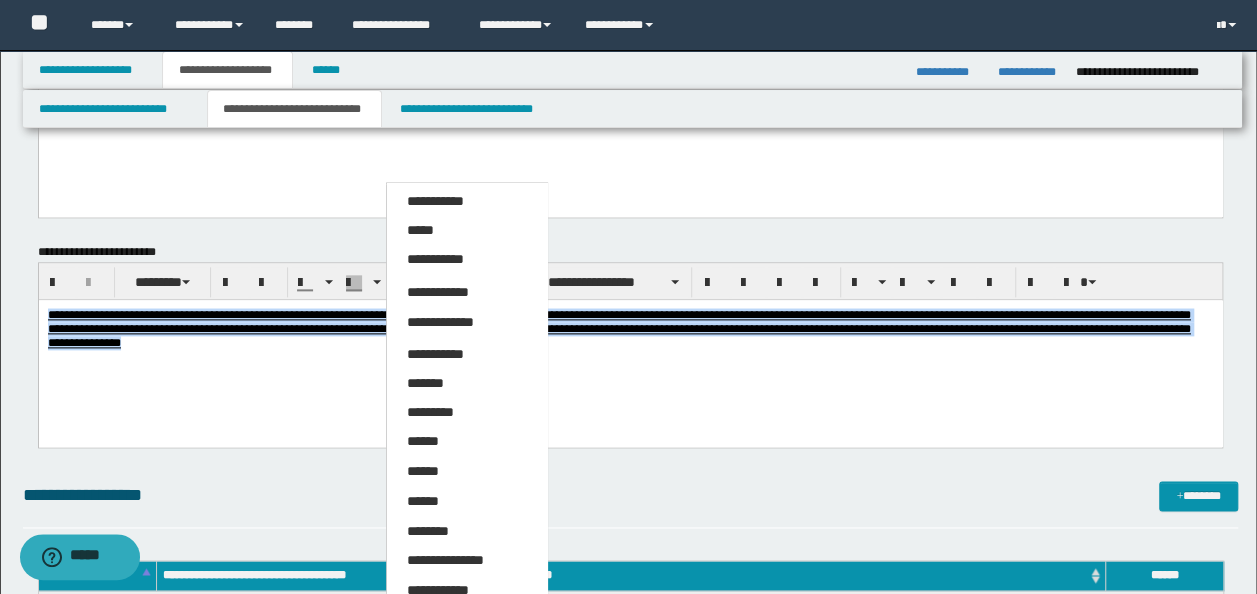 click on "**********" at bounding box center [466, 262] 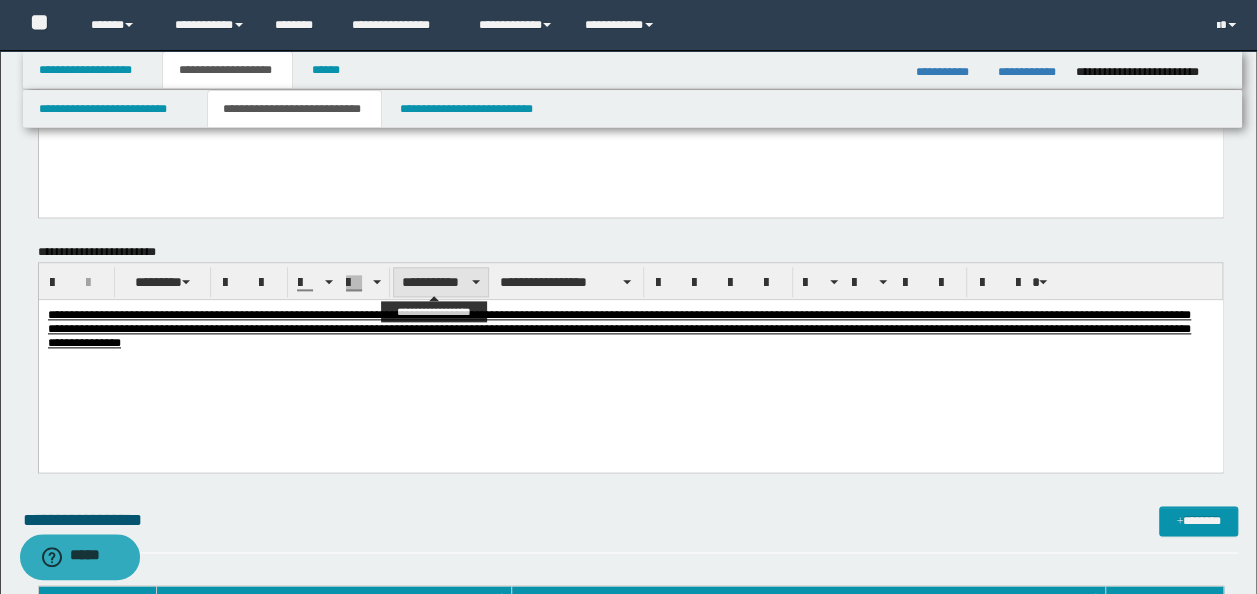 click on "**********" at bounding box center (441, 282) 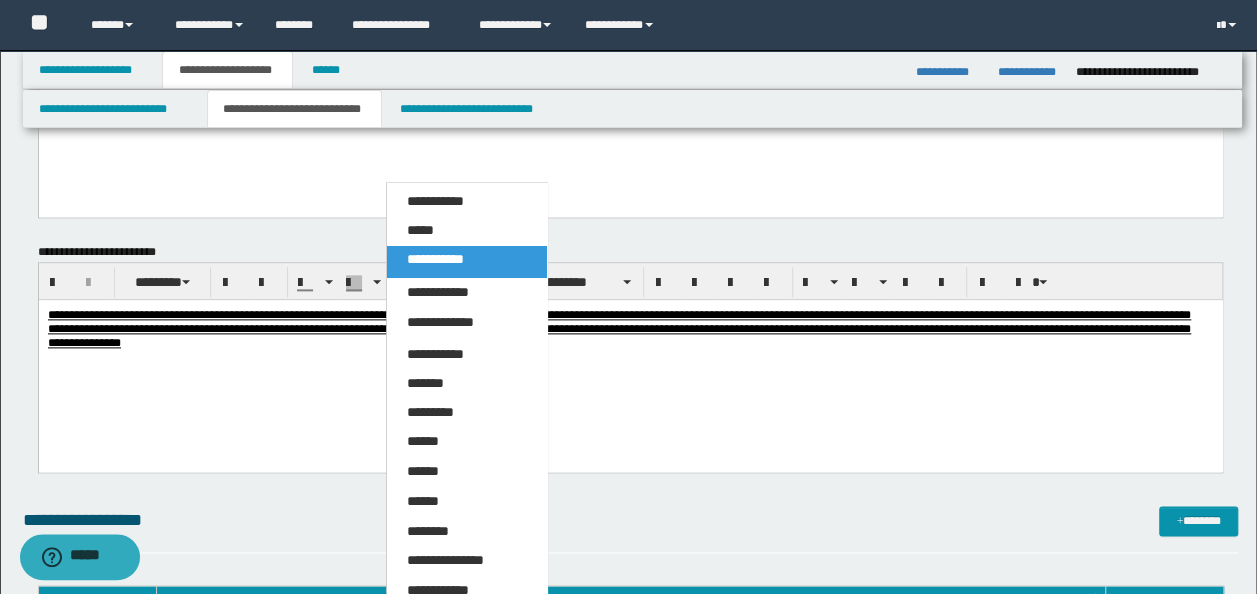 drag, startPoint x: 434, startPoint y: 233, endPoint x: 455, endPoint y: 233, distance: 21 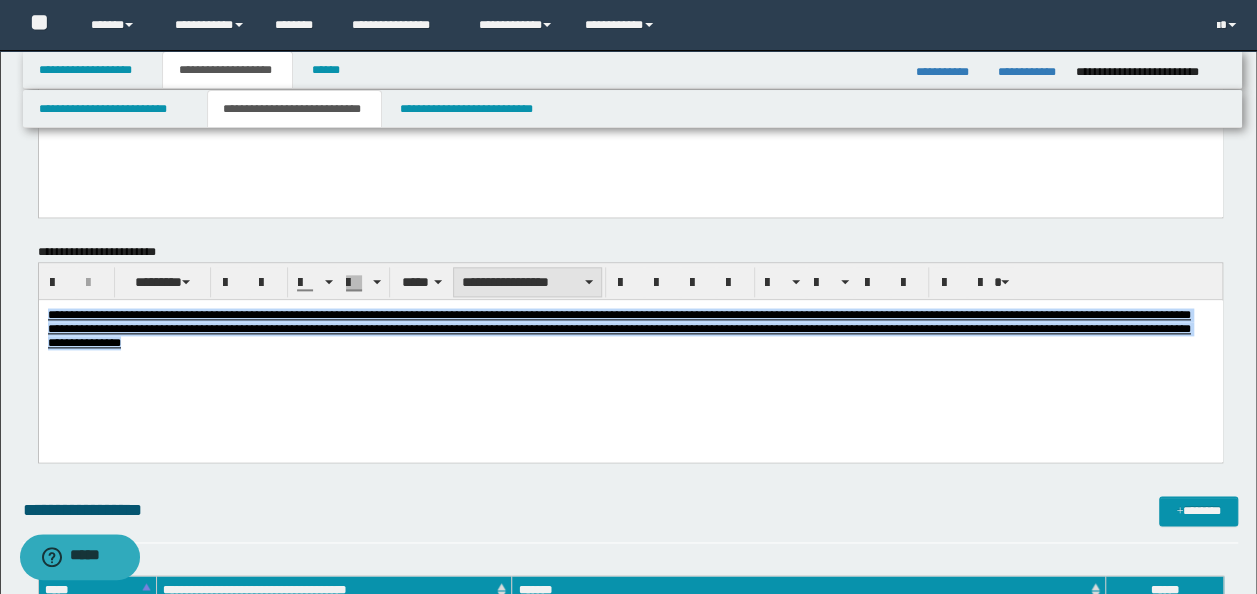 click on "**********" at bounding box center [527, 282] 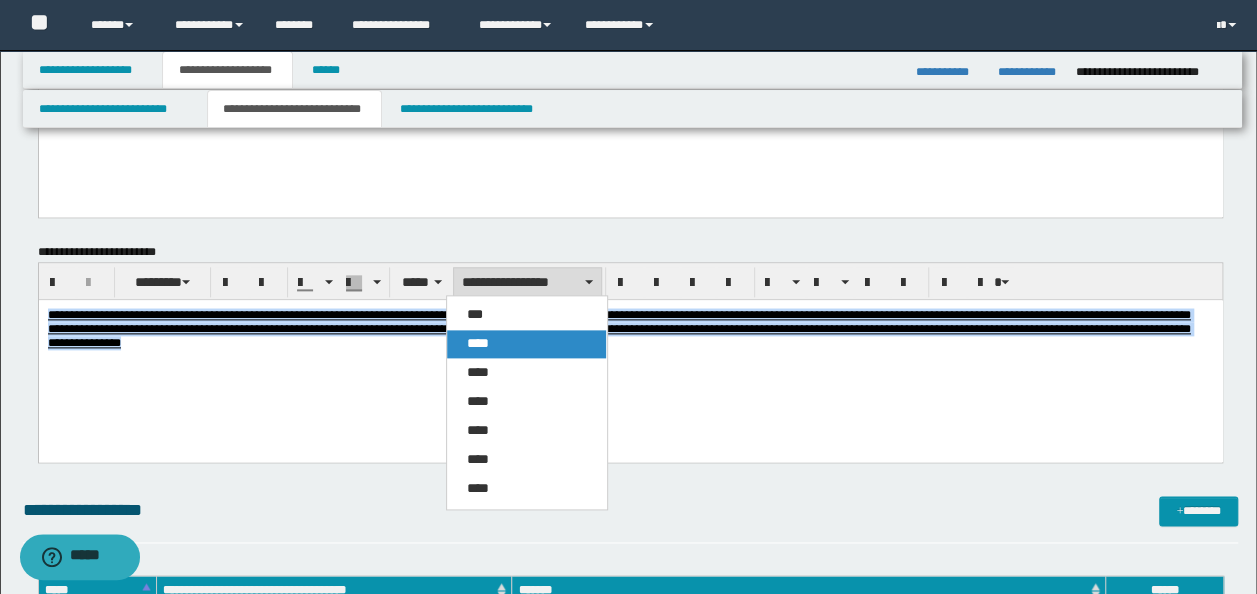 click on "****" at bounding box center [526, 344] 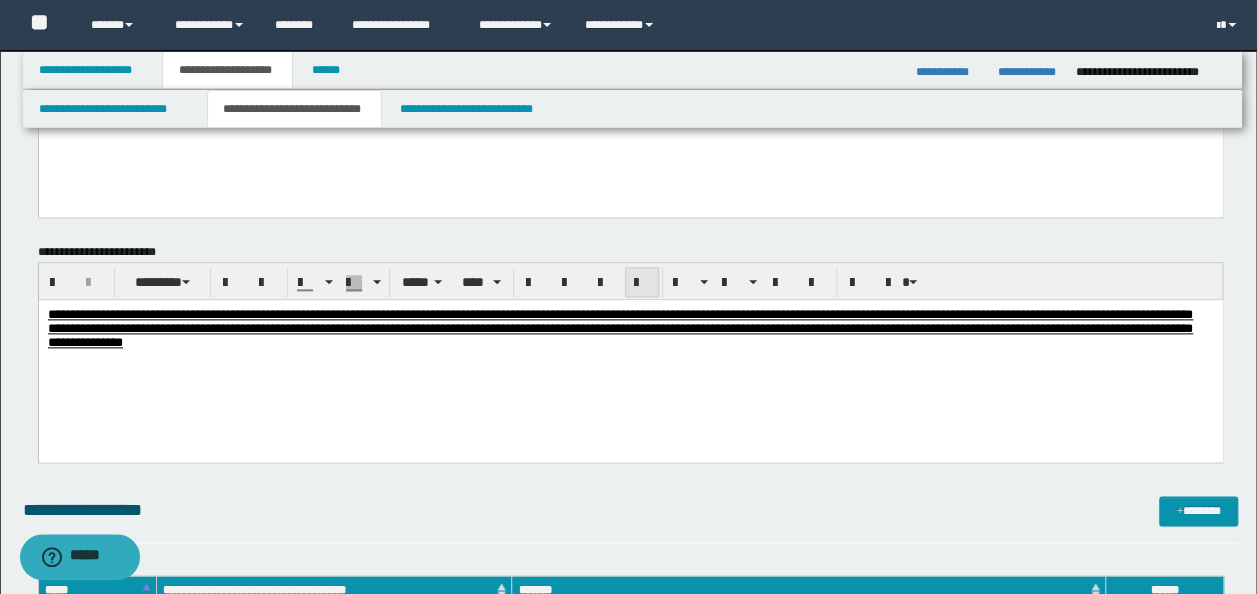 click at bounding box center [642, 283] 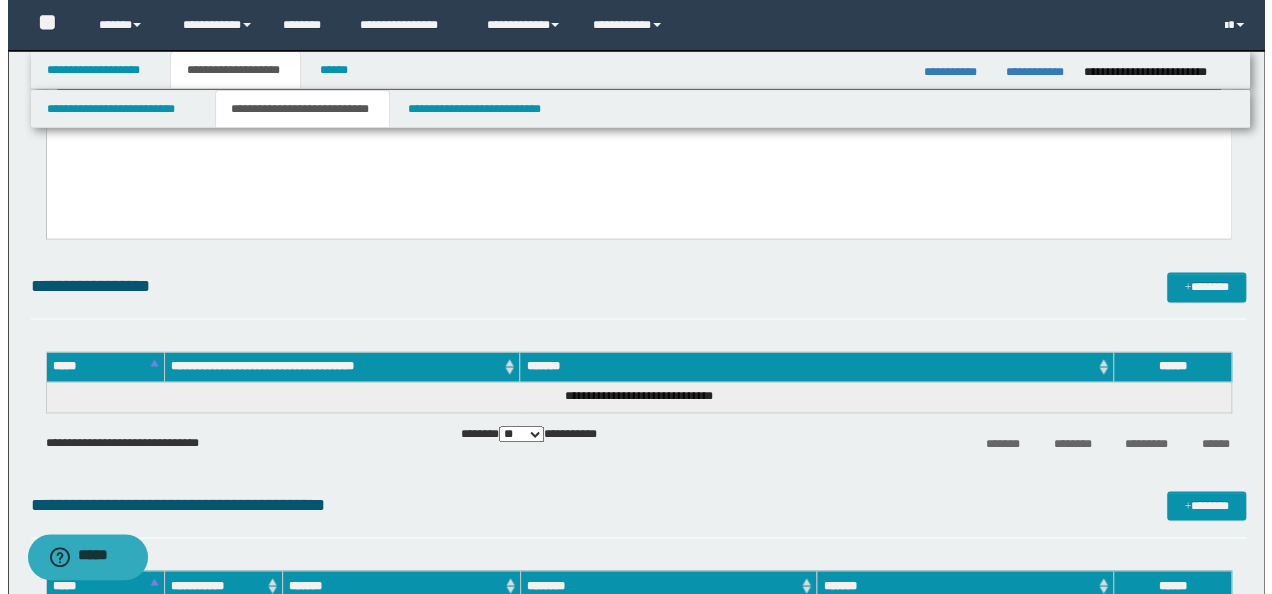 scroll, scrollTop: 1400, scrollLeft: 0, axis: vertical 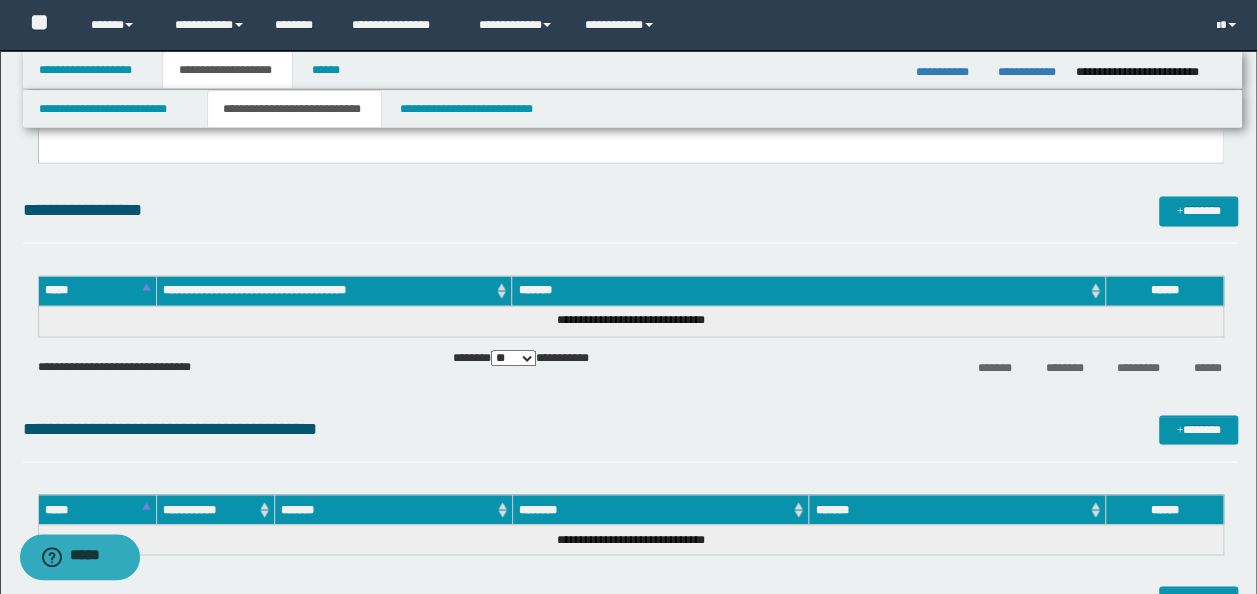 click on "**********" at bounding box center [631, -41] 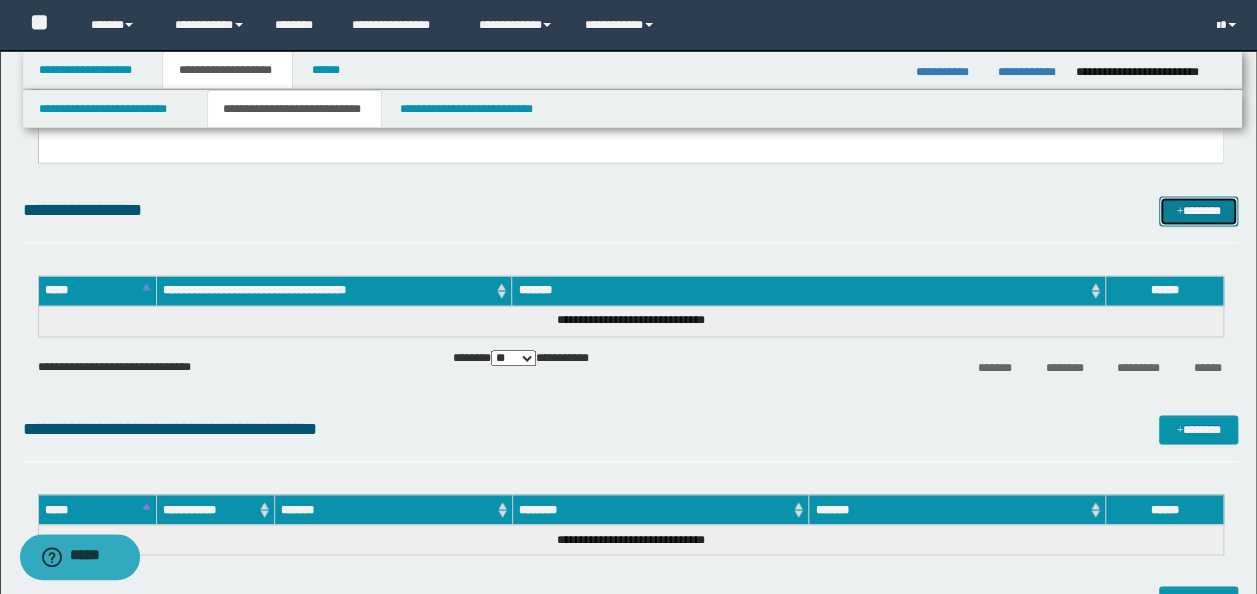 click on "*******" at bounding box center [1198, 210] 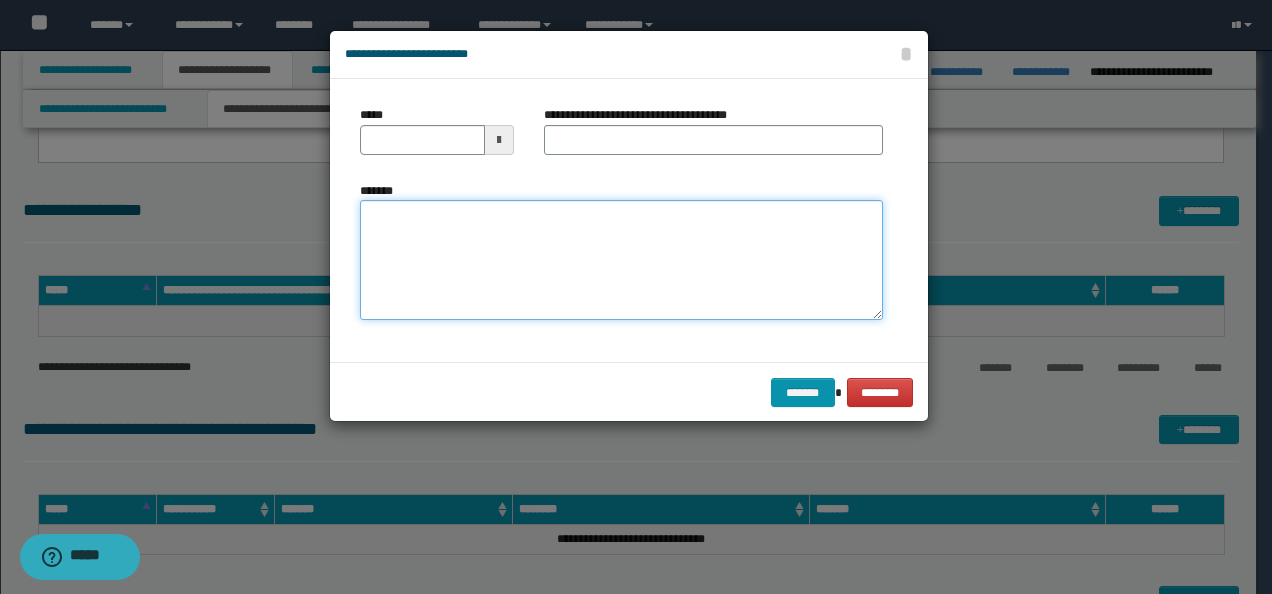 click on "*******" at bounding box center (621, 260) 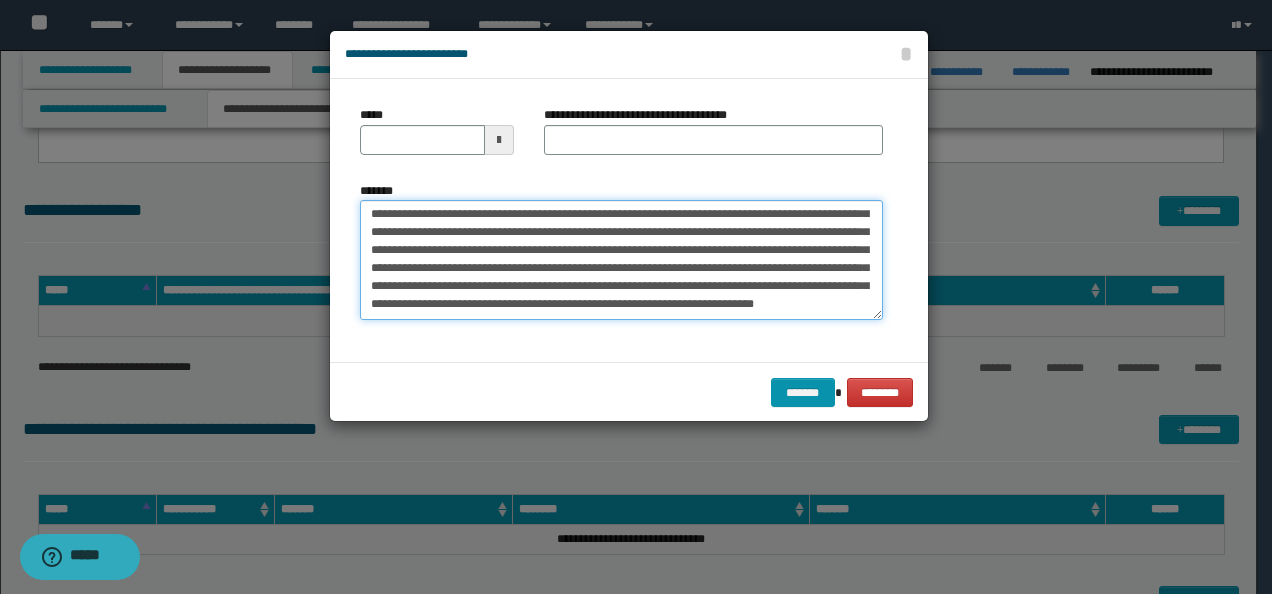 scroll, scrollTop: 0, scrollLeft: 0, axis: both 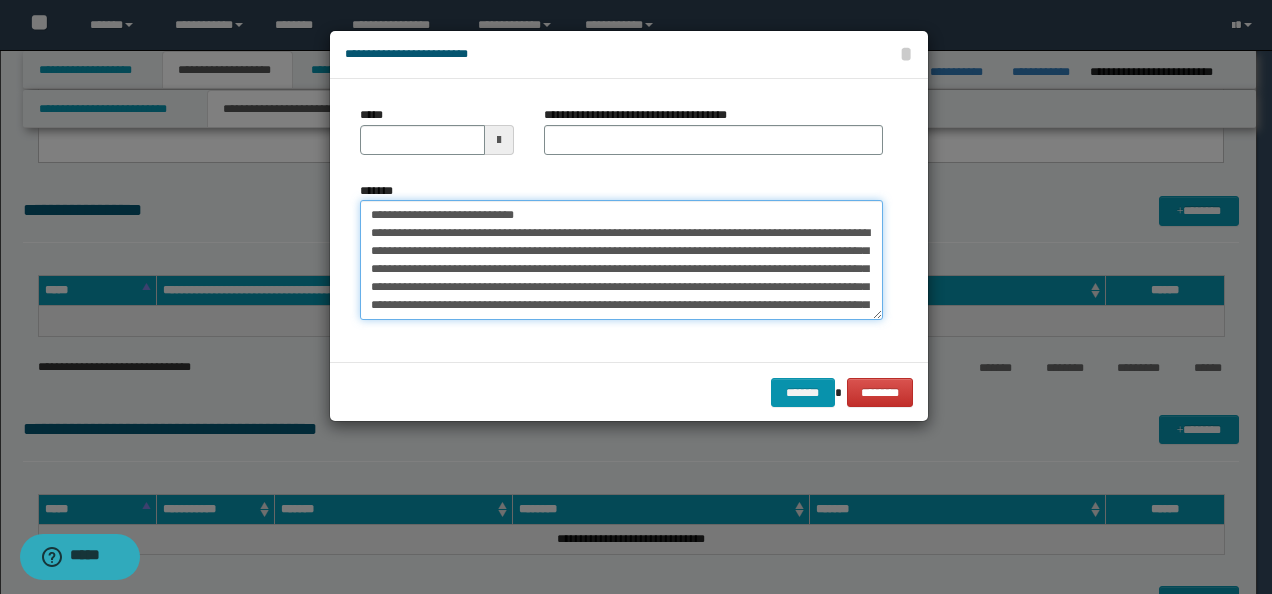 drag, startPoint x: 430, startPoint y: 214, endPoint x: 287, endPoint y: 217, distance: 143.03146 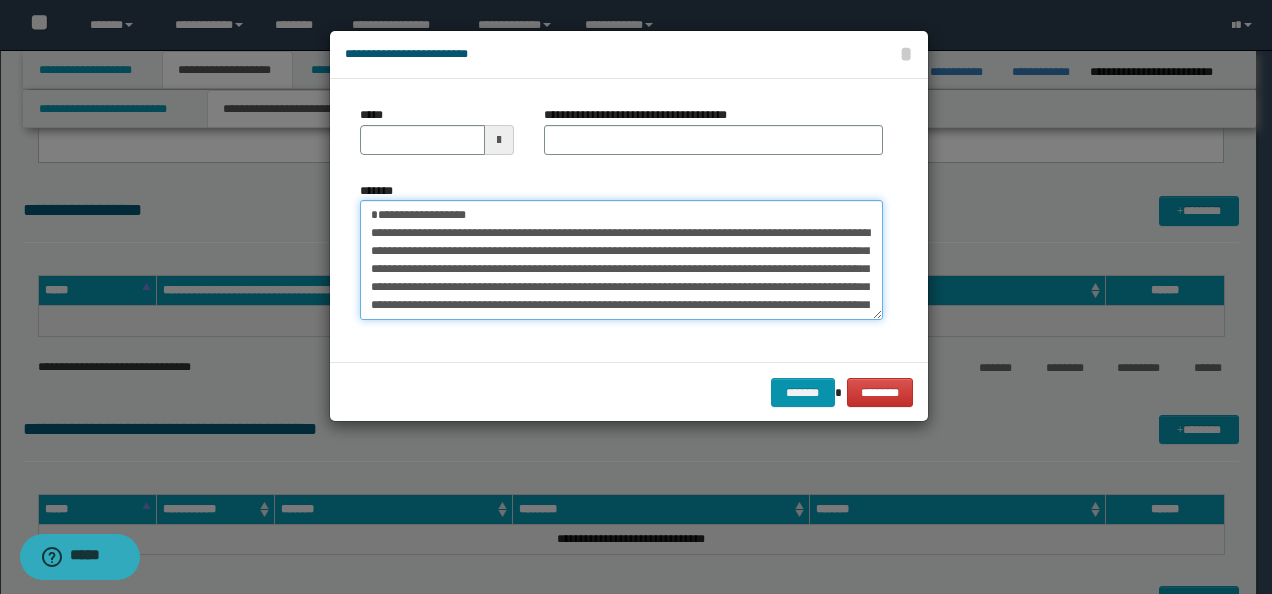 type 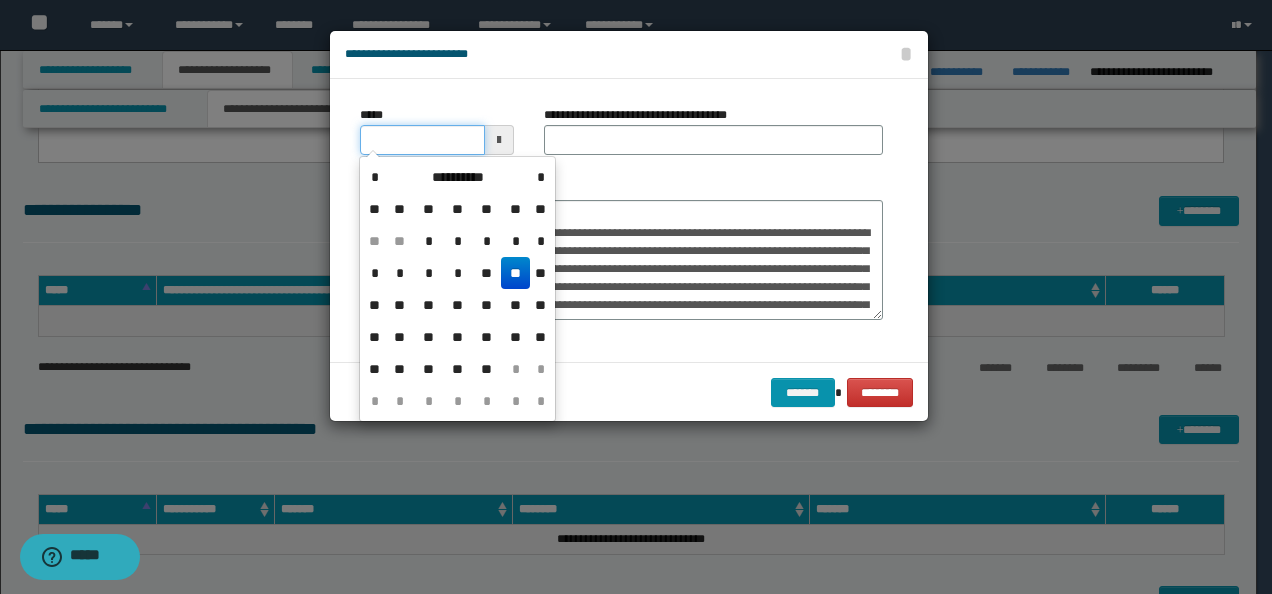 click on "*****" at bounding box center [422, 140] 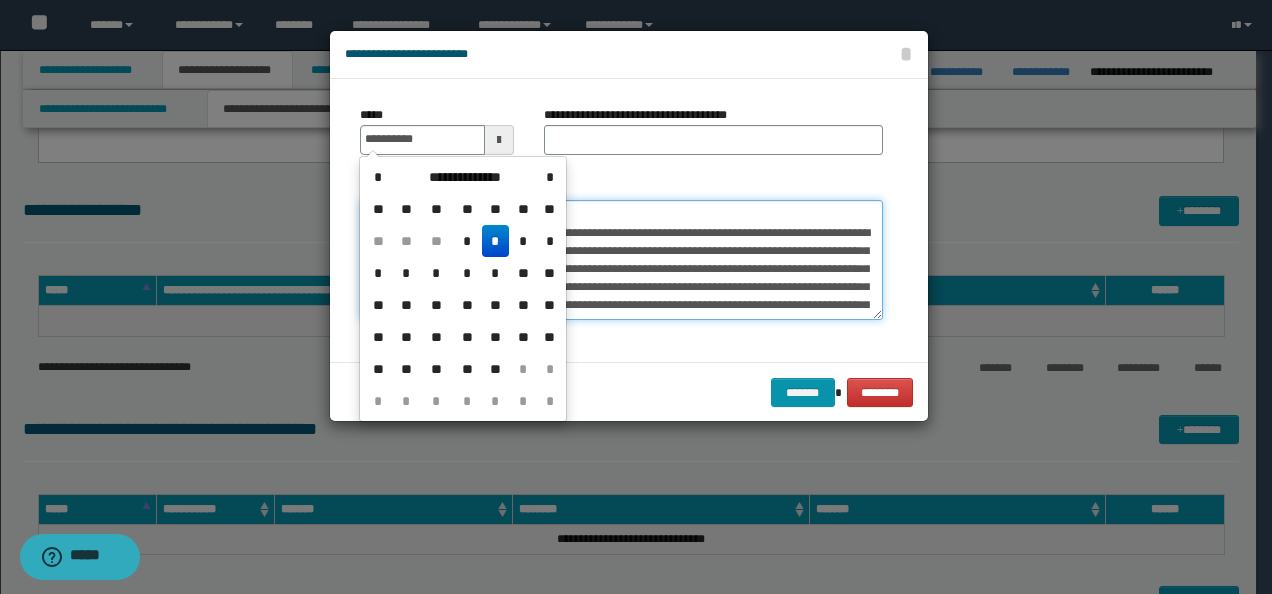 type on "**********" 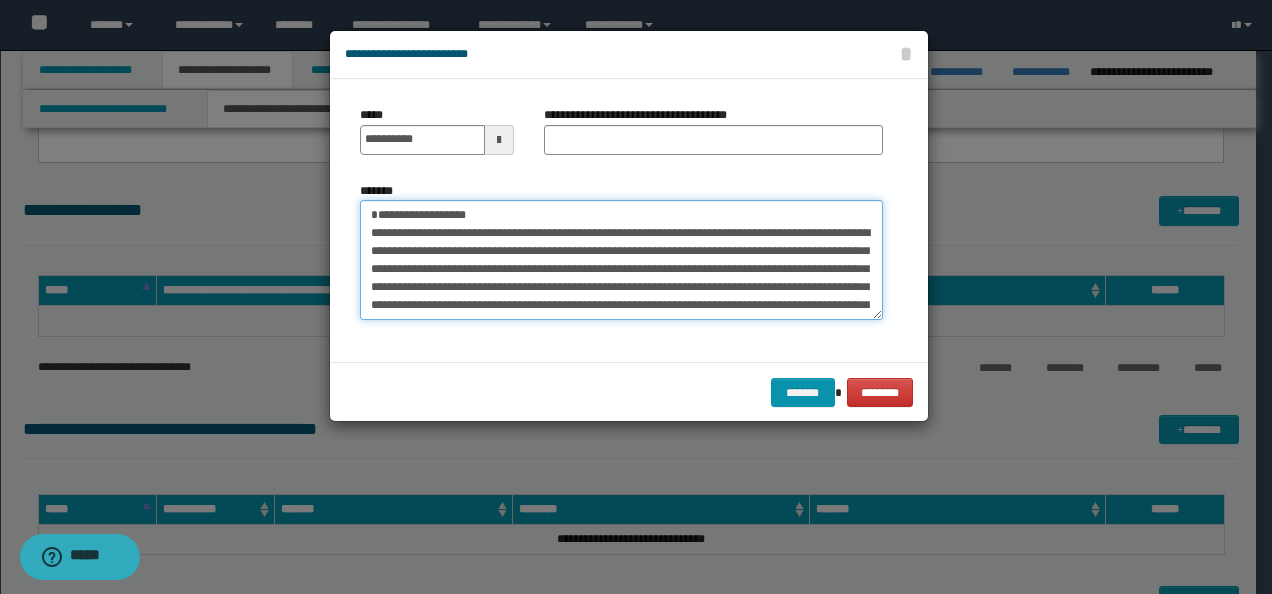drag, startPoint x: 567, startPoint y: 210, endPoint x: 6, endPoint y: 206, distance: 561.0143 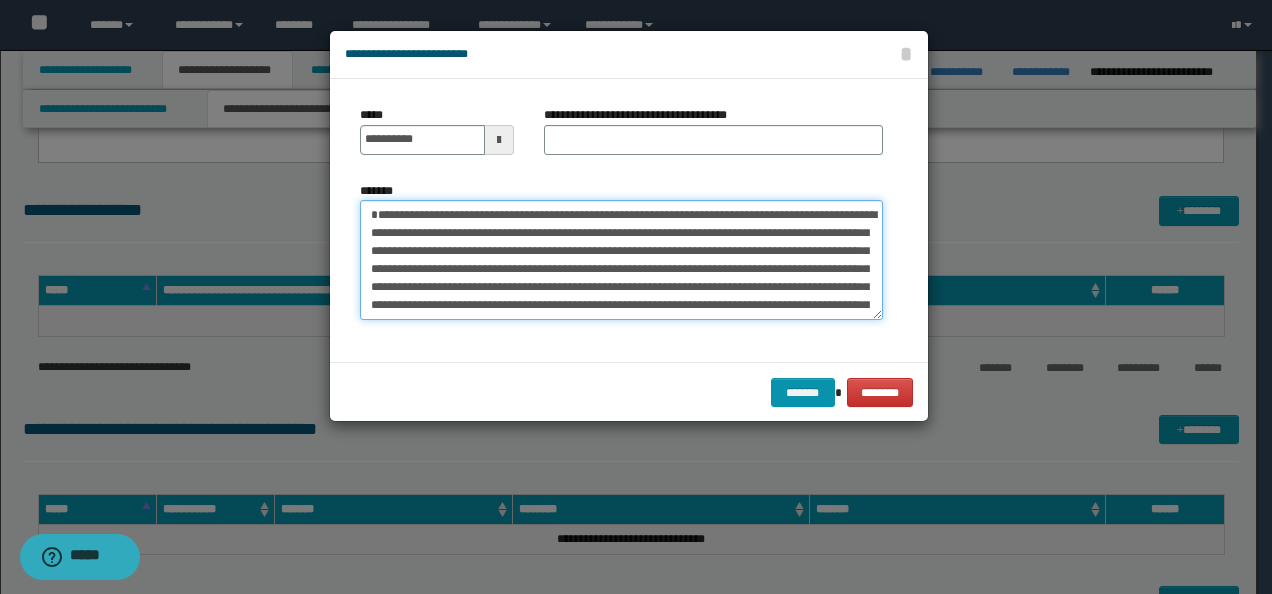 type on "**********" 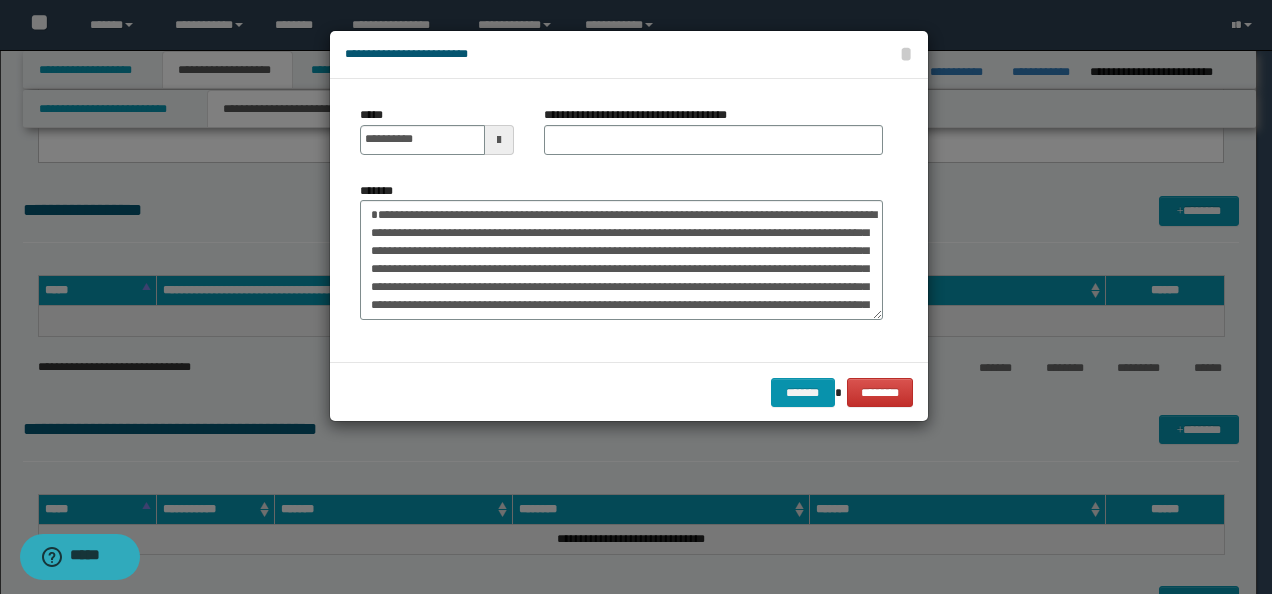 click on "**********" at bounding box center [713, 138] 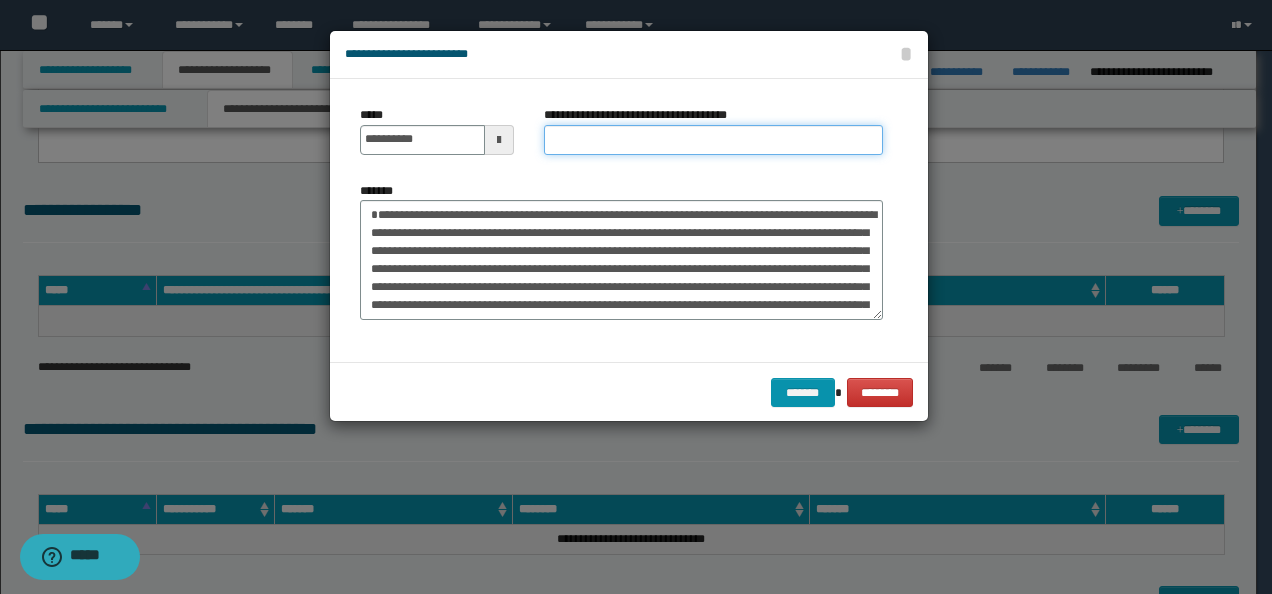 drag, startPoint x: 560, startPoint y: 142, endPoint x: 578, endPoint y: 150, distance: 19.697716 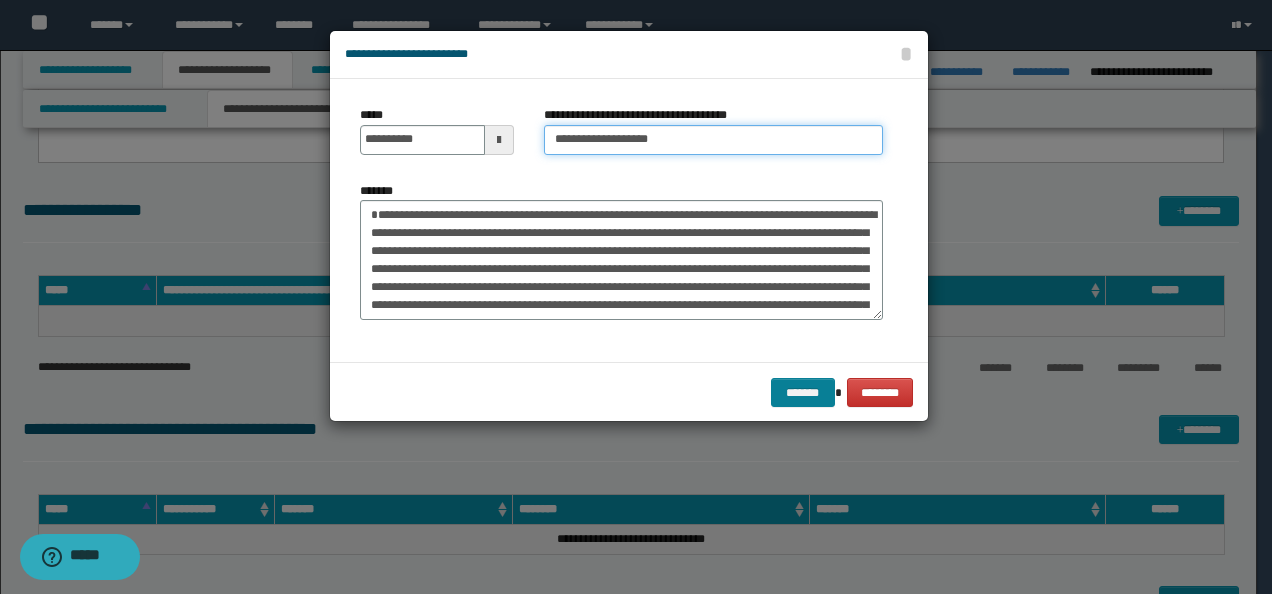 type on "**********" 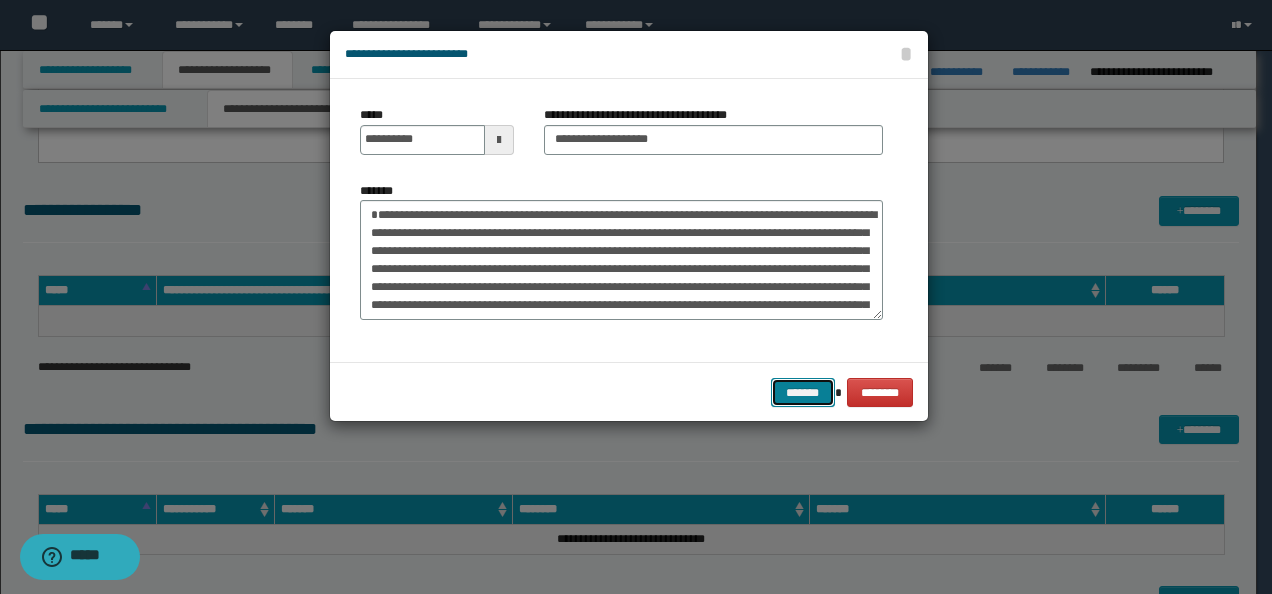 click on "*******" at bounding box center [803, 392] 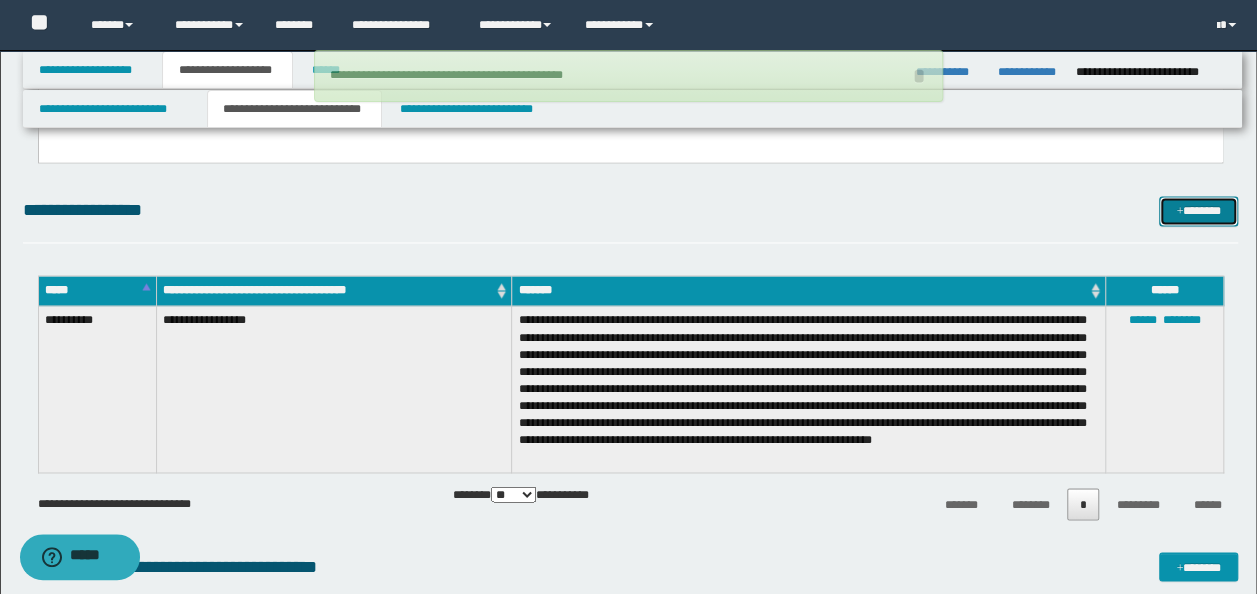 type 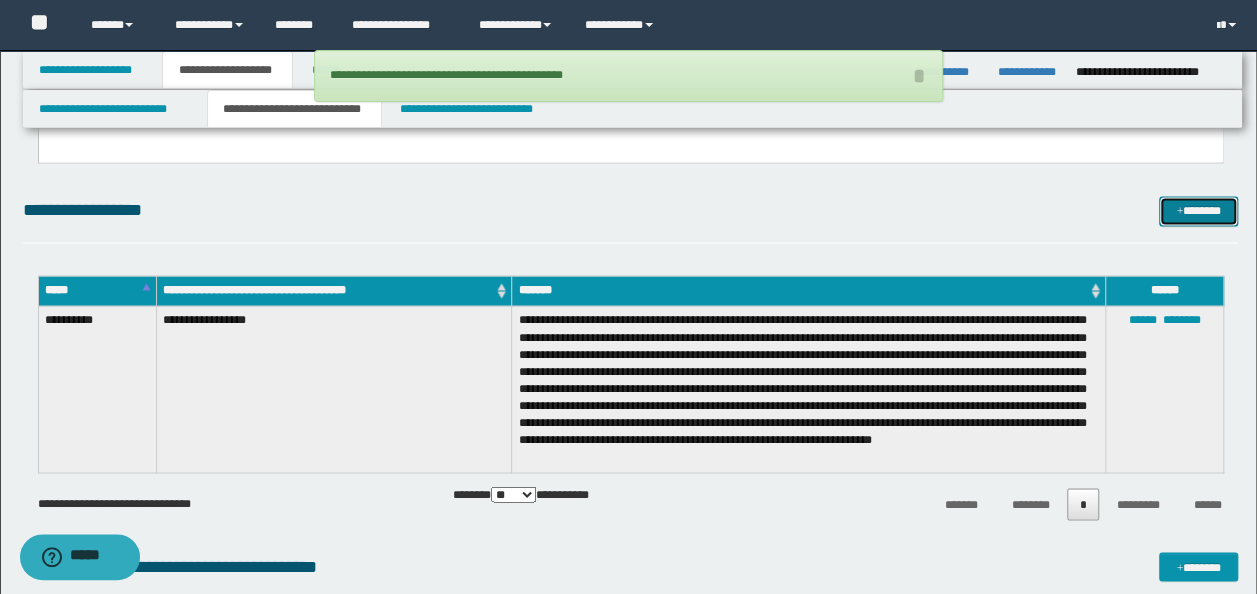 click on "*******" at bounding box center (1198, 210) 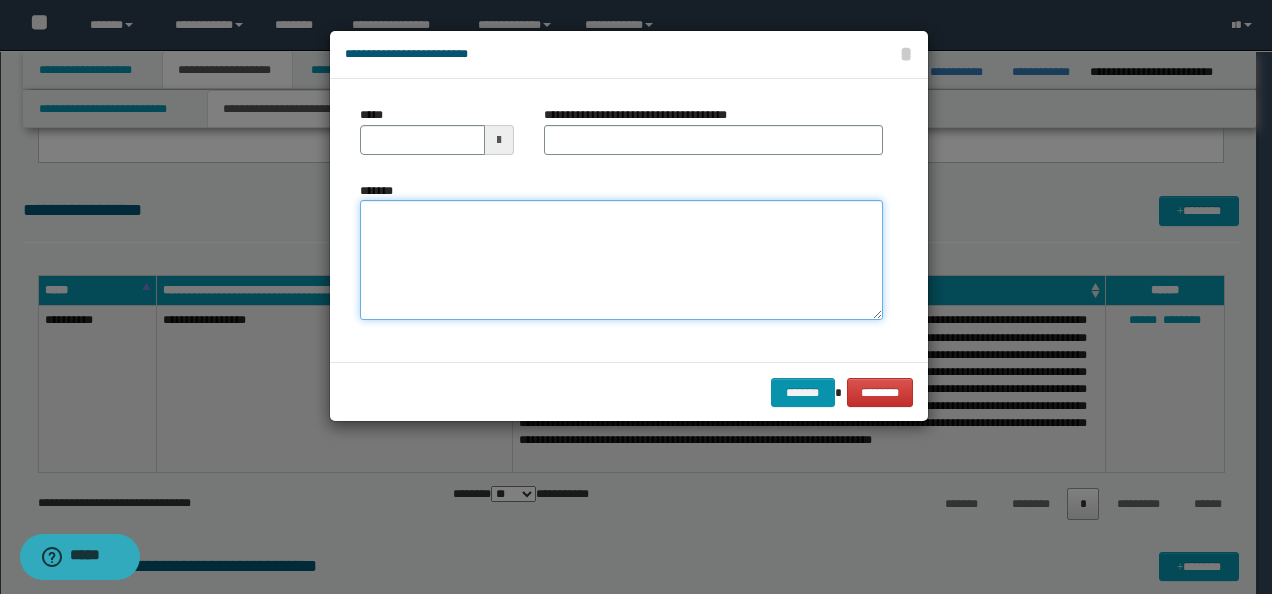 click on "*******" at bounding box center [621, 259] 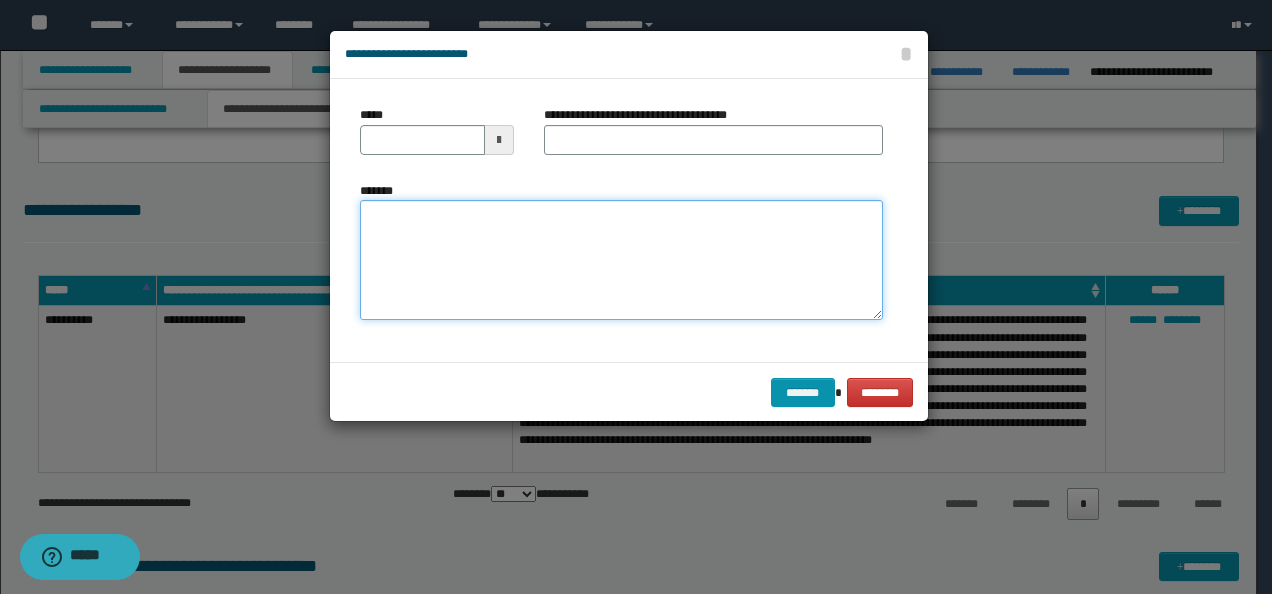 paste on "**********" 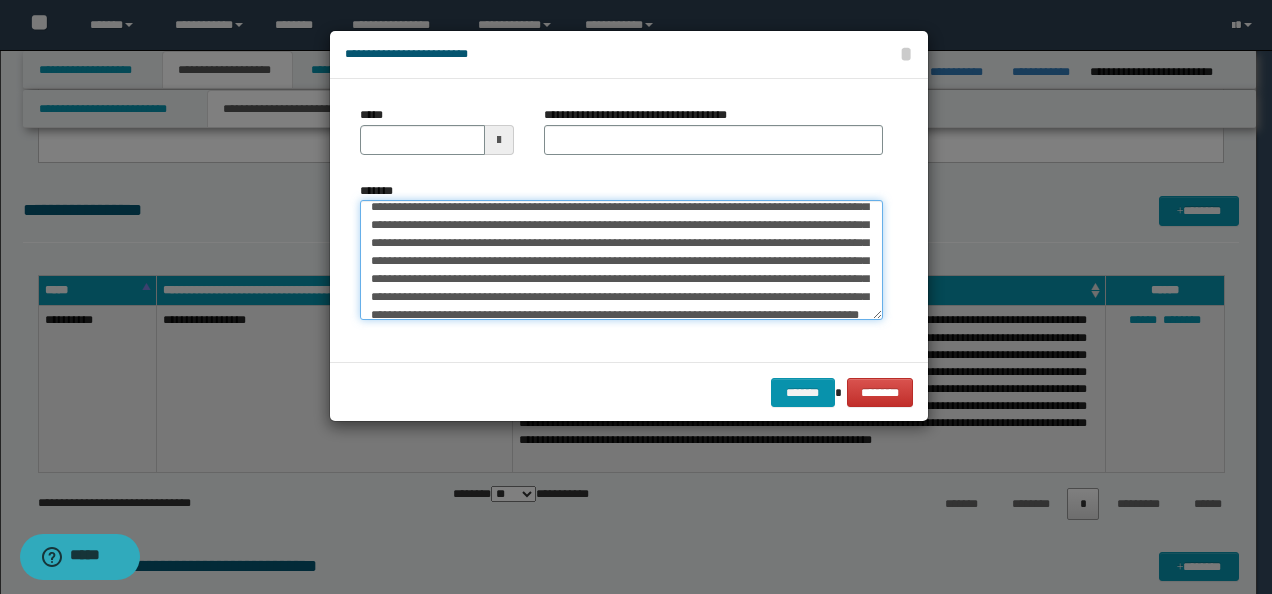 scroll, scrollTop: 0, scrollLeft: 0, axis: both 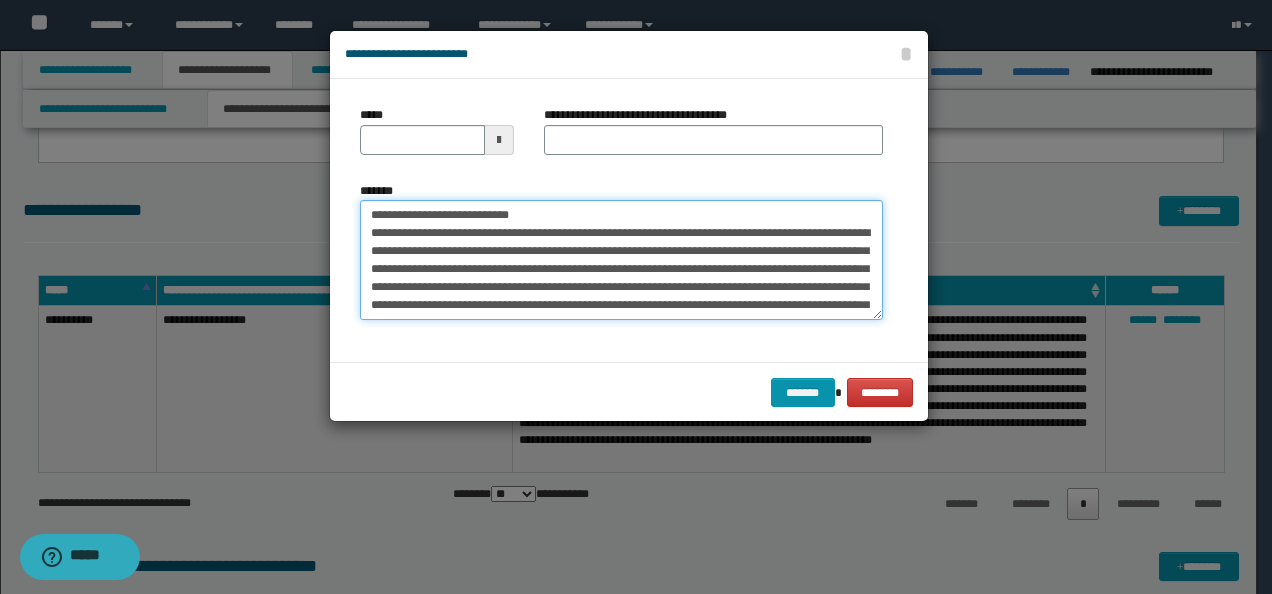 drag, startPoint x: 432, startPoint y: 209, endPoint x: 149, endPoint y: 209, distance: 283 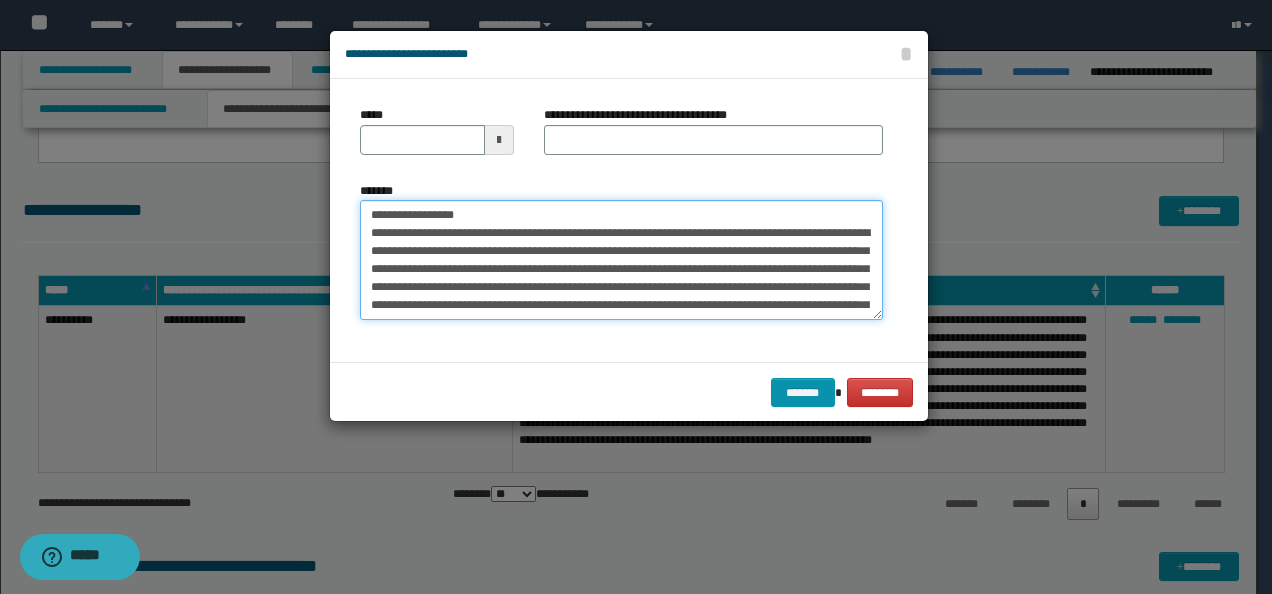 type 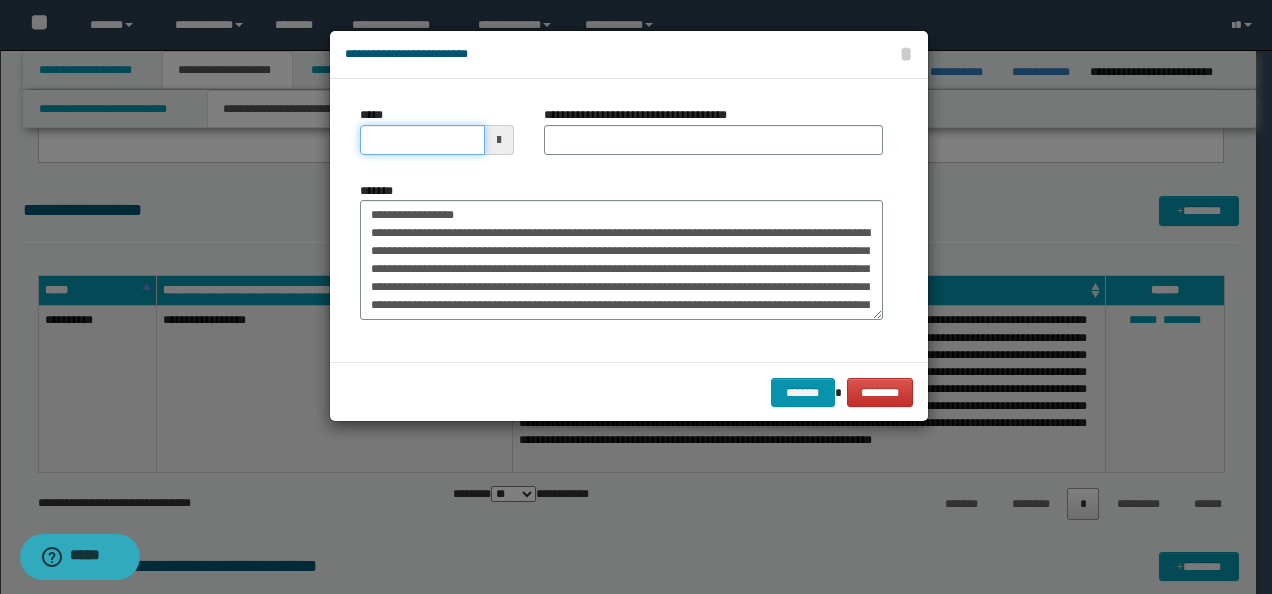 click on "**********" at bounding box center (636, -1103) 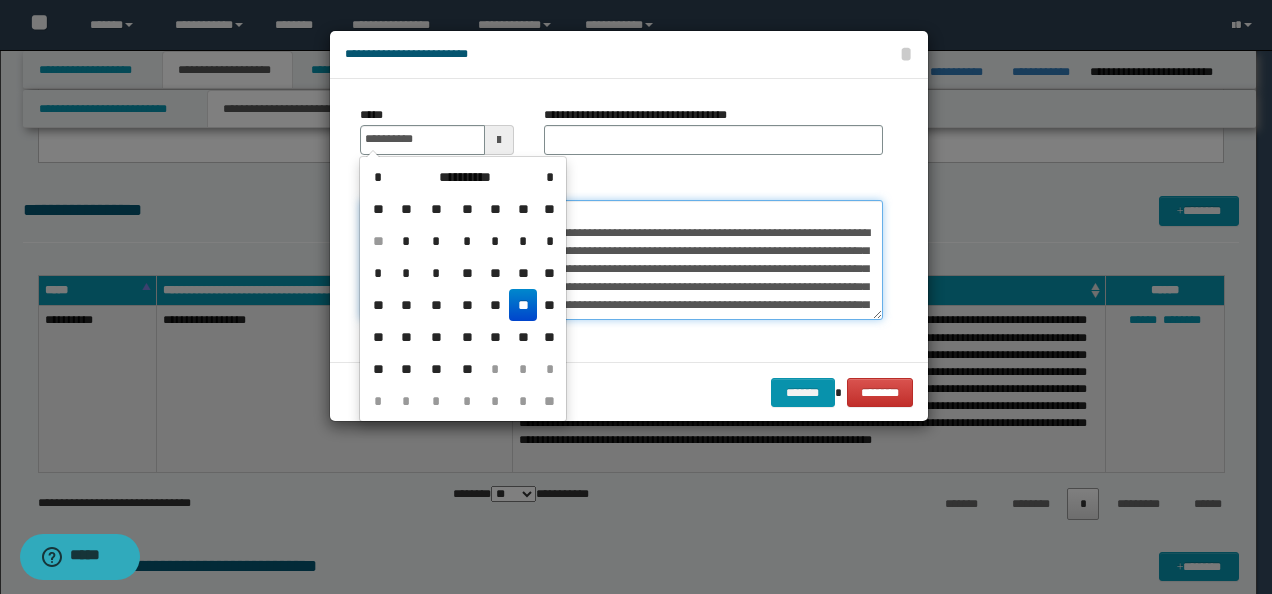 type on "**********" 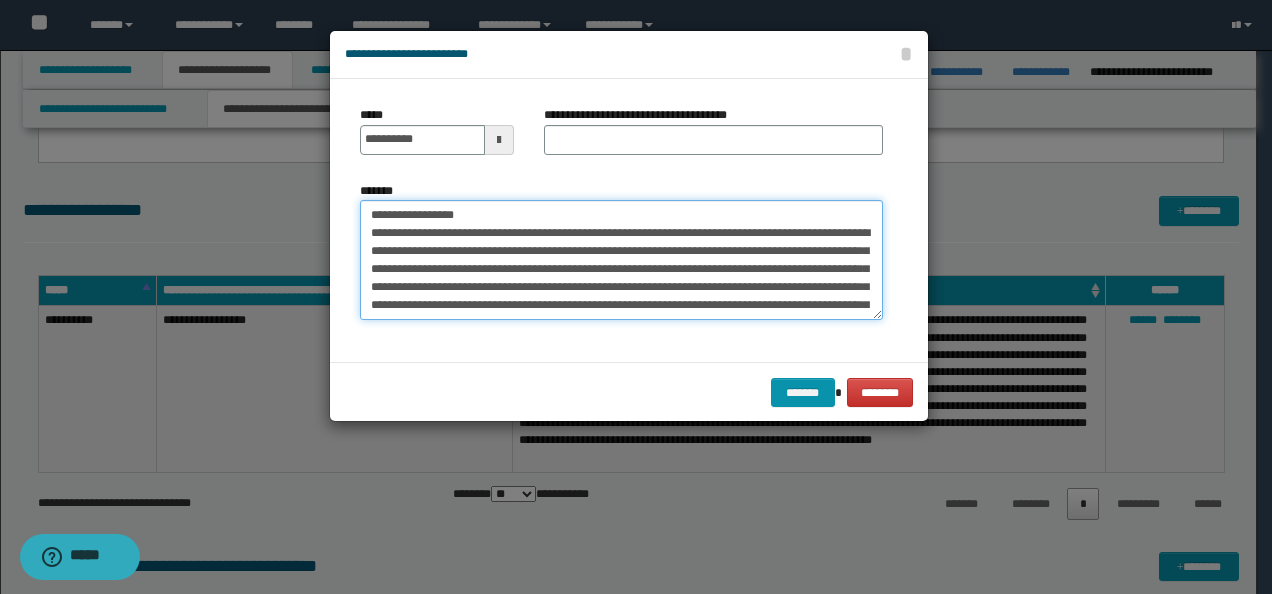 drag, startPoint x: 602, startPoint y: 206, endPoint x: 225, endPoint y: 182, distance: 377.76315 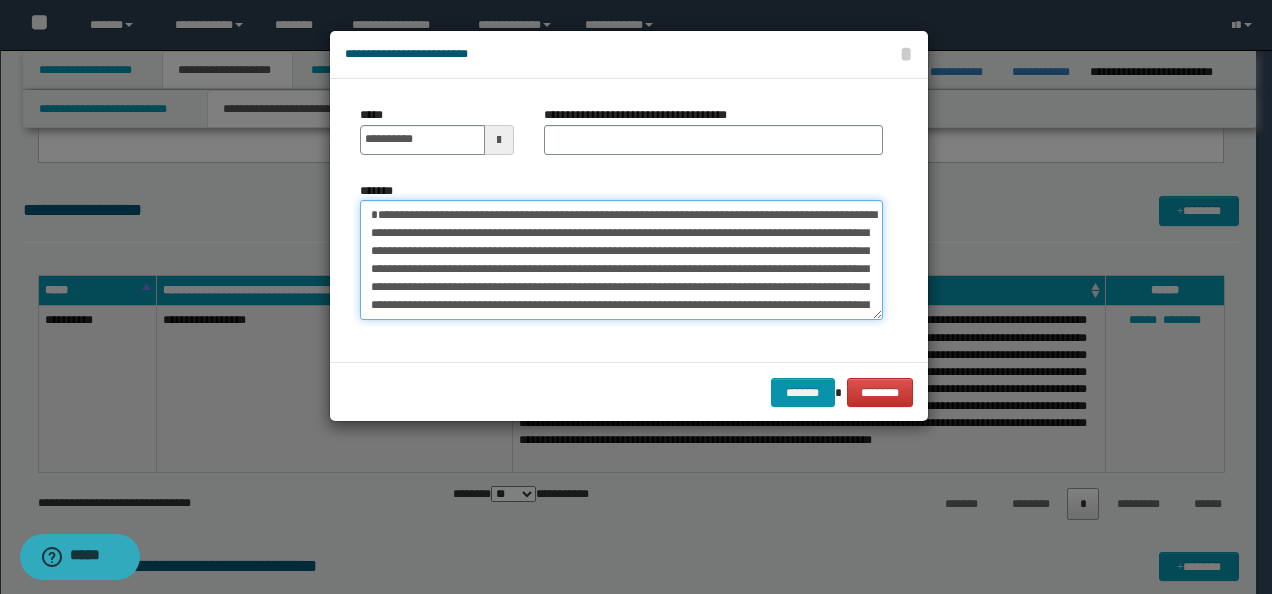 type on "**********" 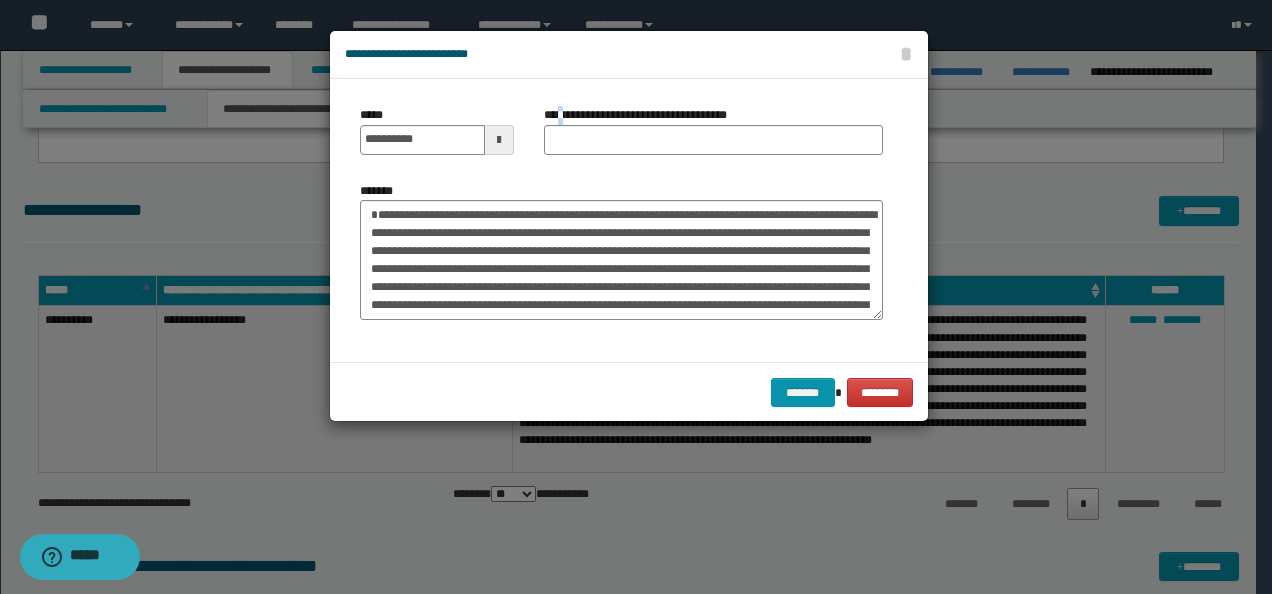 drag, startPoint x: 566, startPoint y: 122, endPoint x: 578, endPoint y: 148, distance: 28.635643 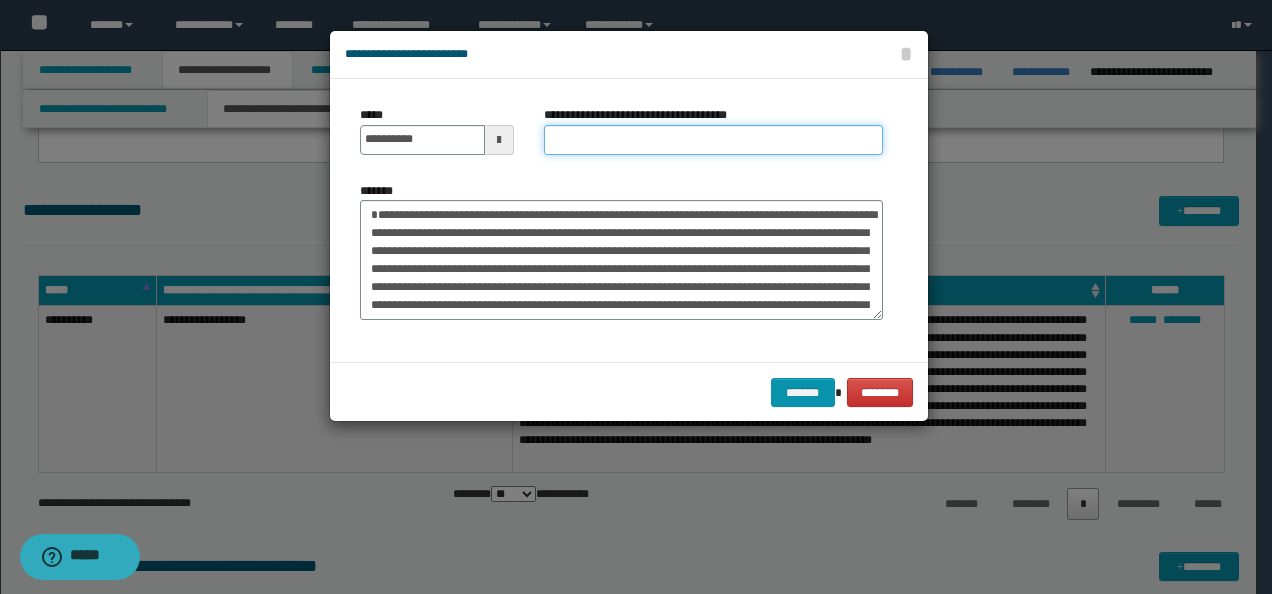 click on "**********" at bounding box center (713, 140) 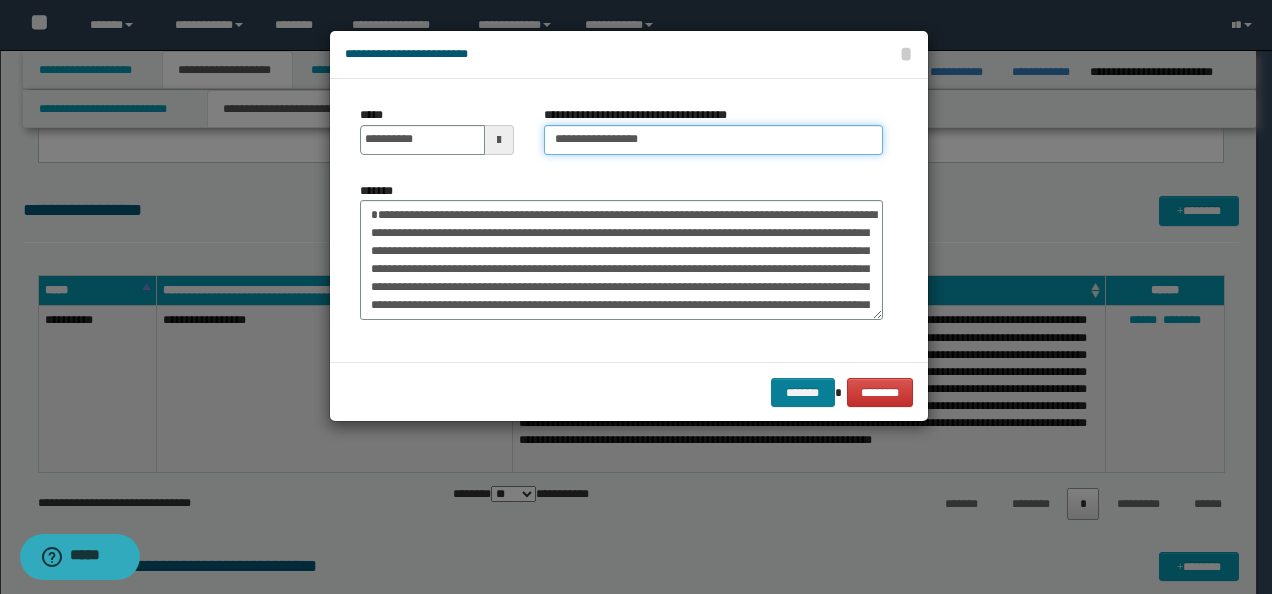 type on "**********" 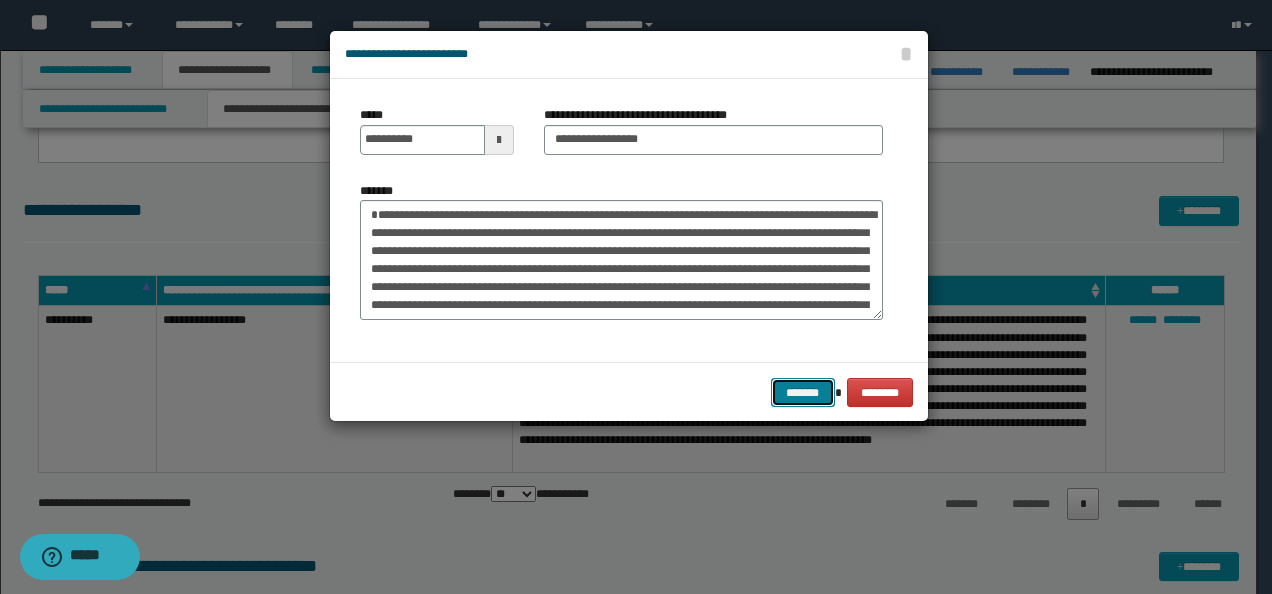 click on "*******" at bounding box center [803, 392] 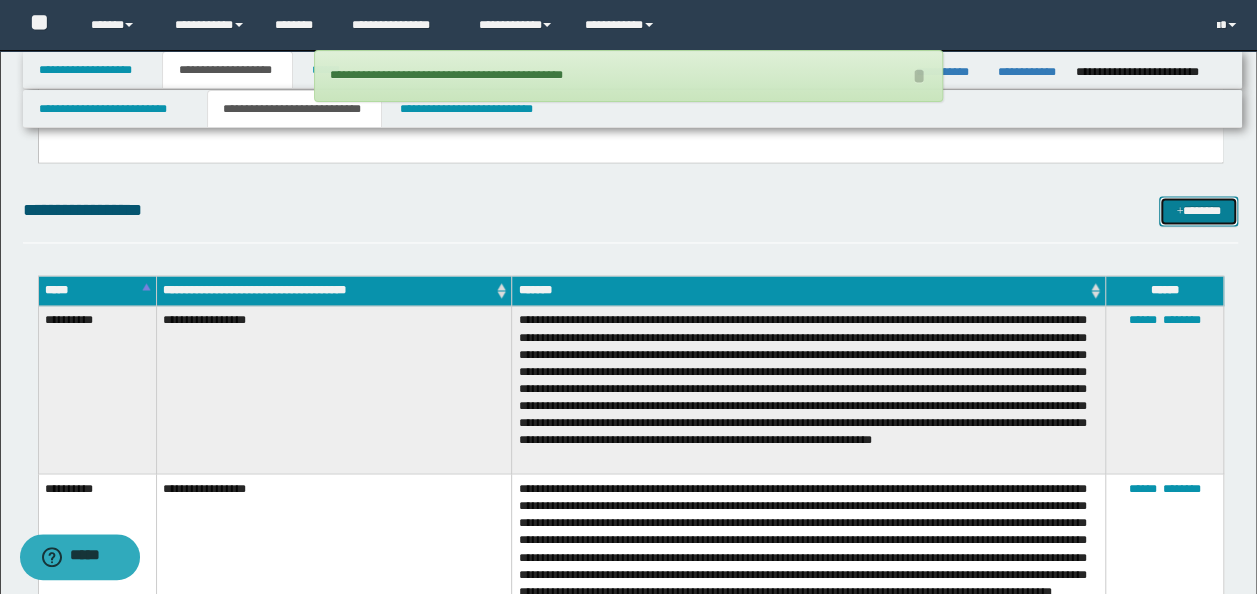 click on "*******" at bounding box center (1198, 210) 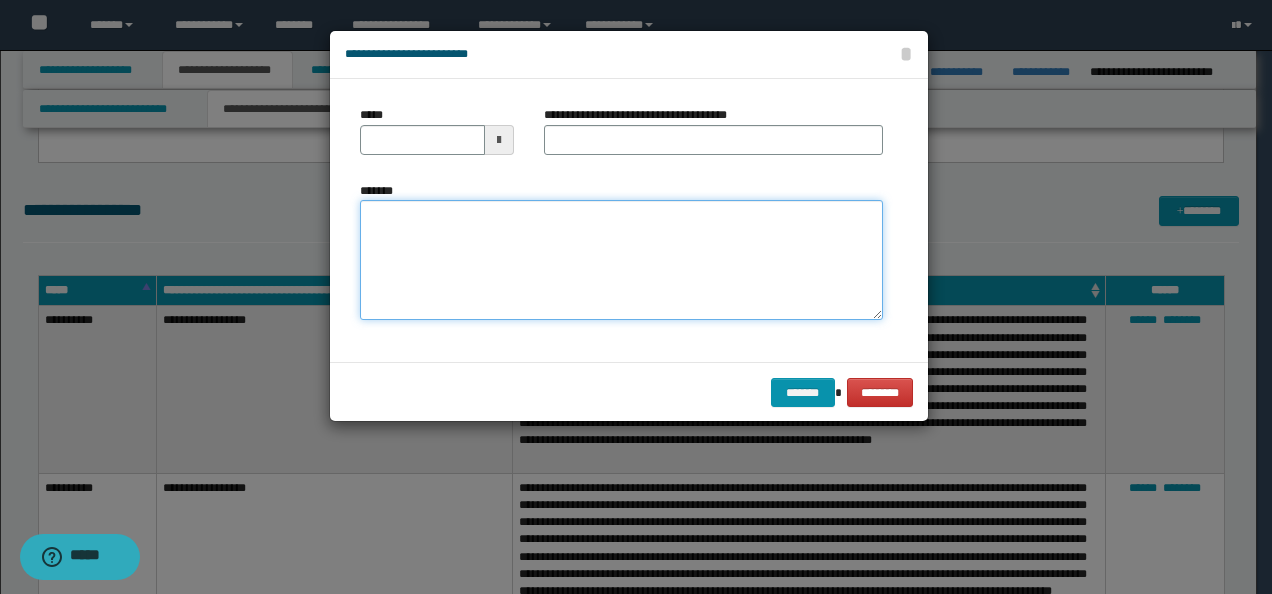 click on "*******" at bounding box center [621, 259] 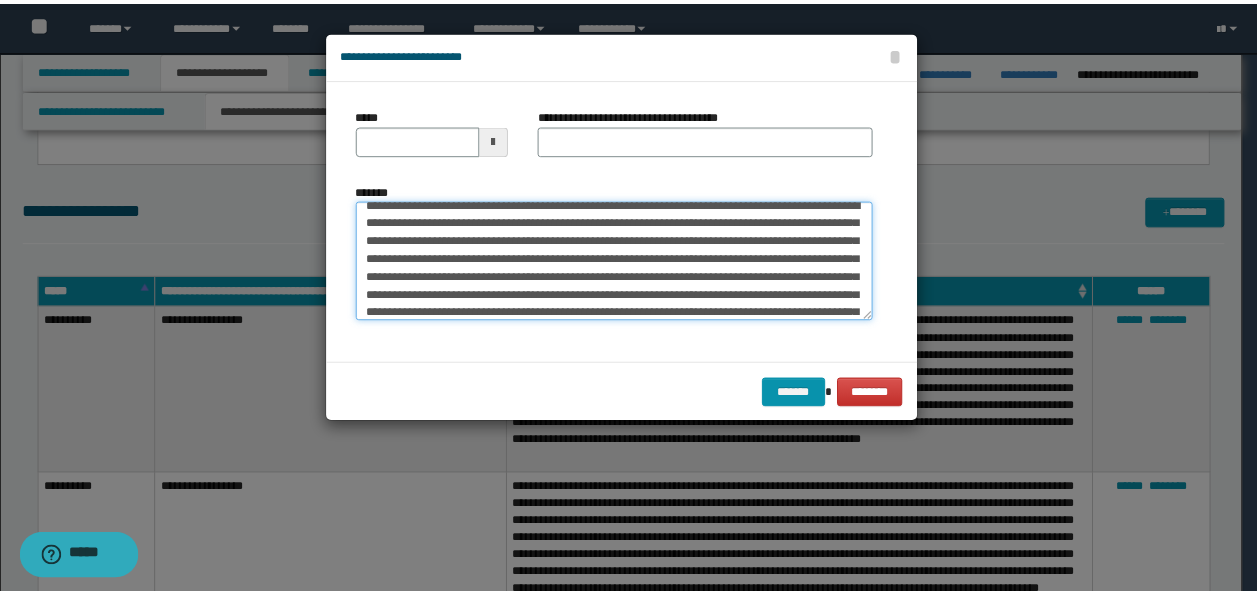 scroll, scrollTop: 0, scrollLeft: 0, axis: both 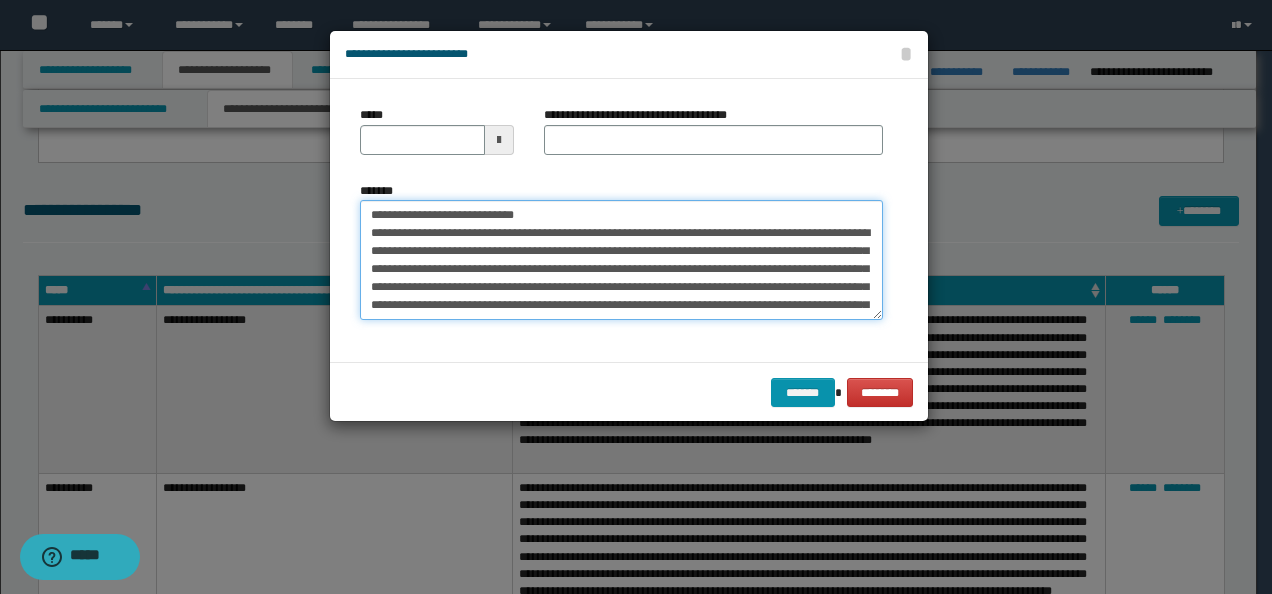 drag, startPoint x: 432, startPoint y: 210, endPoint x: 262, endPoint y: 212, distance: 170.01176 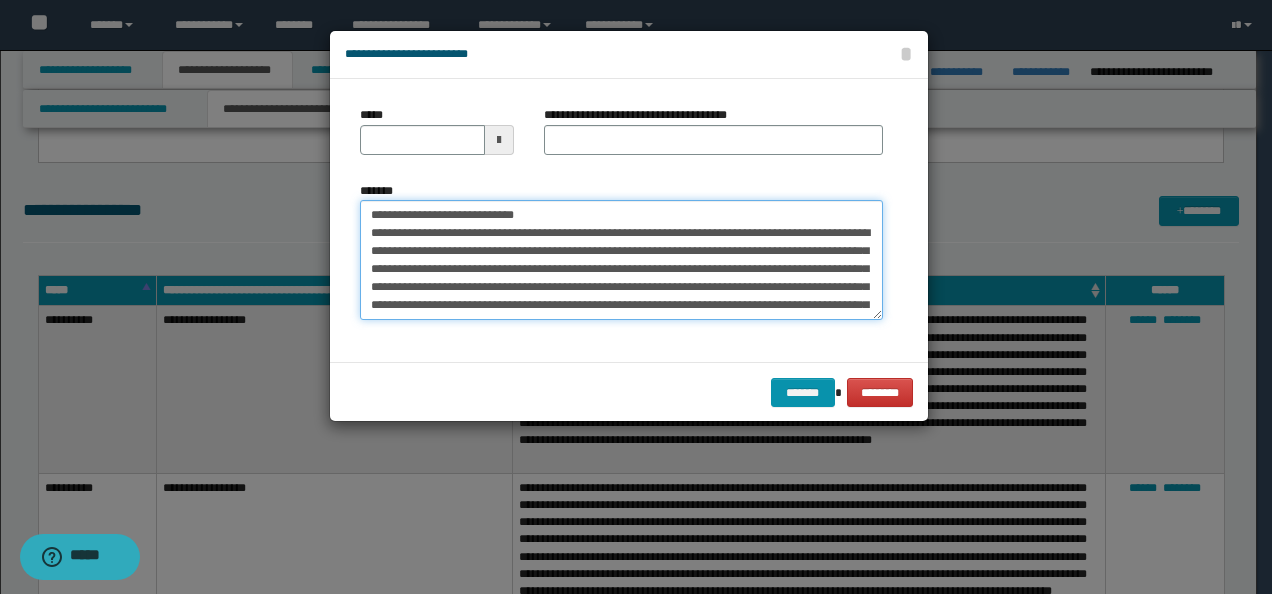 type on "**********" 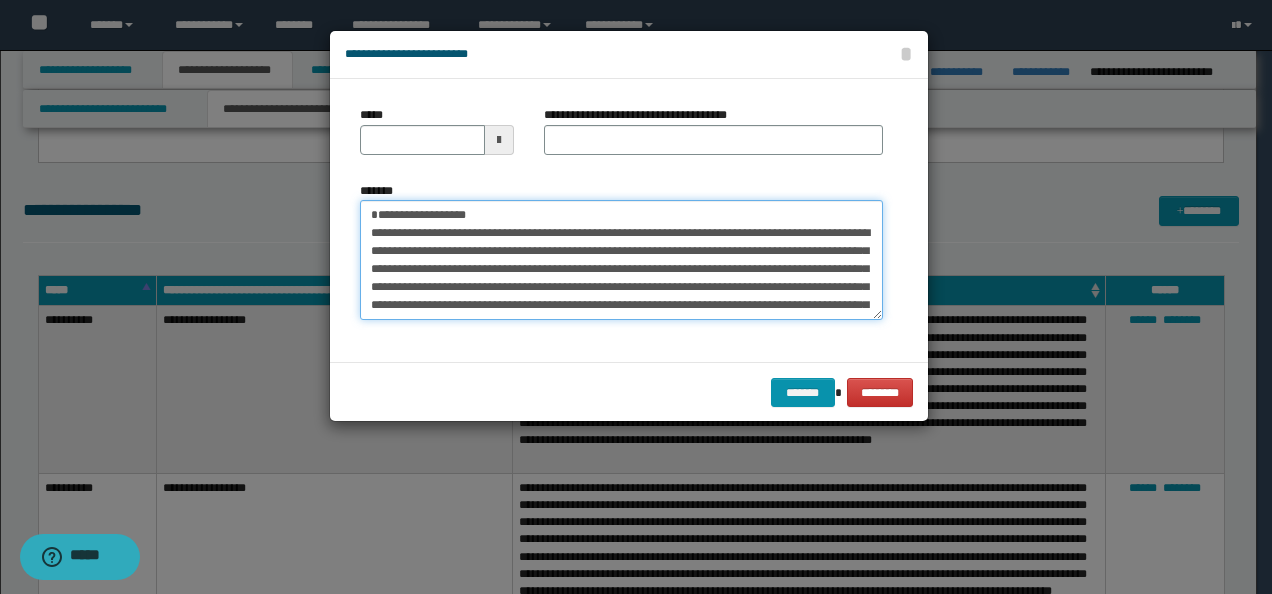 type 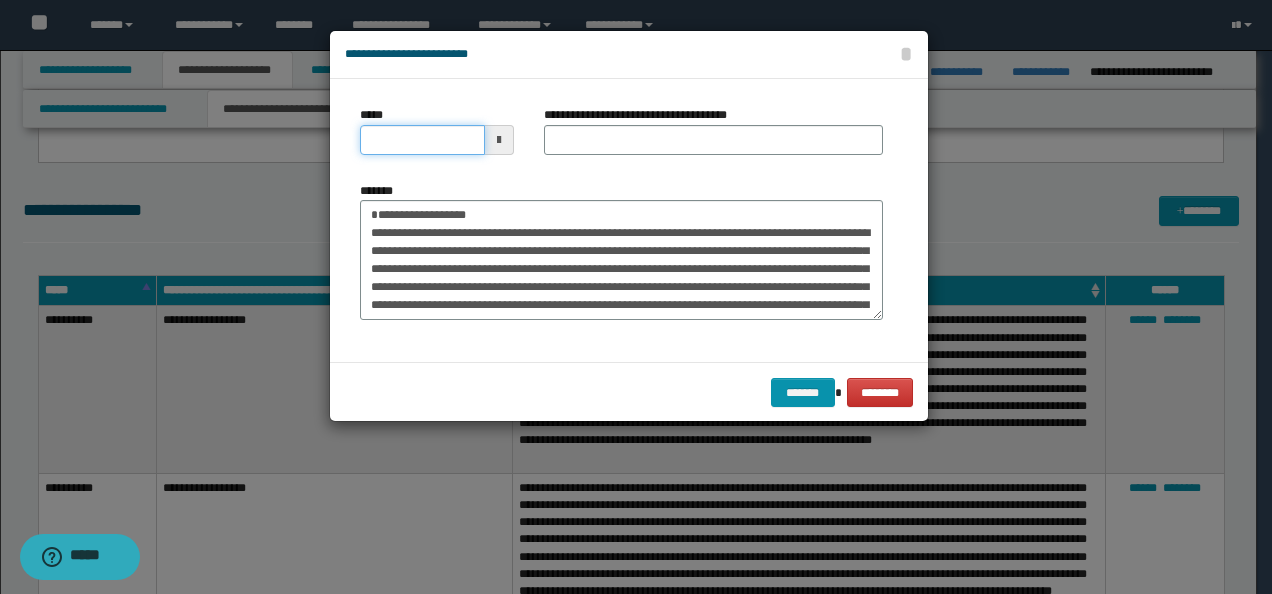 click on "*****" at bounding box center [422, 140] 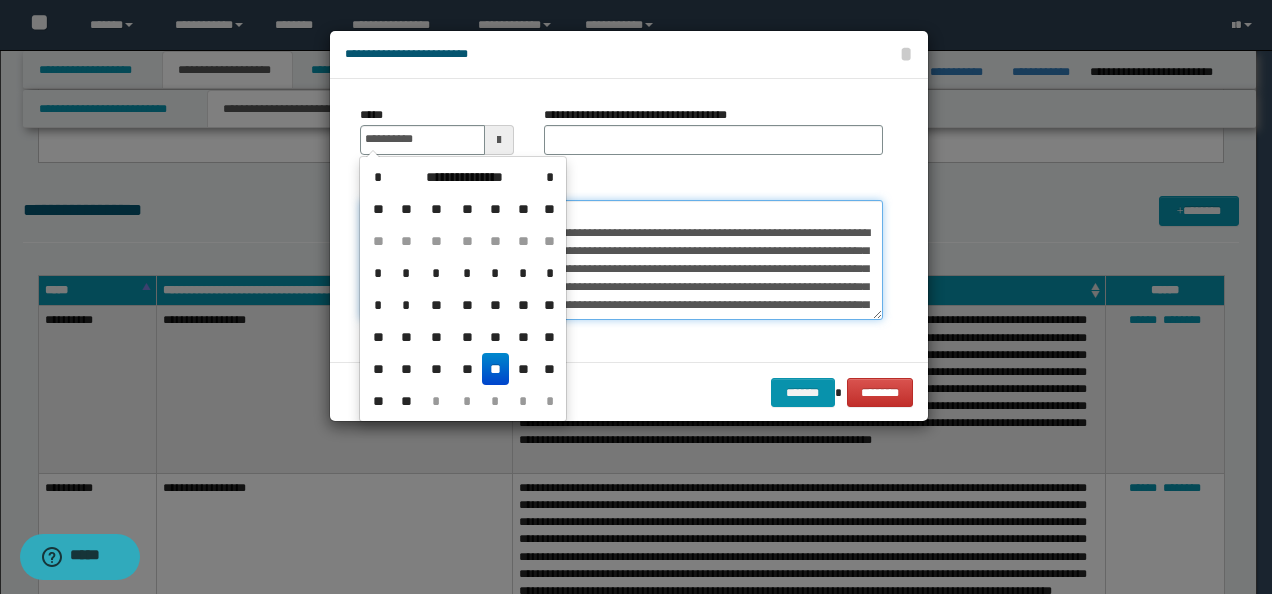 type on "**********" 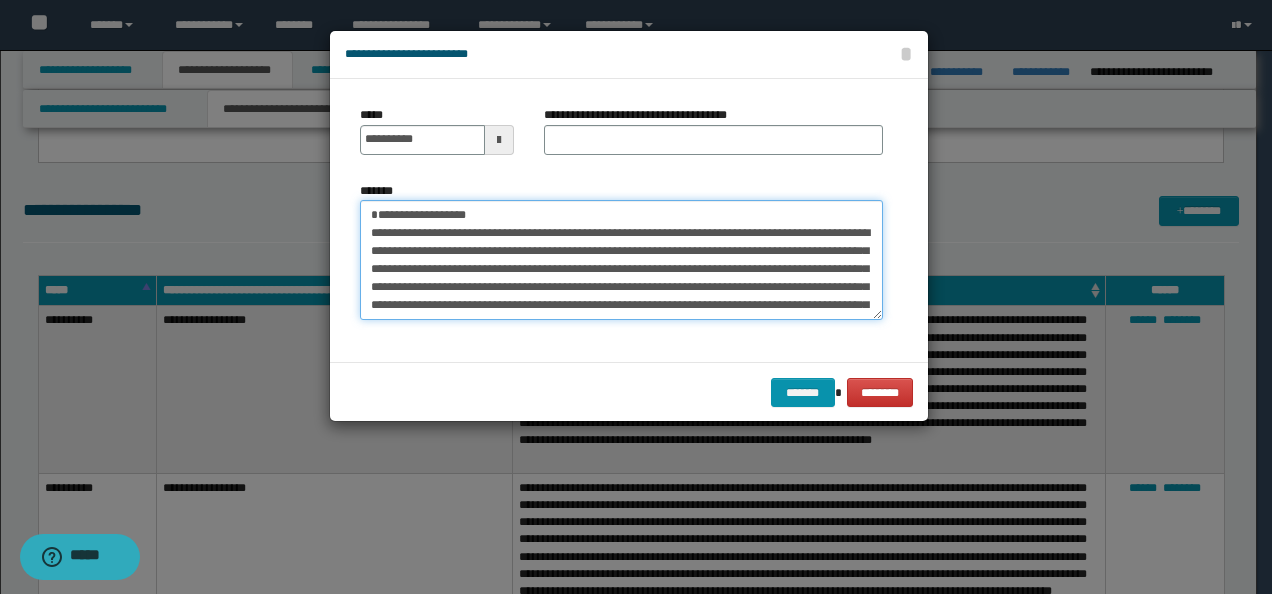 drag, startPoint x: 594, startPoint y: 214, endPoint x: 263, endPoint y: 194, distance: 331.60367 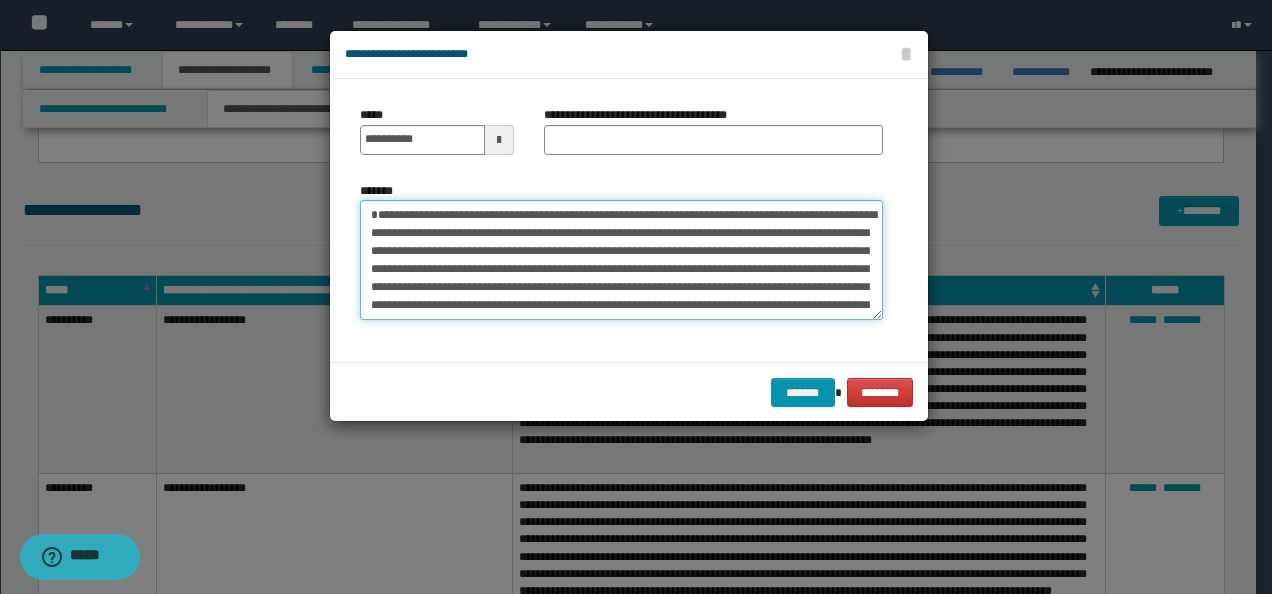 type on "**********" 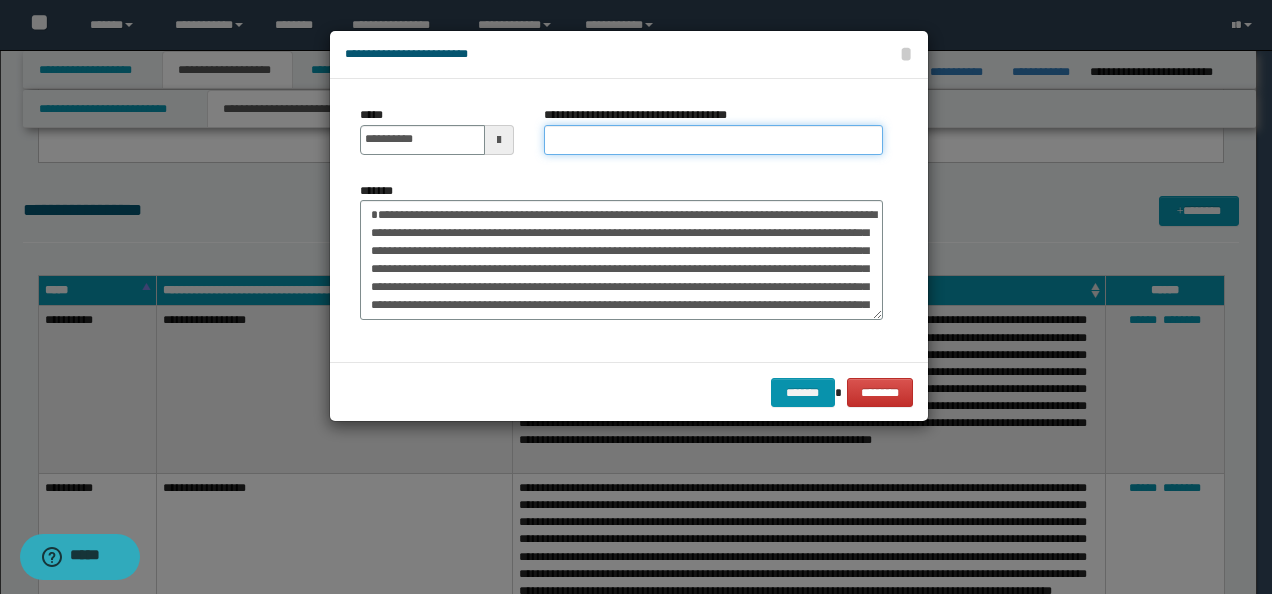 click on "**********" at bounding box center [713, 140] 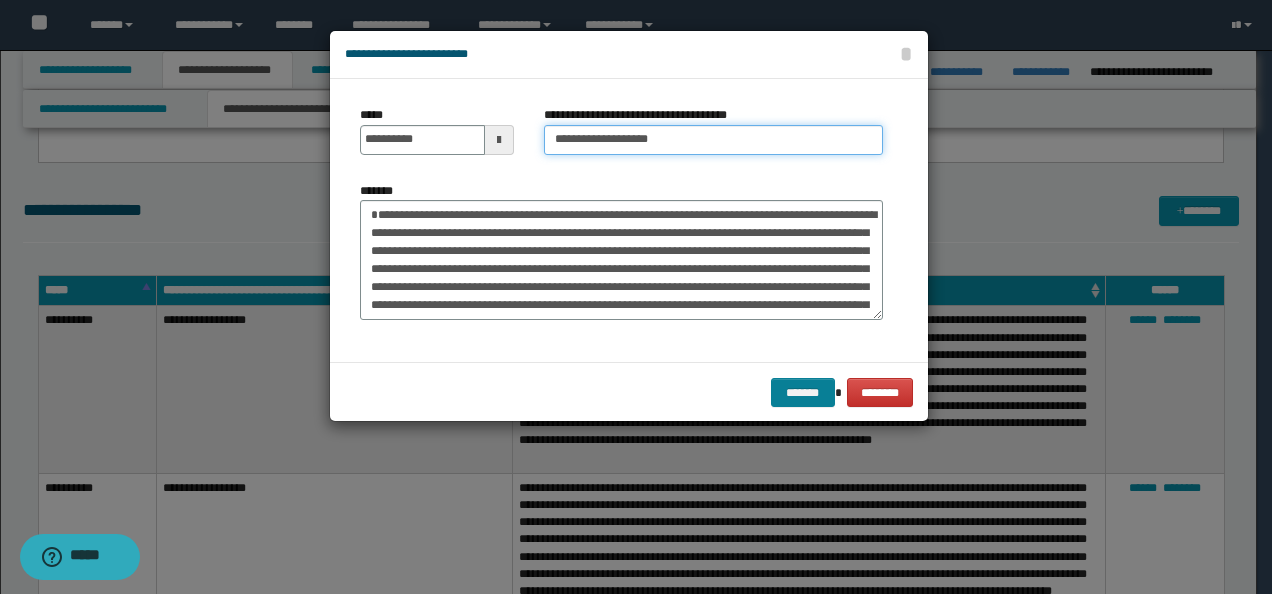 type on "**********" 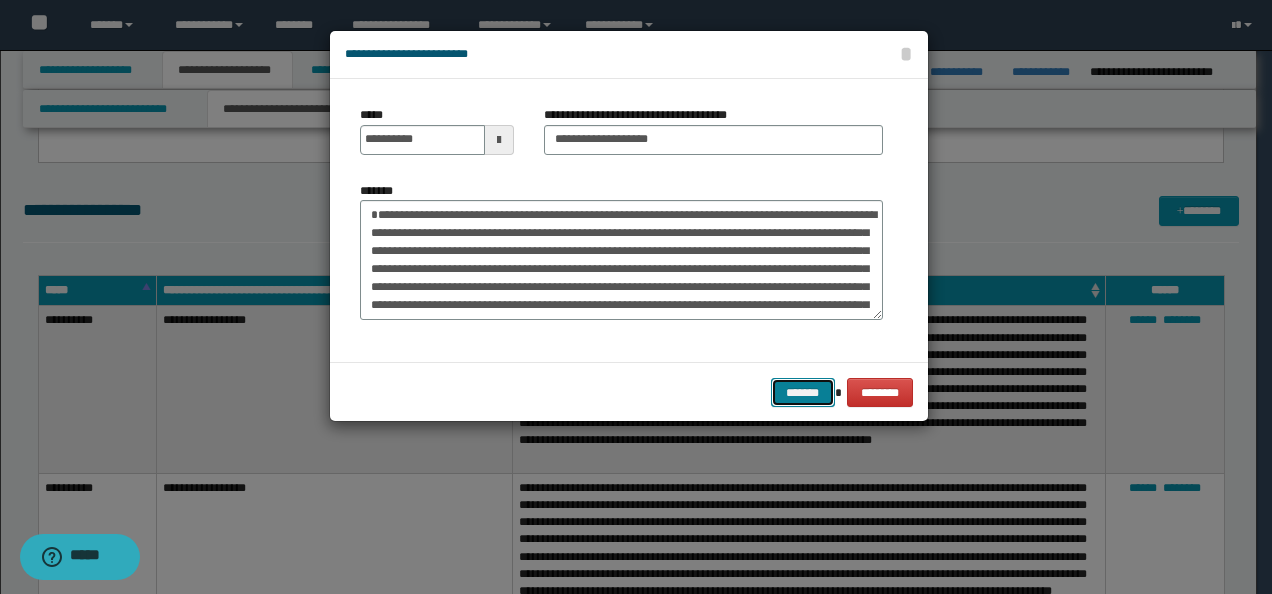 click on "*******" at bounding box center (803, 392) 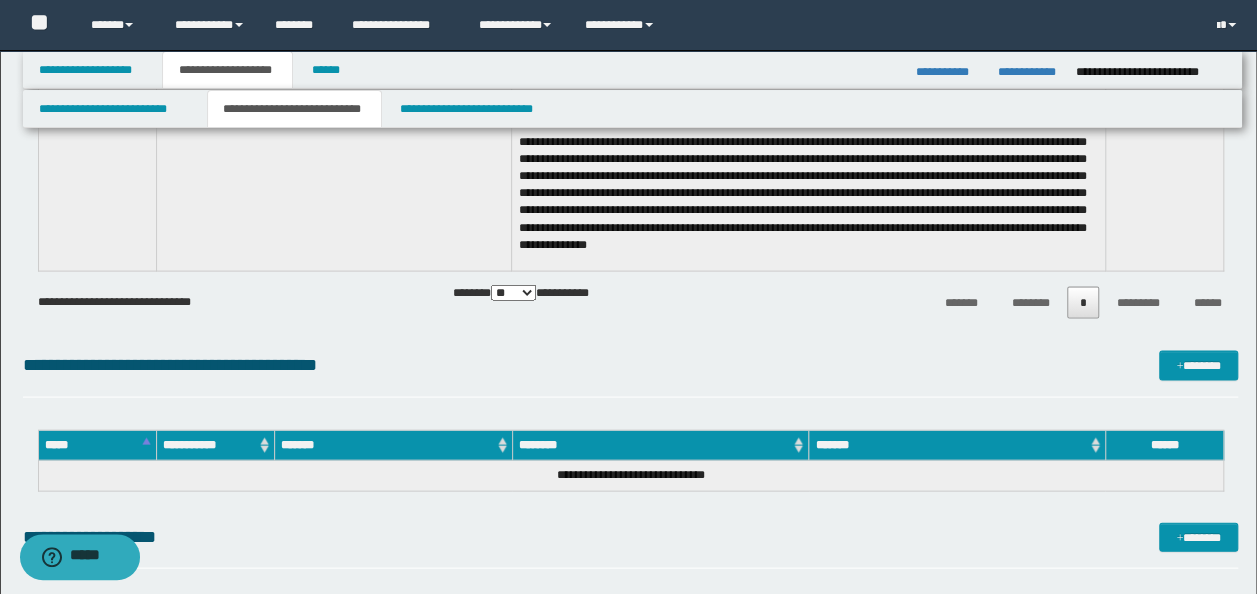 scroll, scrollTop: 2100, scrollLeft: 0, axis: vertical 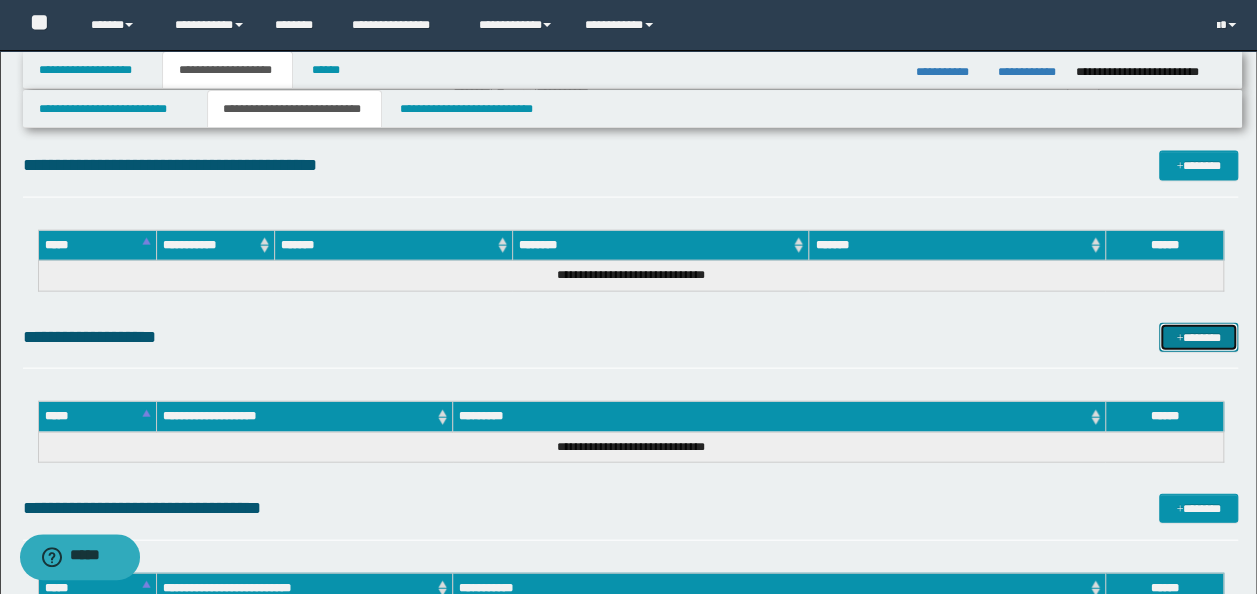 click at bounding box center [1179, 339] 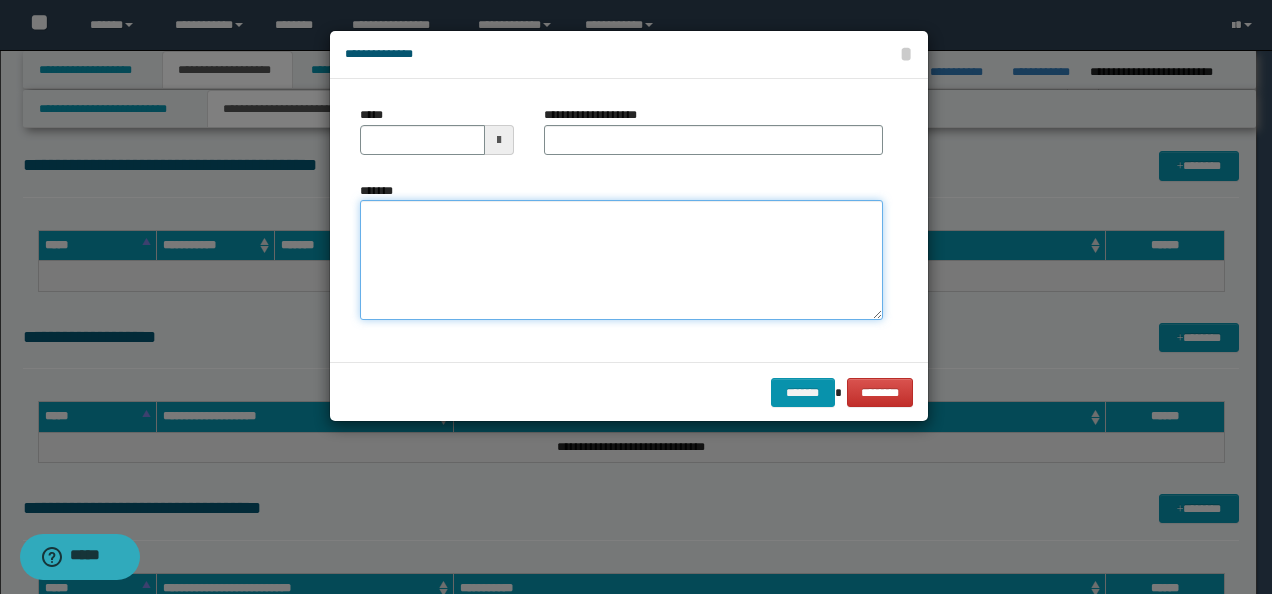 click on "*******" at bounding box center [621, 260] 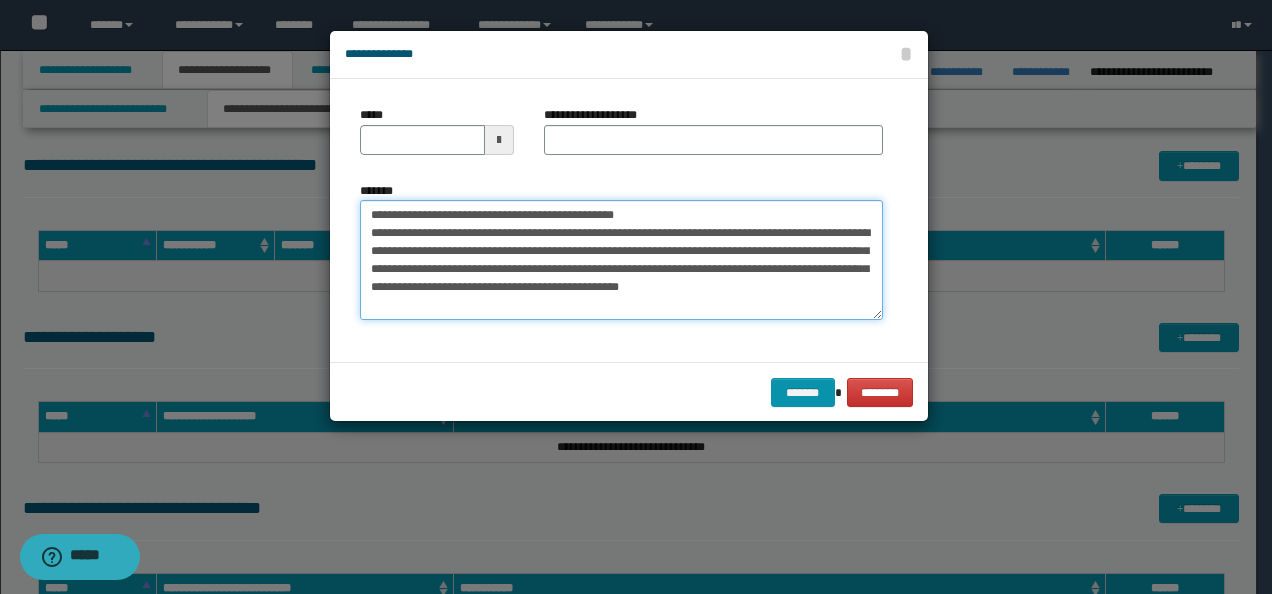 drag, startPoint x: 432, startPoint y: 215, endPoint x: 236, endPoint y: 219, distance: 196.04082 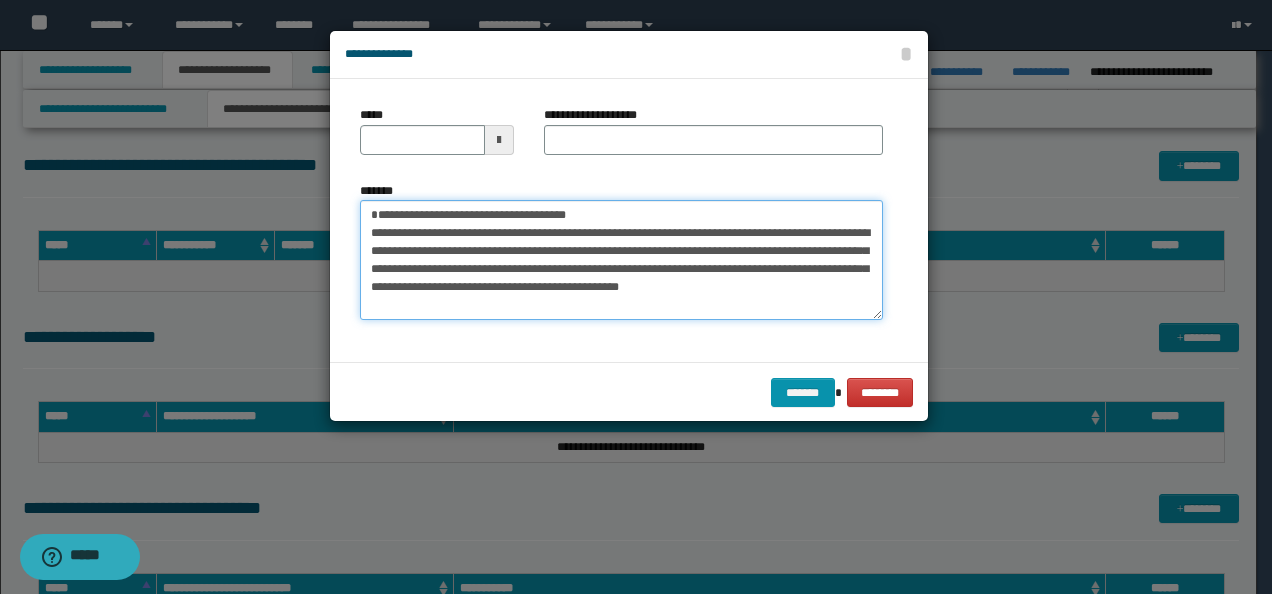 type 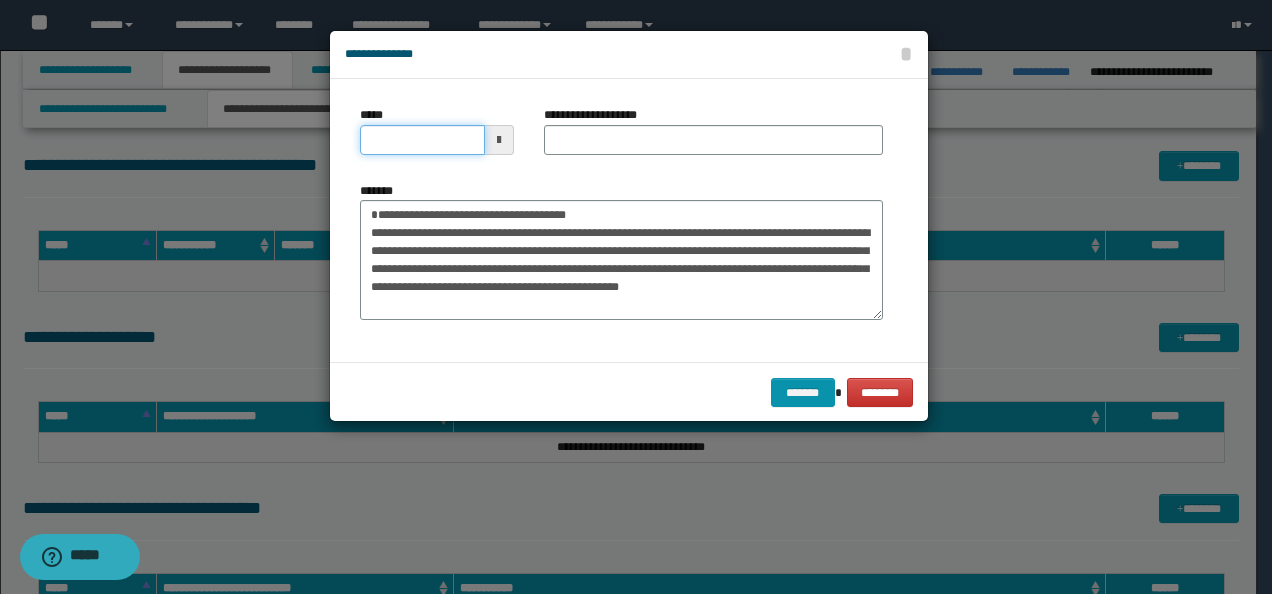 click on "*****" at bounding box center [422, 140] 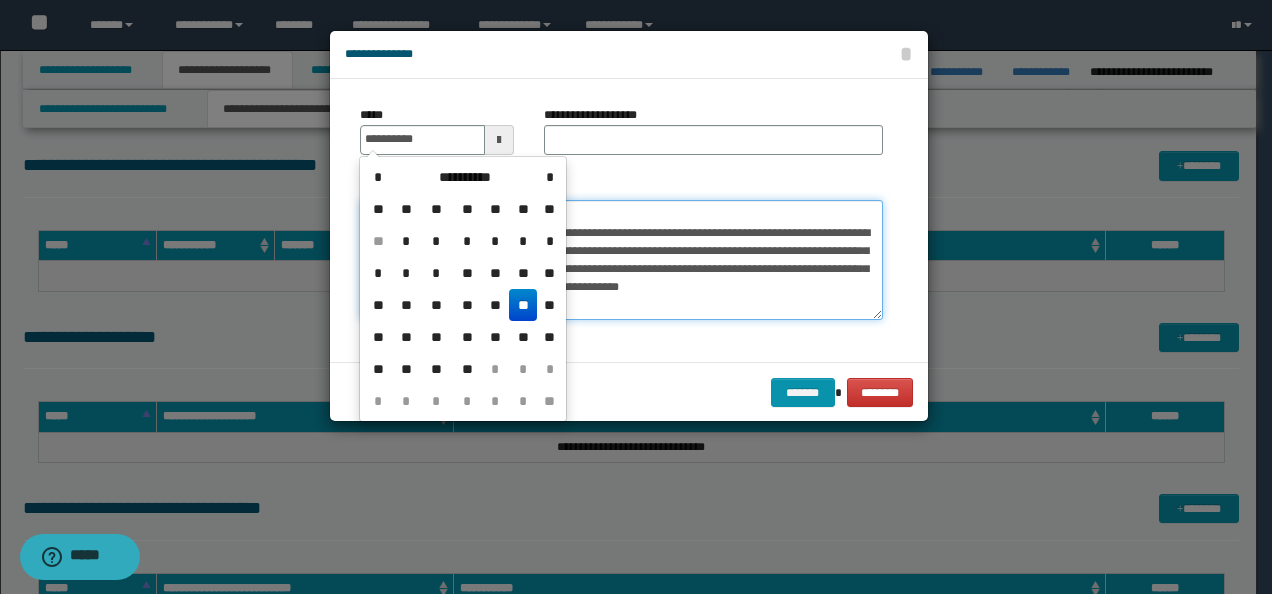 type on "**********" 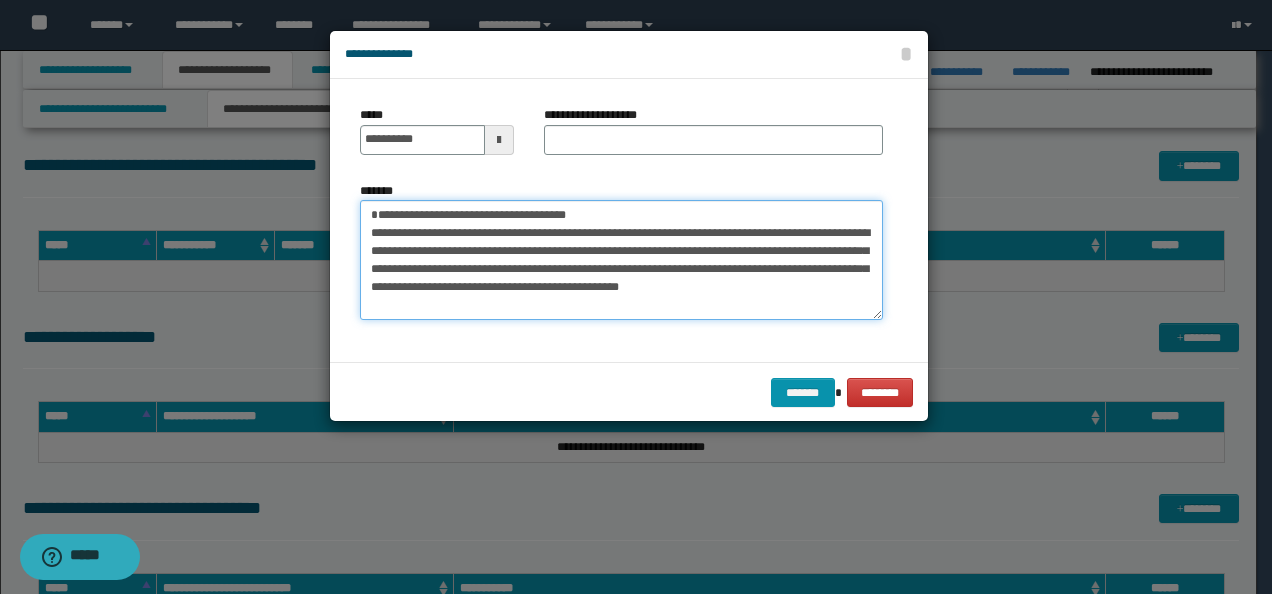 drag, startPoint x: 595, startPoint y: 215, endPoint x: 210, endPoint y: 204, distance: 385.1571 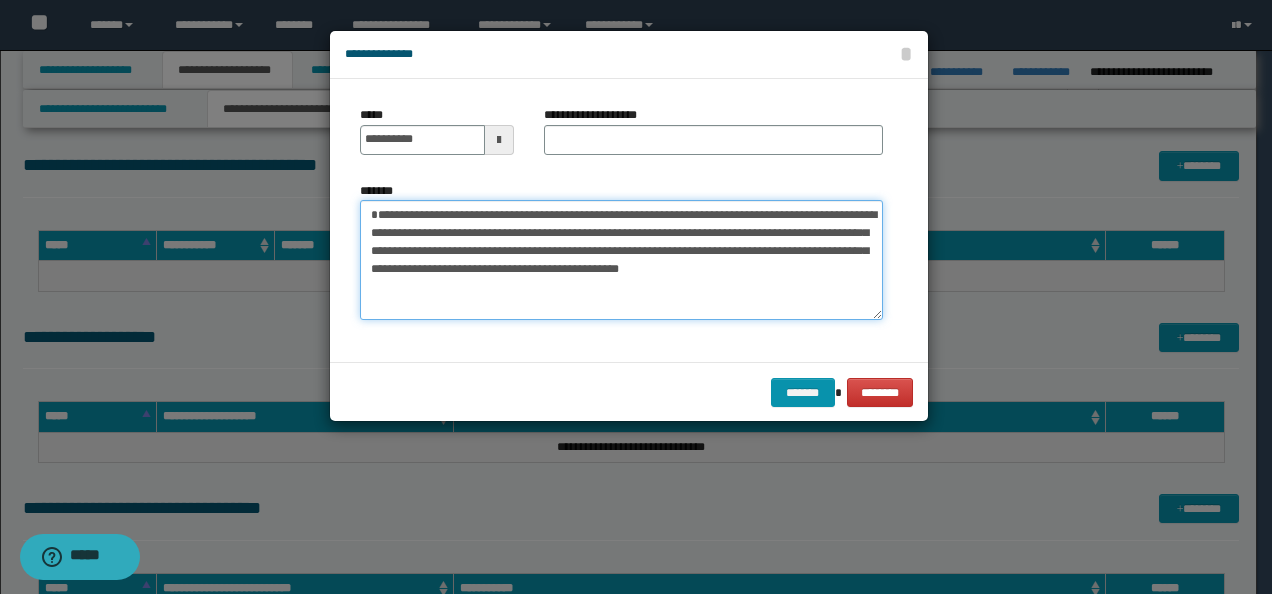 type on "**********" 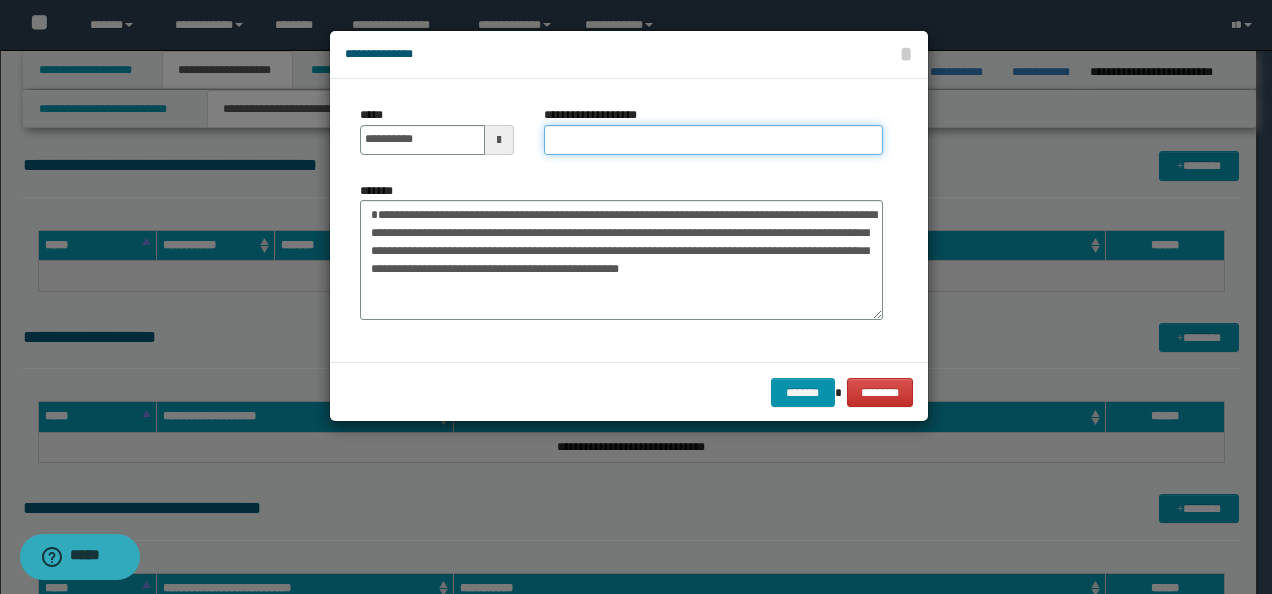 click on "**********" at bounding box center [713, 140] 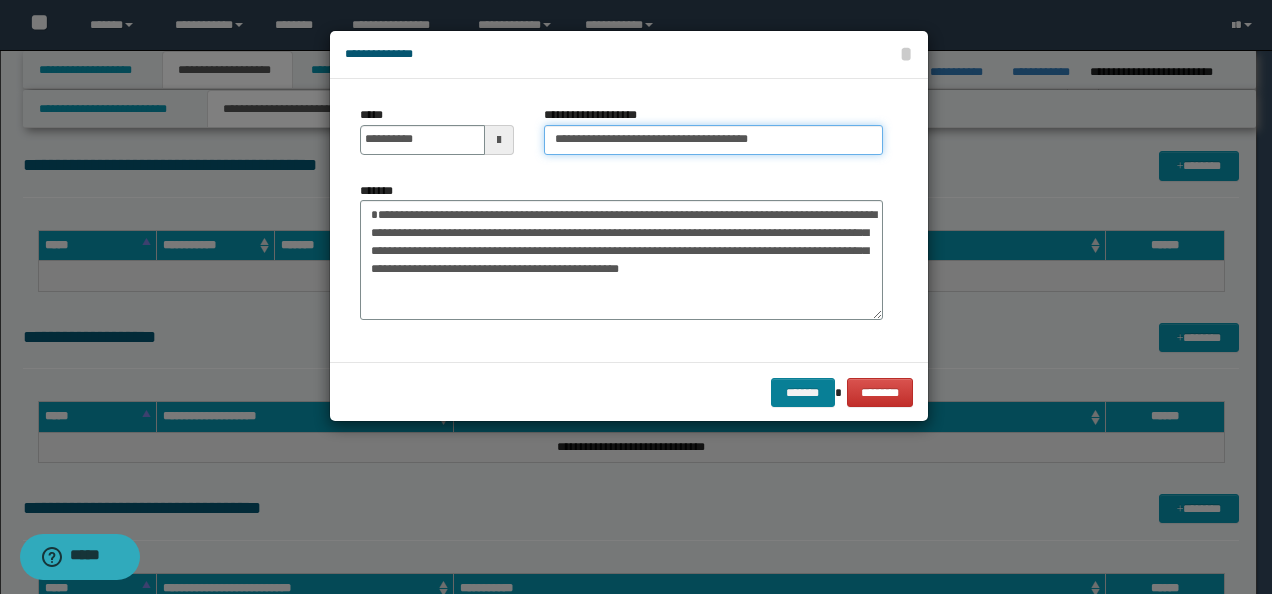 type on "**********" 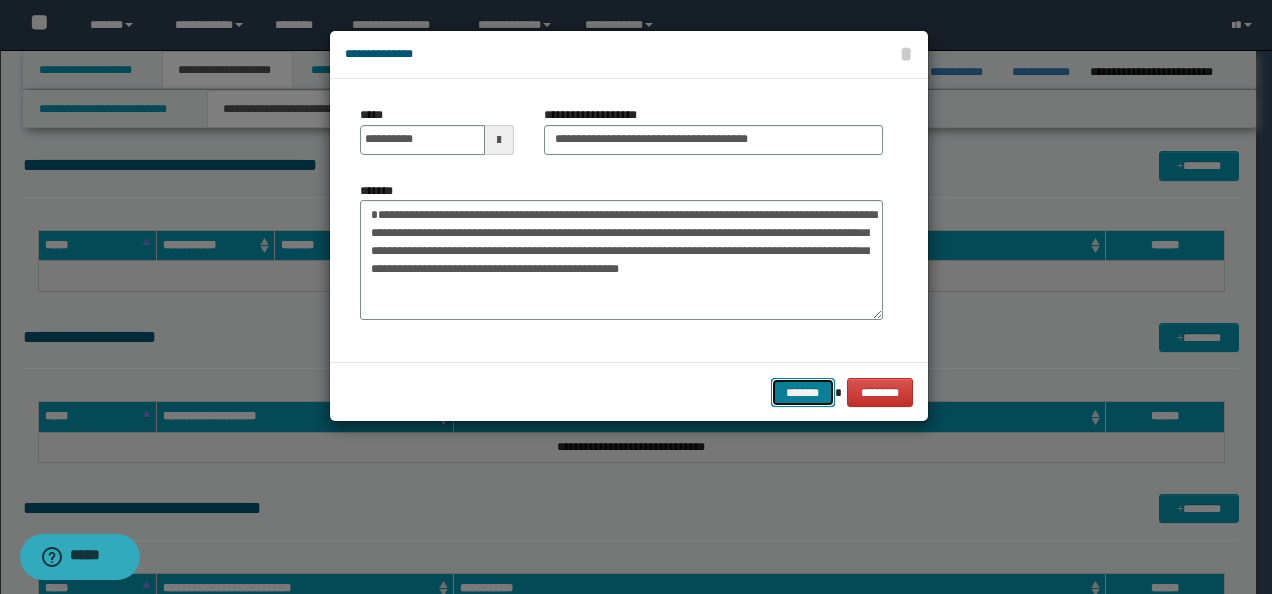 click on "*******" at bounding box center [803, 392] 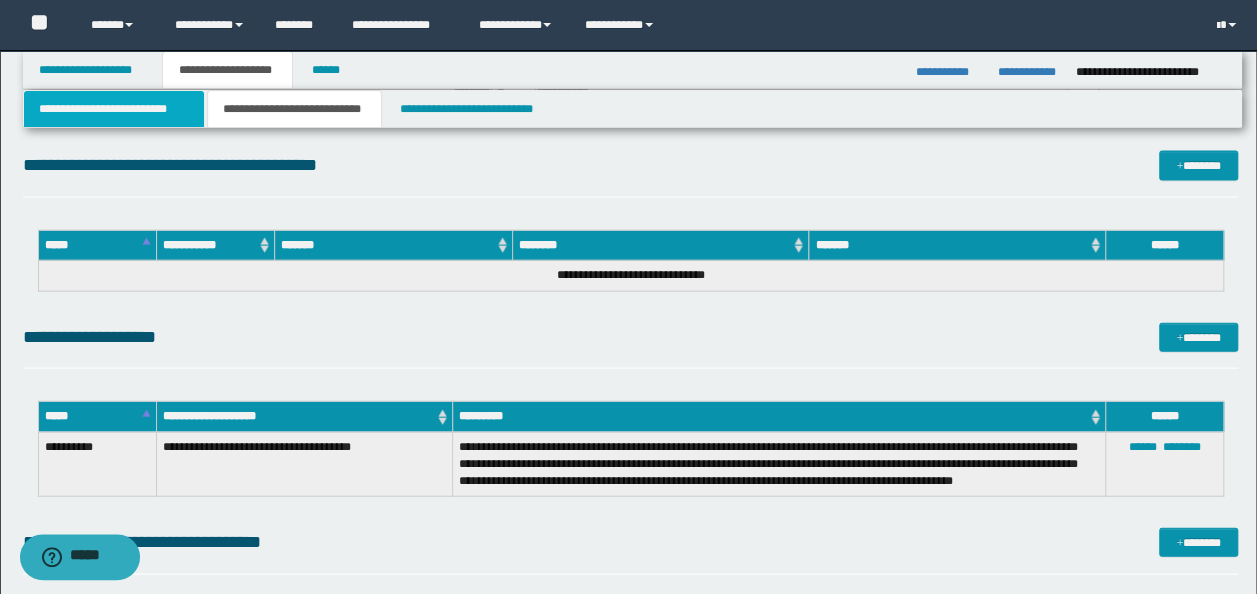 click on "**********" at bounding box center [114, 109] 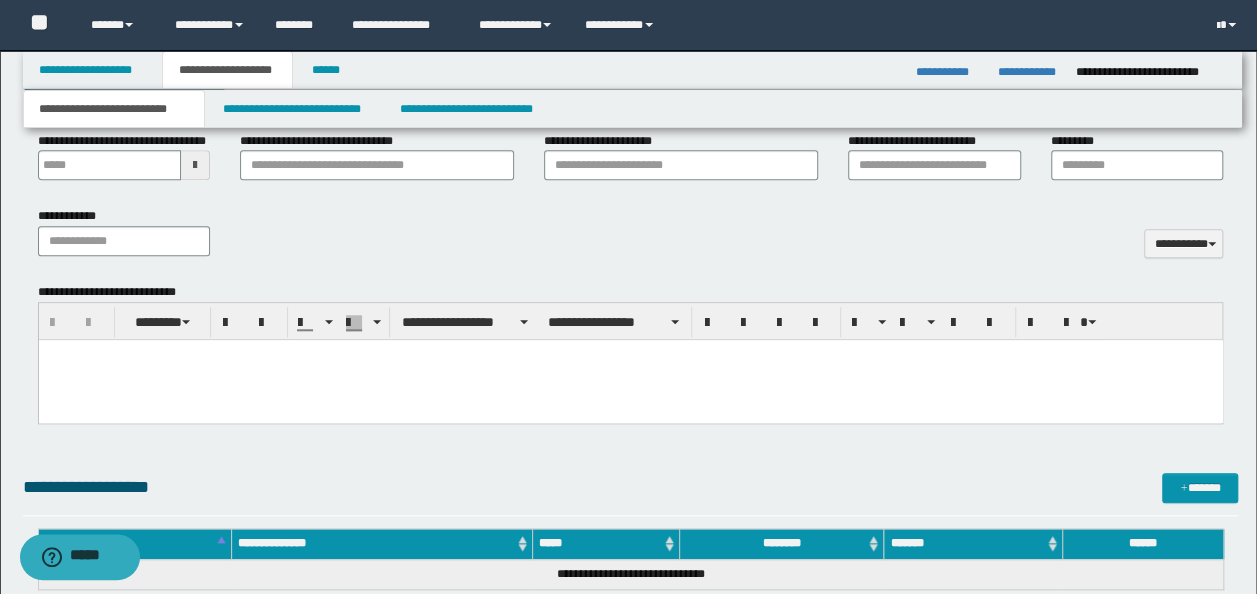 scroll, scrollTop: 731, scrollLeft: 0, axis: vertical 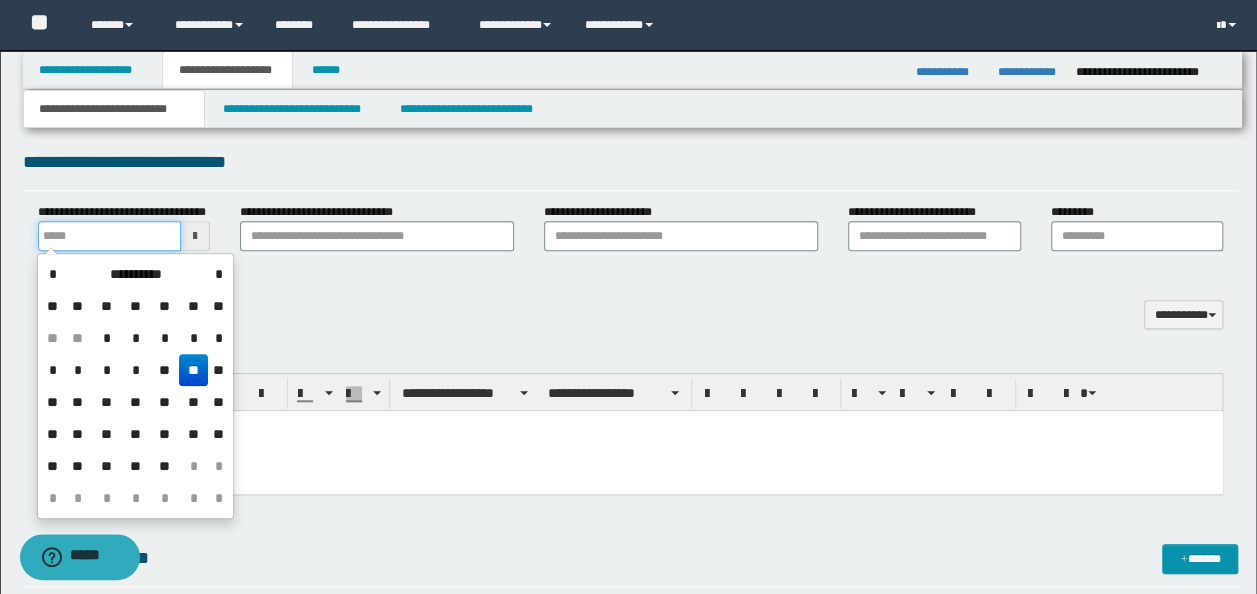 click on "**********" at bounding box center [110, 236] 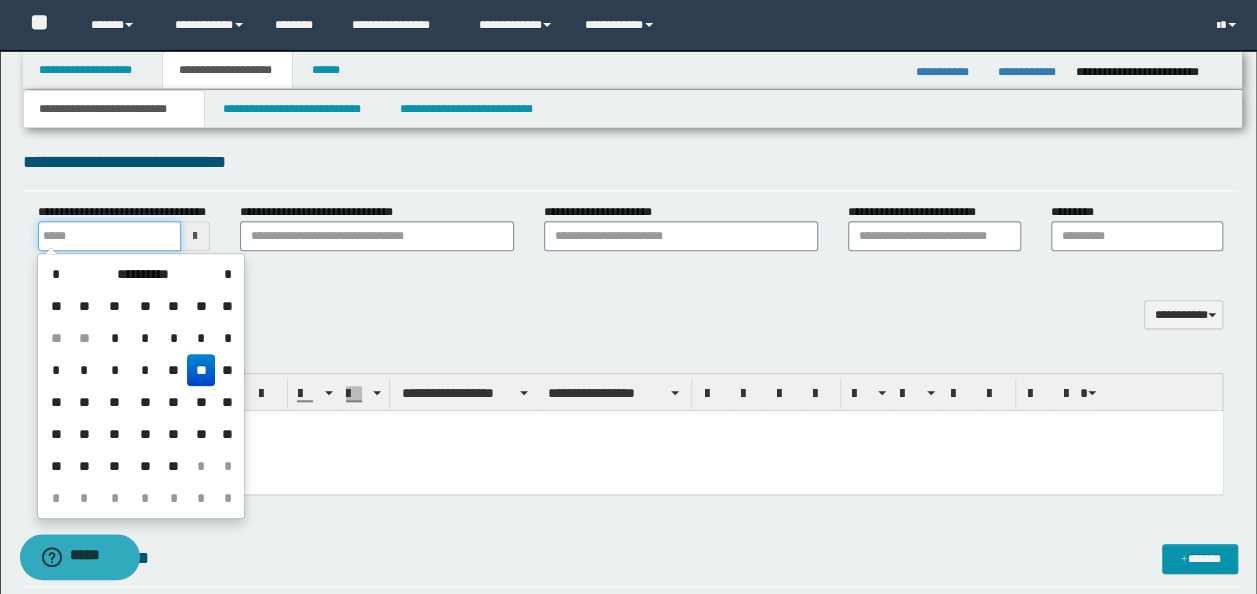 type on "**********" 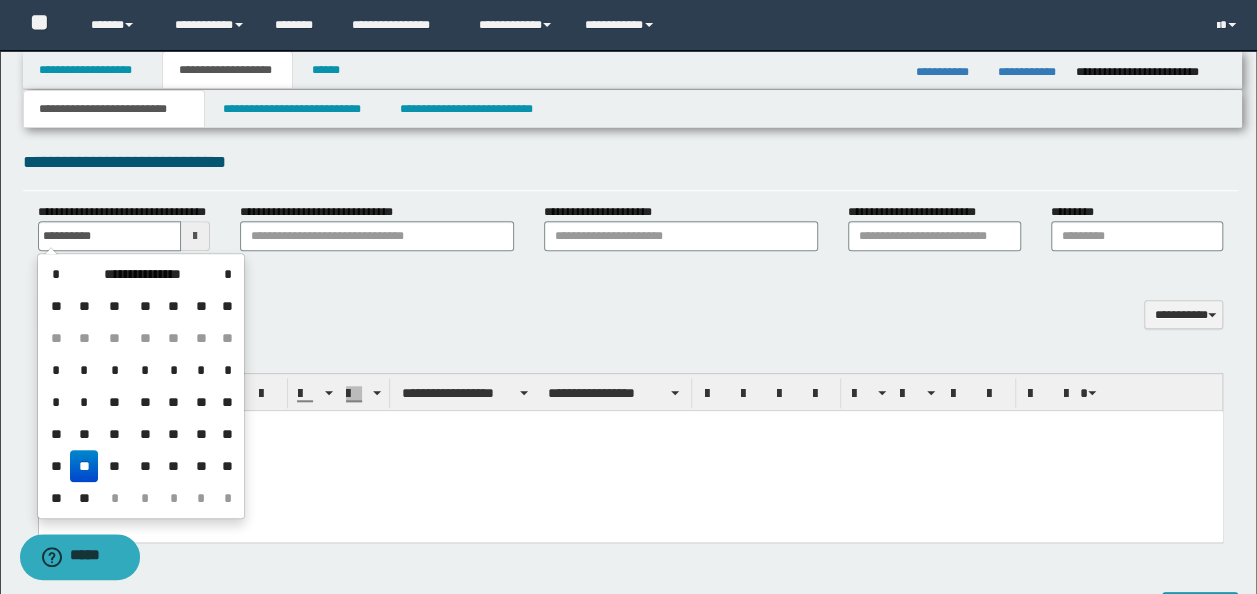 click at bounding box center [630, 451] 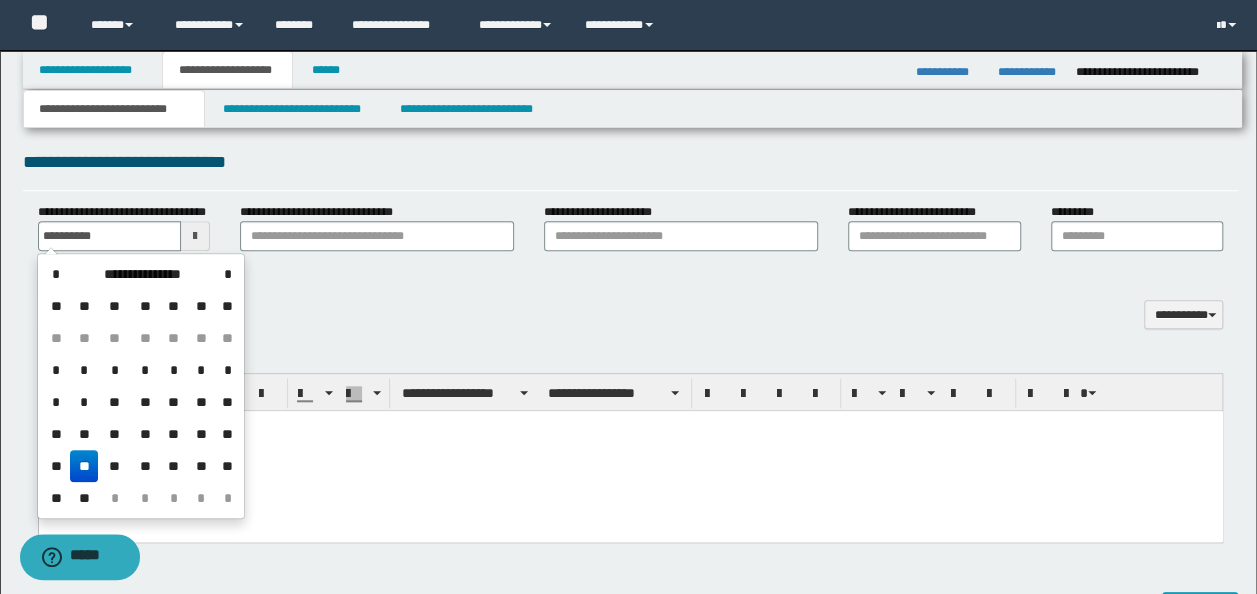 type 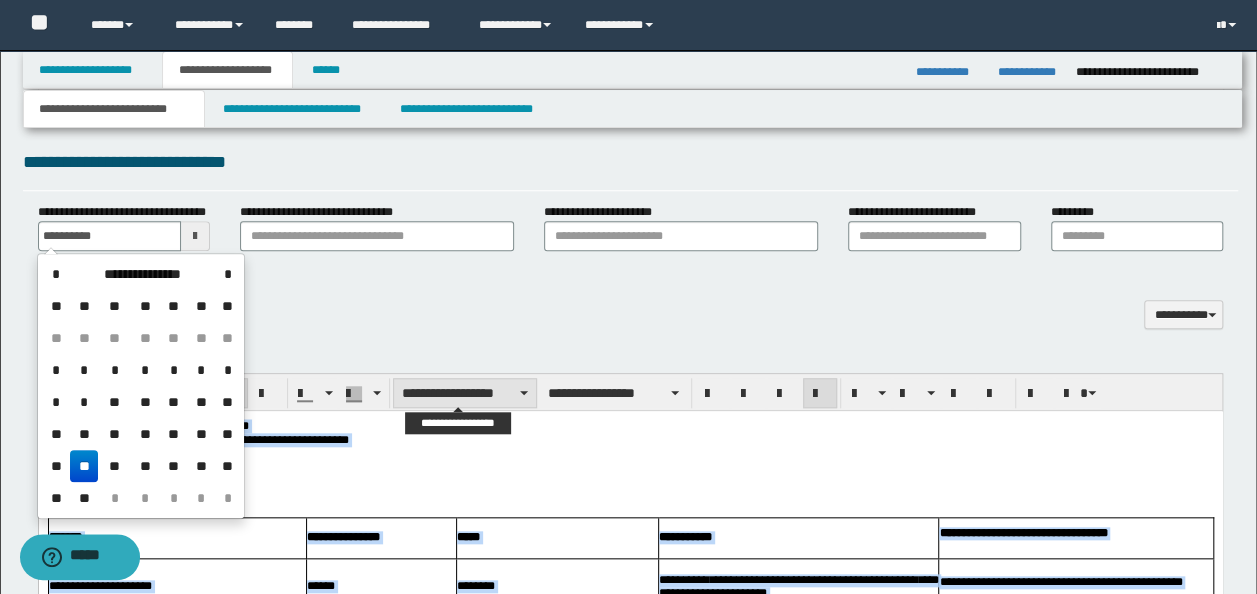 type on "**********" 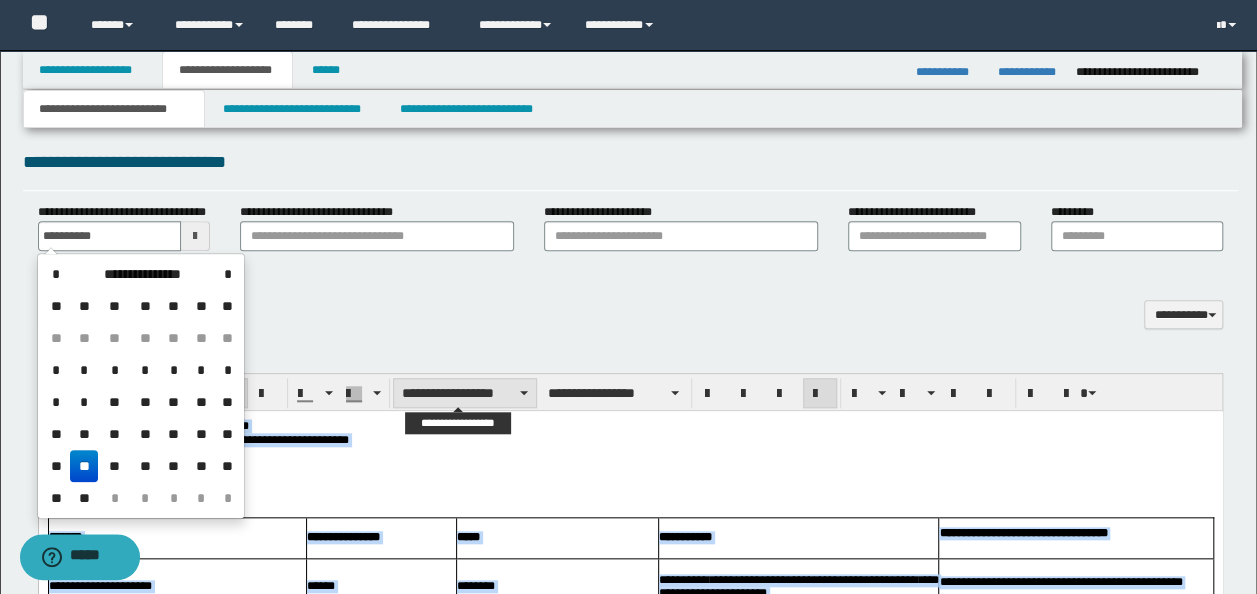 click on "**********" at bounding box center (465, 393) 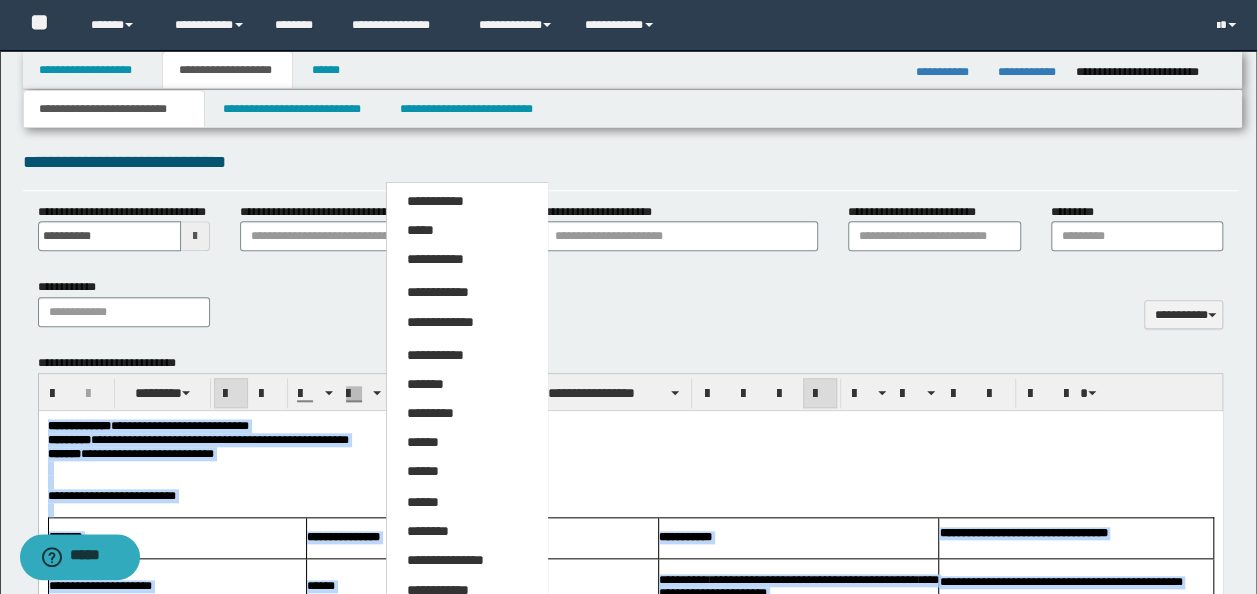 click on "*****" at bounding box center (466, 231) 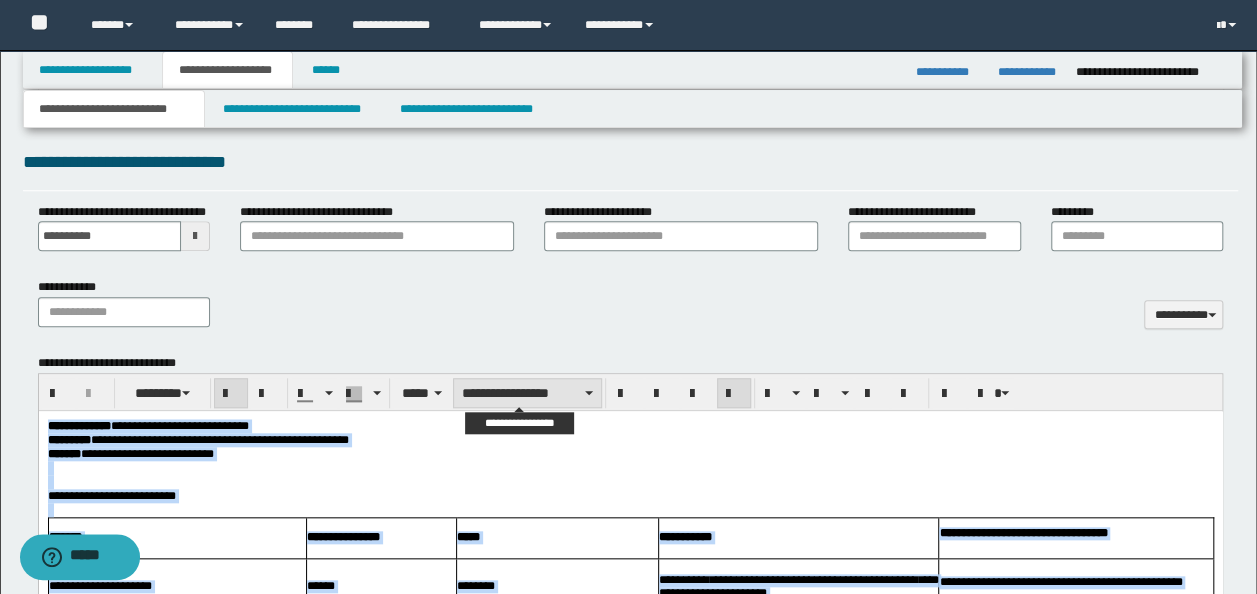 click on "**********" at bounding box center [527, 393] 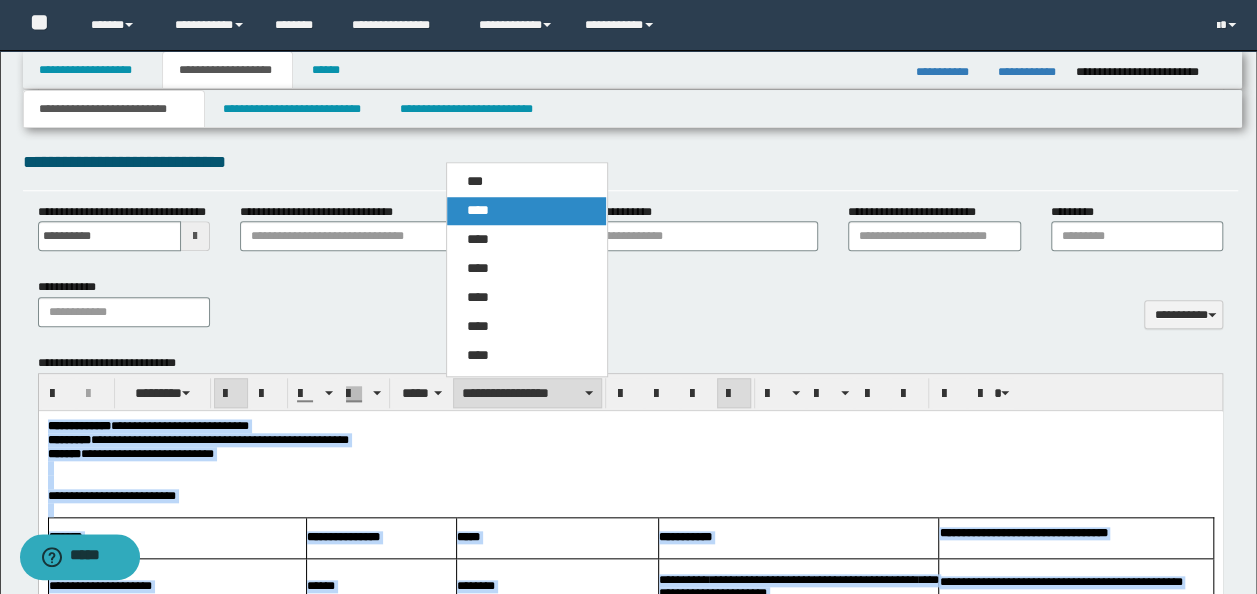 click on "****" at bounding box center (526, 211) 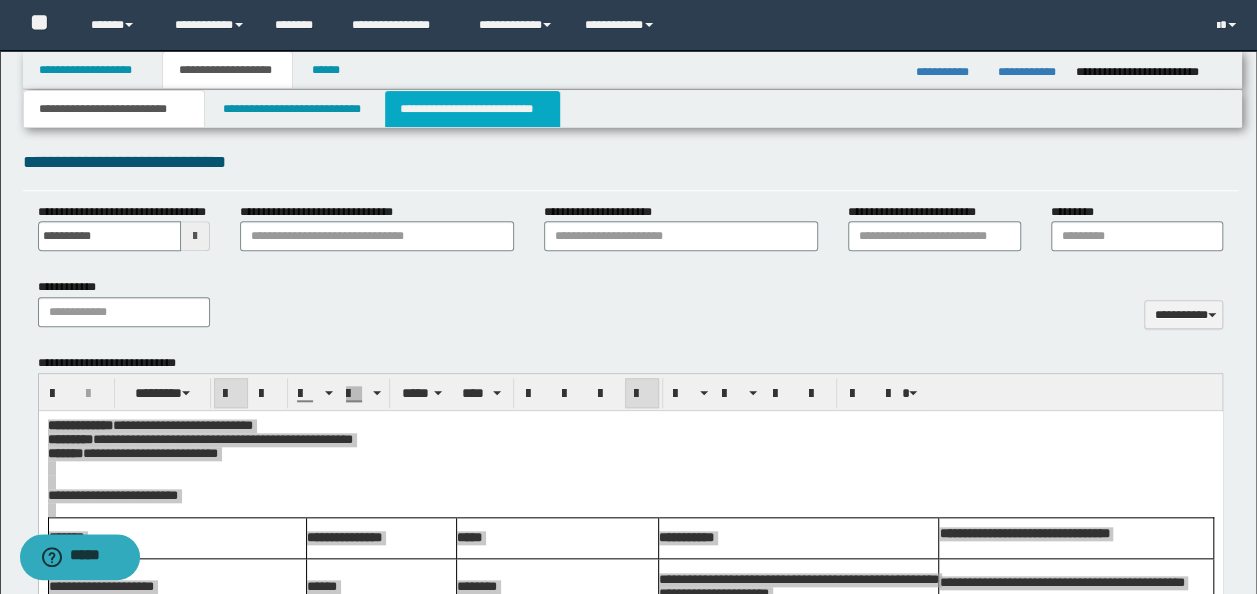 click on "**********" at bounding box center [472, 109] 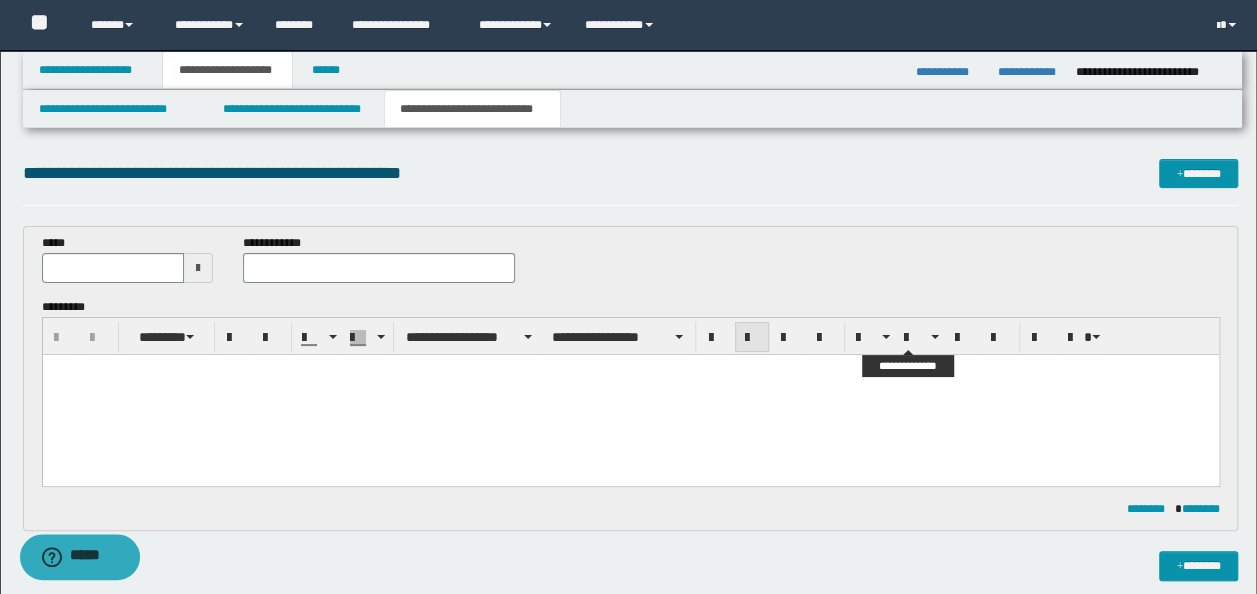 scroll, scrollTop: 0, scrollLeft: 0, axis: both 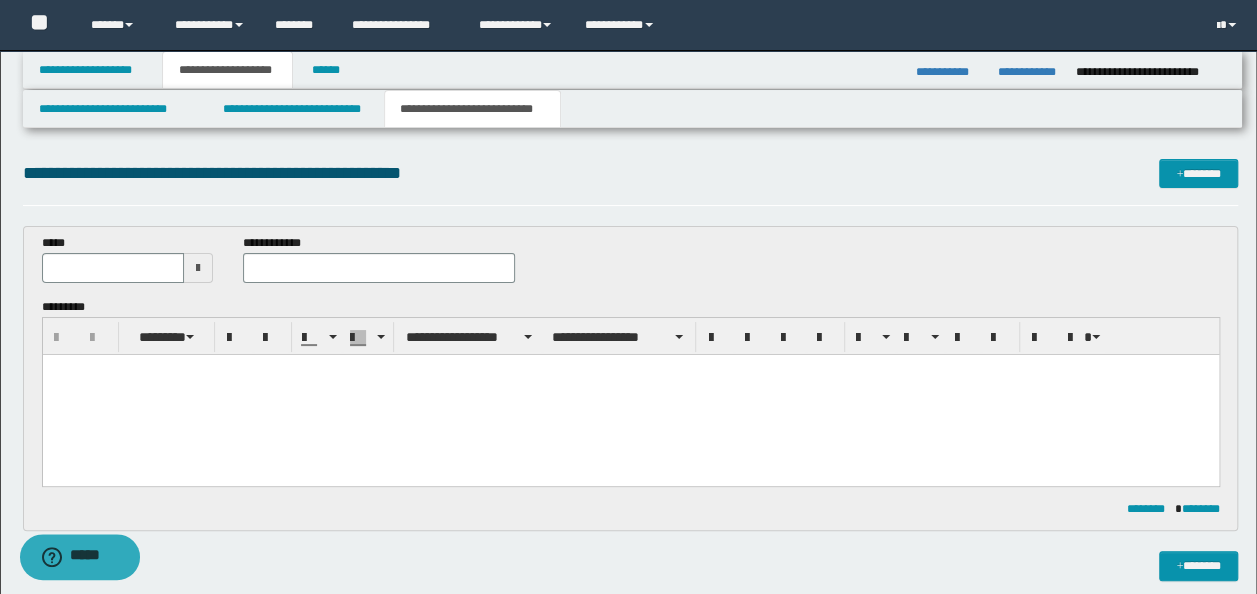 click at bounding box center (630, 394) 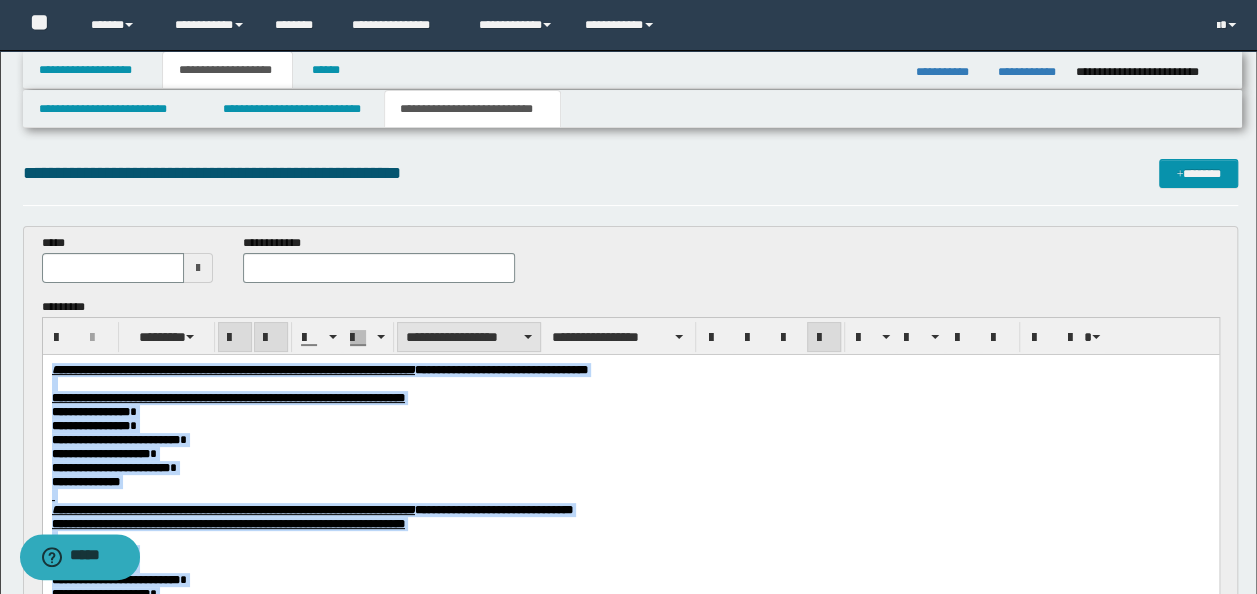 click on "**********" at bounding box center (469, 337) 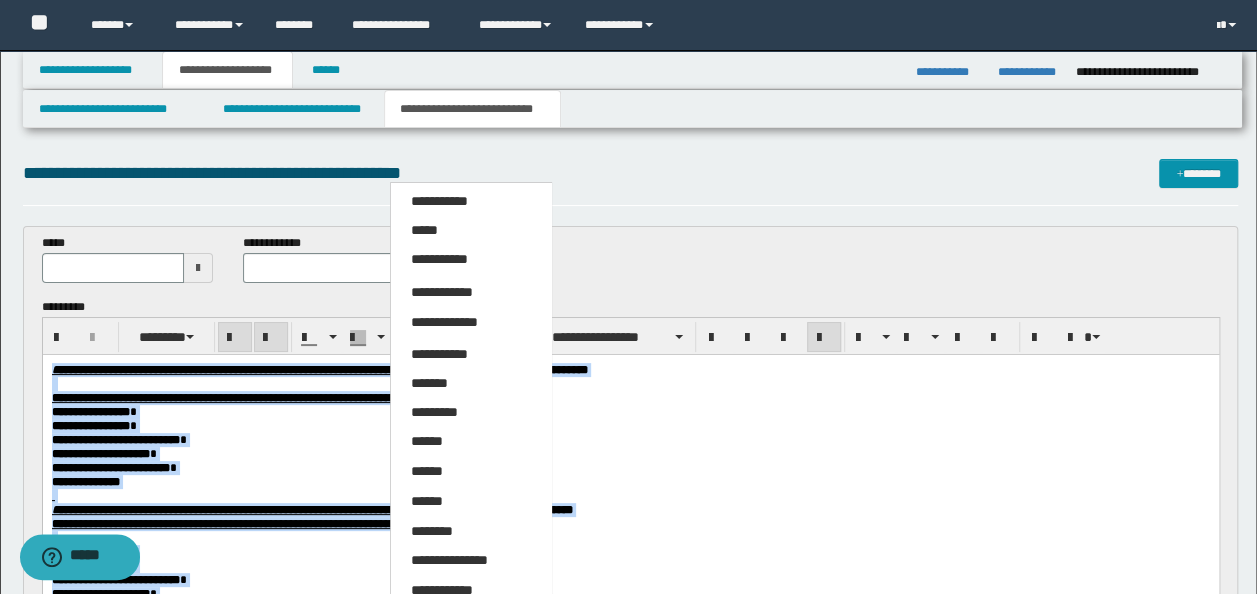 drag, startPoint x: 452, startPoint y: 232, endPoint x: 478, endPoint y: 250, distance: 31.622776 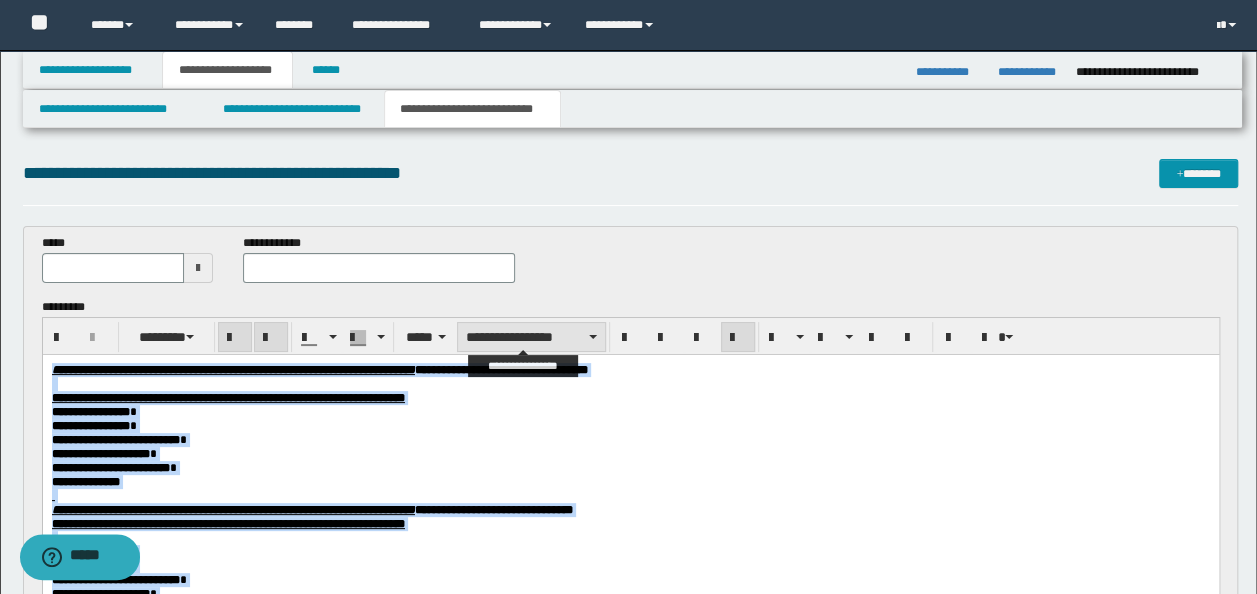 click on "**********" at bounding box center [531, 337] 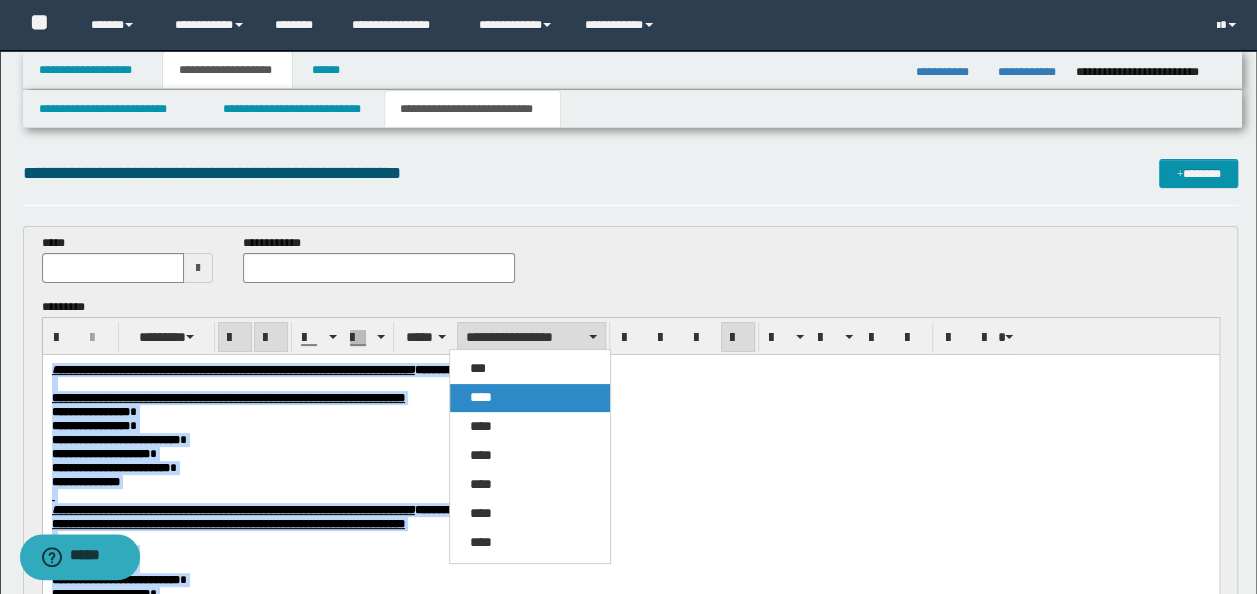 drag, startPoint x: 529, startPoint y: 398, endPoint x: 488, endPoint y: 45, distance: 355.37305 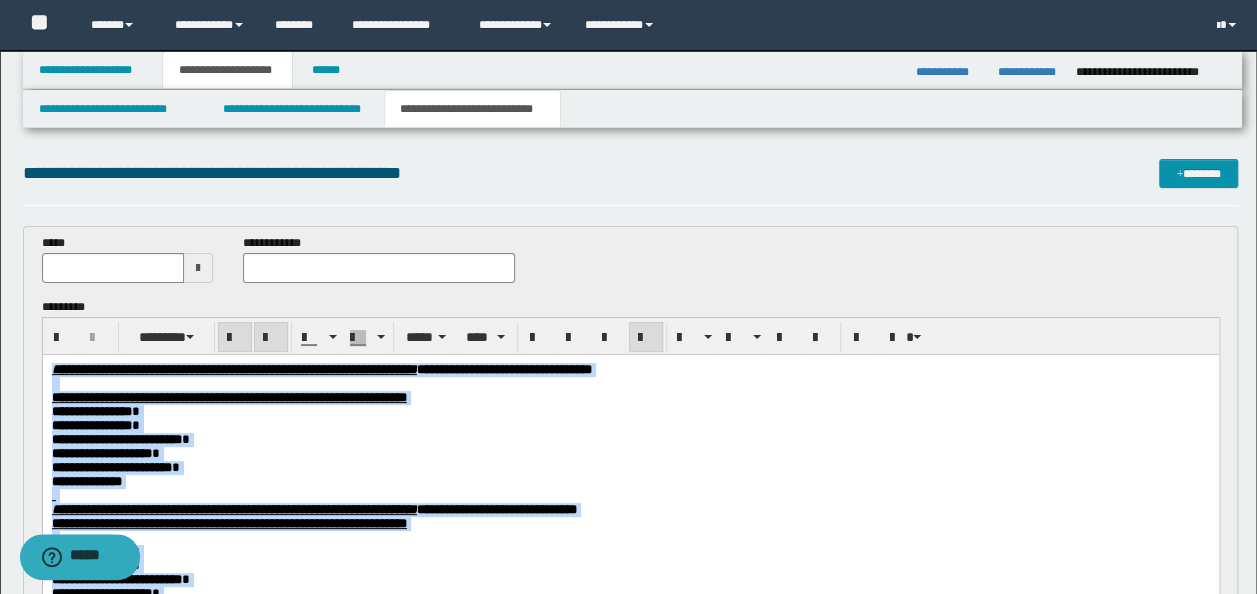 click on "**********" at bounding box center (630, 411) 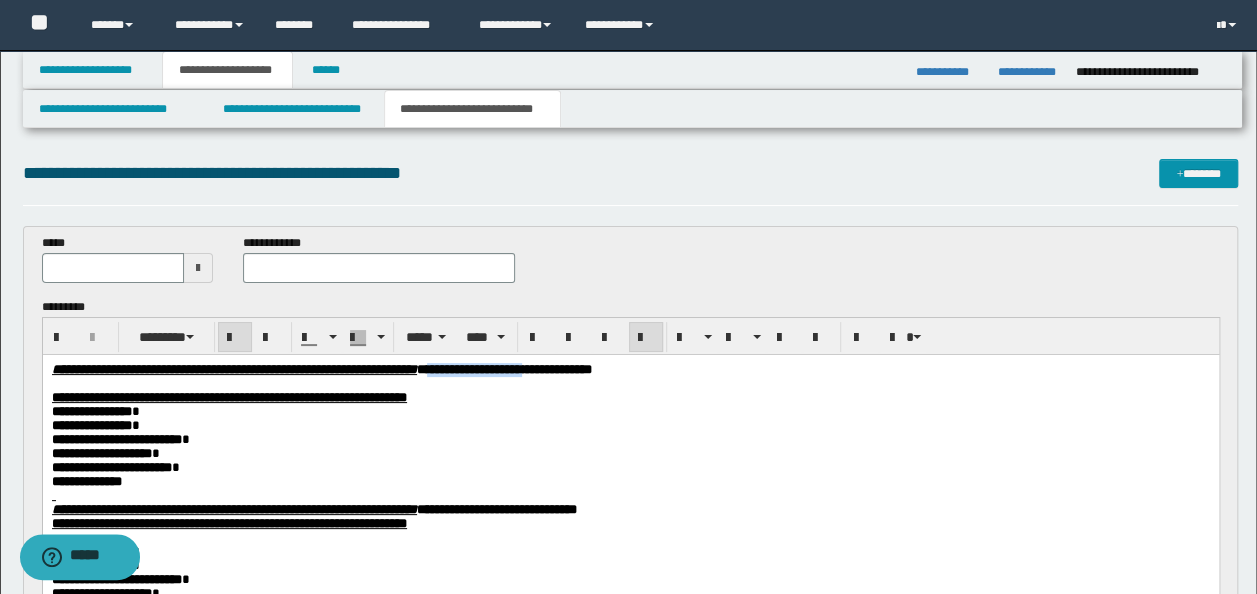 drag, startPoint x: 754, startPoint y: 371, endPoint x: 628, endPoint y: 373, distance: 126.01587 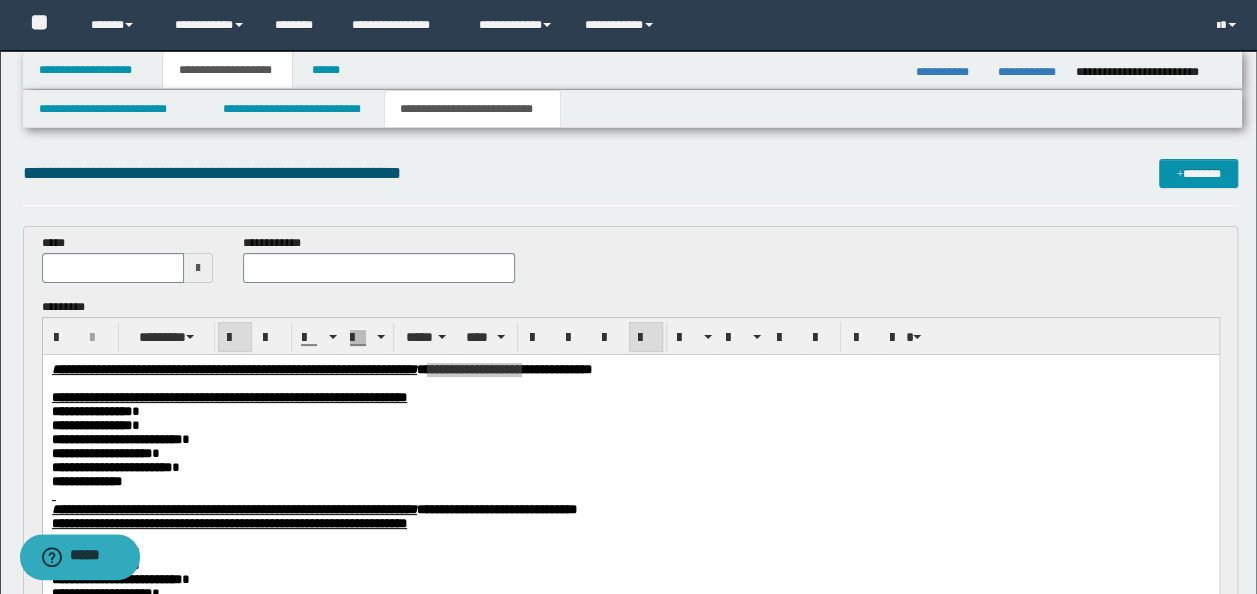 click at bounding box center [379, 268] 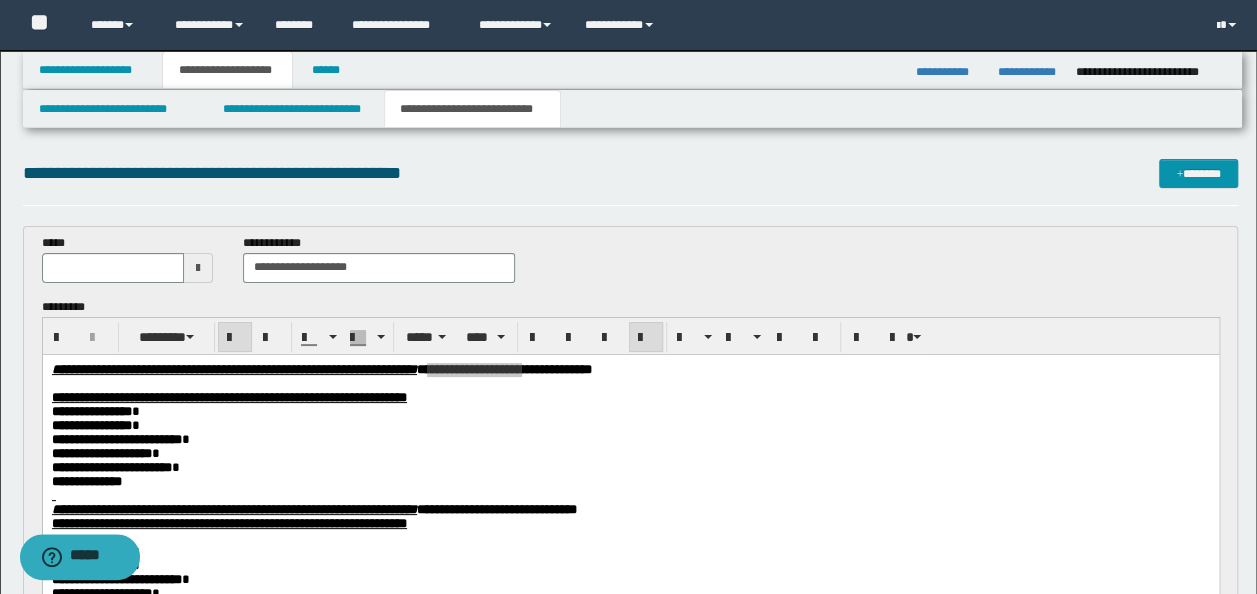 type on "**********" 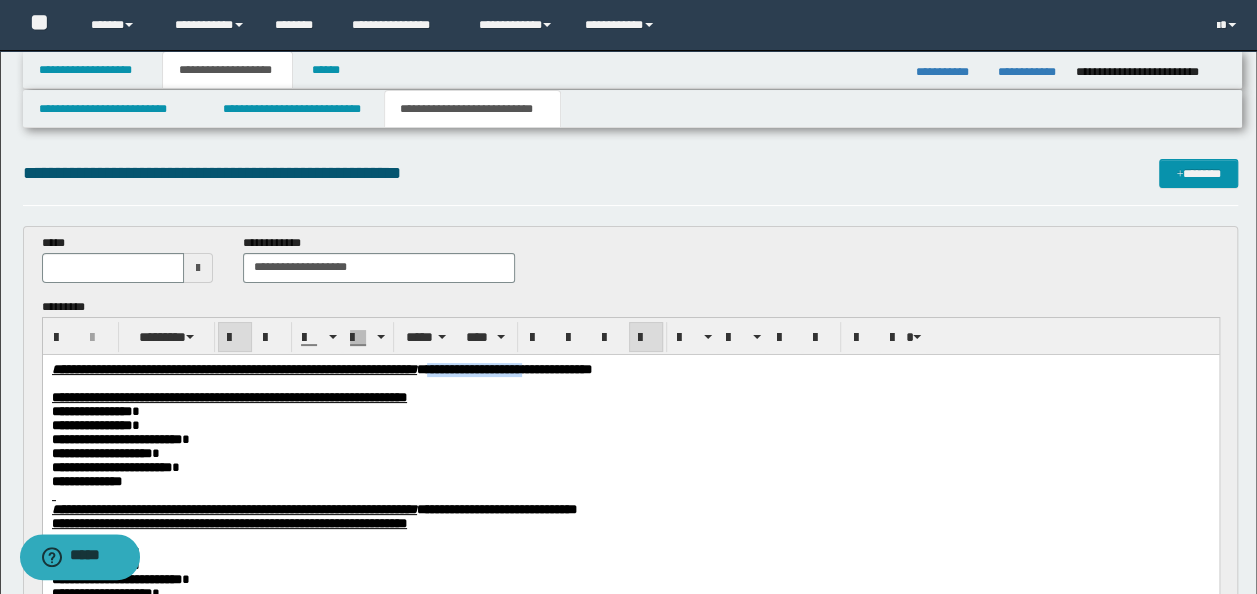click at bounding box center (630, 383) 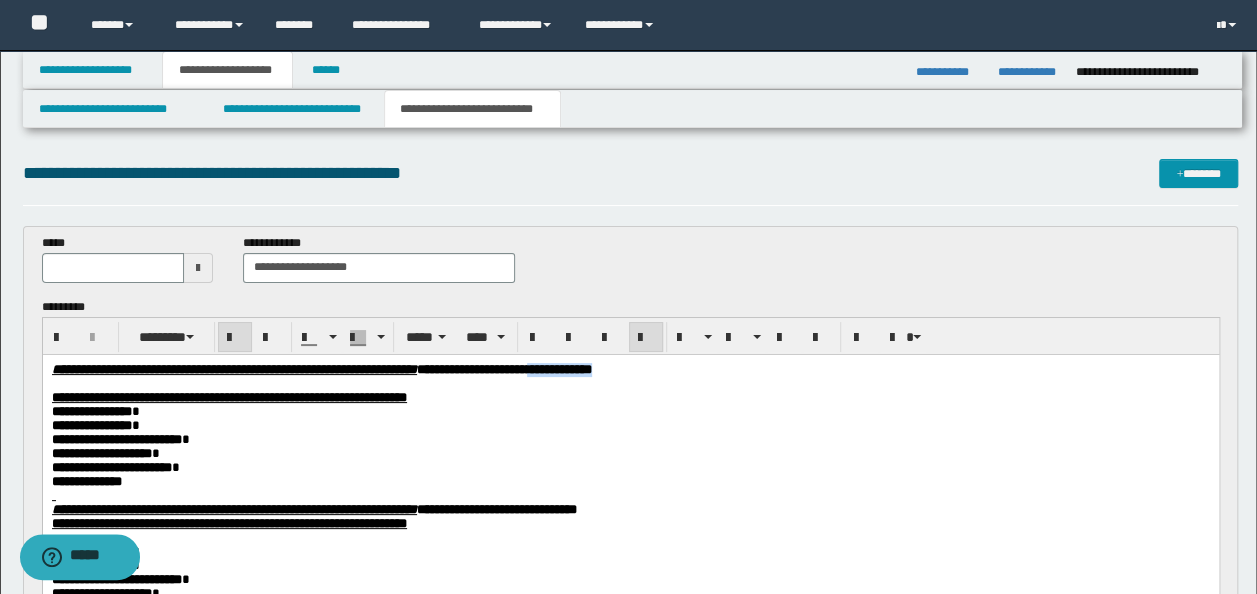 drag, startPoint x: 848, startPoint y: 373, endPoint x: 759, endPoint y: 369, distance: 89.08984 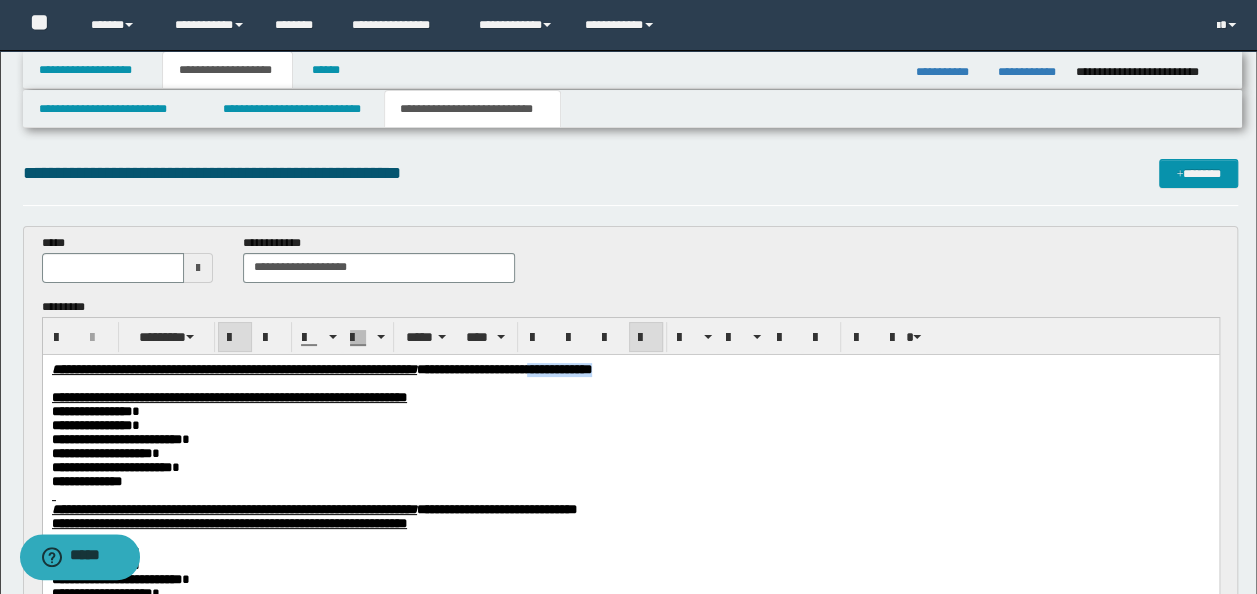 click on "**********" at bounding box center (630, 369) 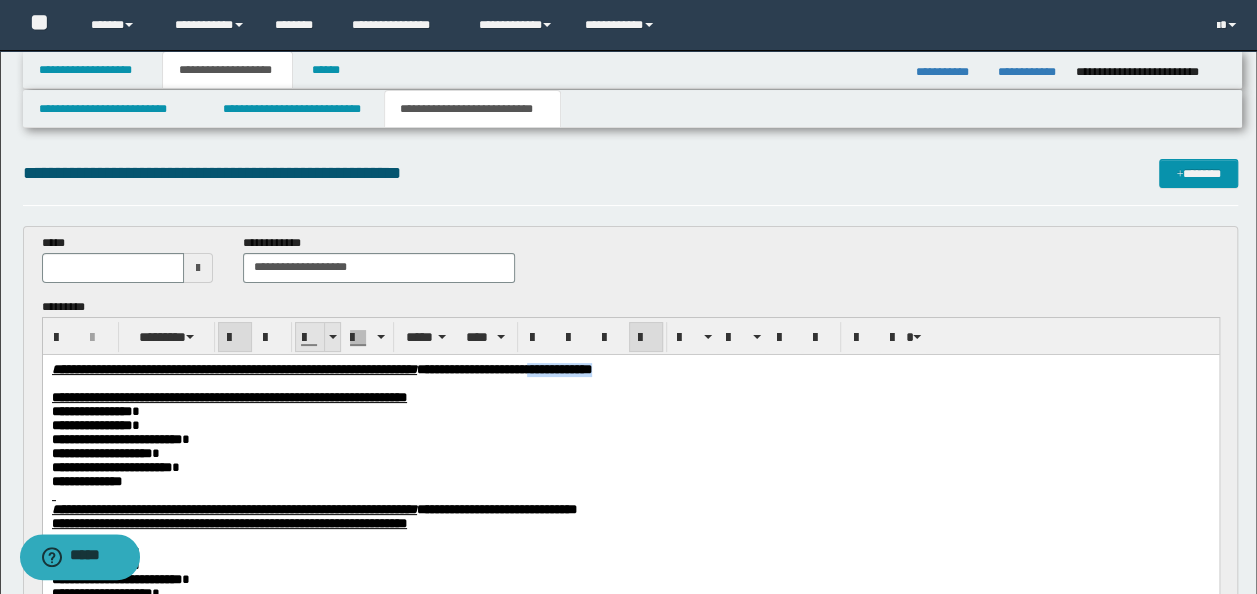 copy on "**********" 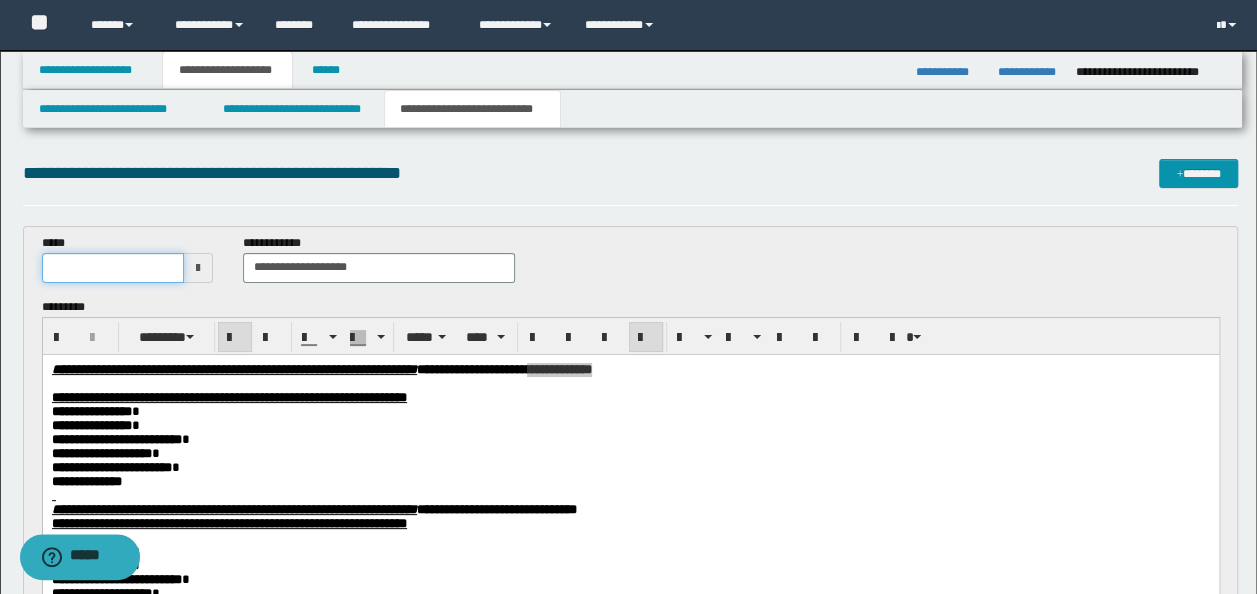 click at bounding box center (113, 268) 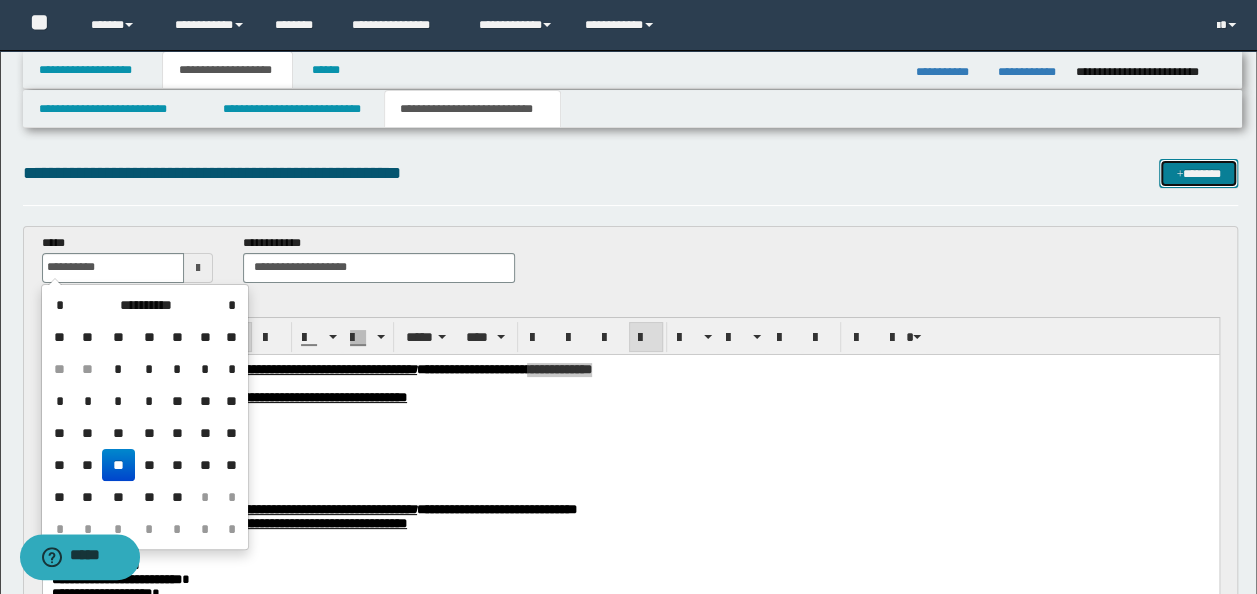 type on "**********" 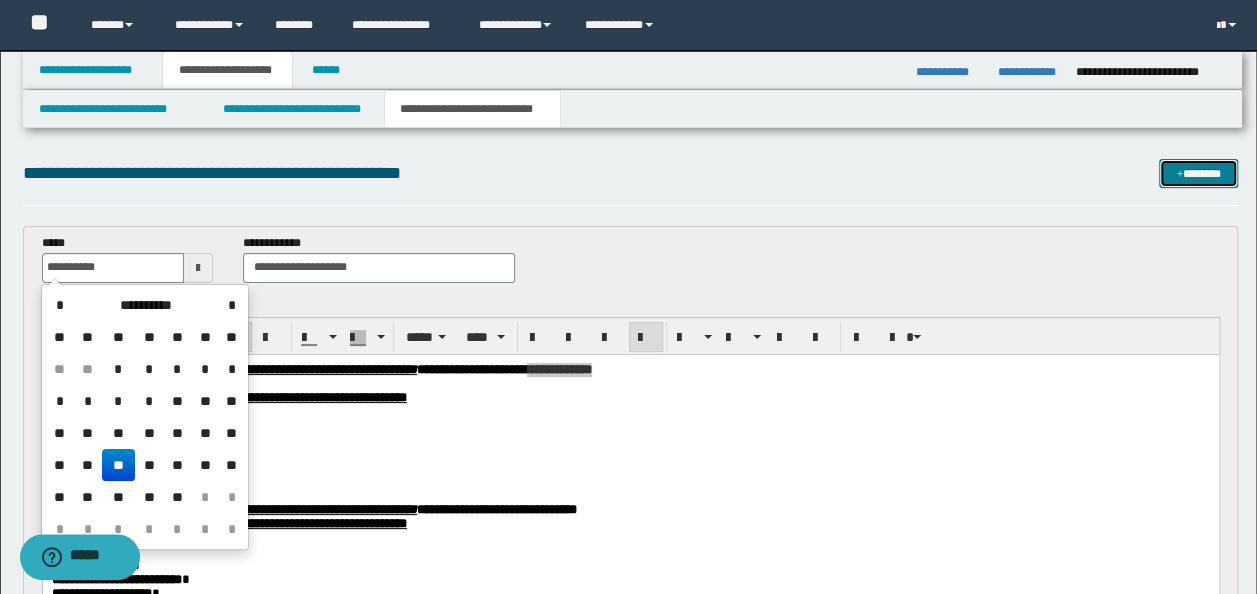 click on "*******" at bounding box center (1198, 173) 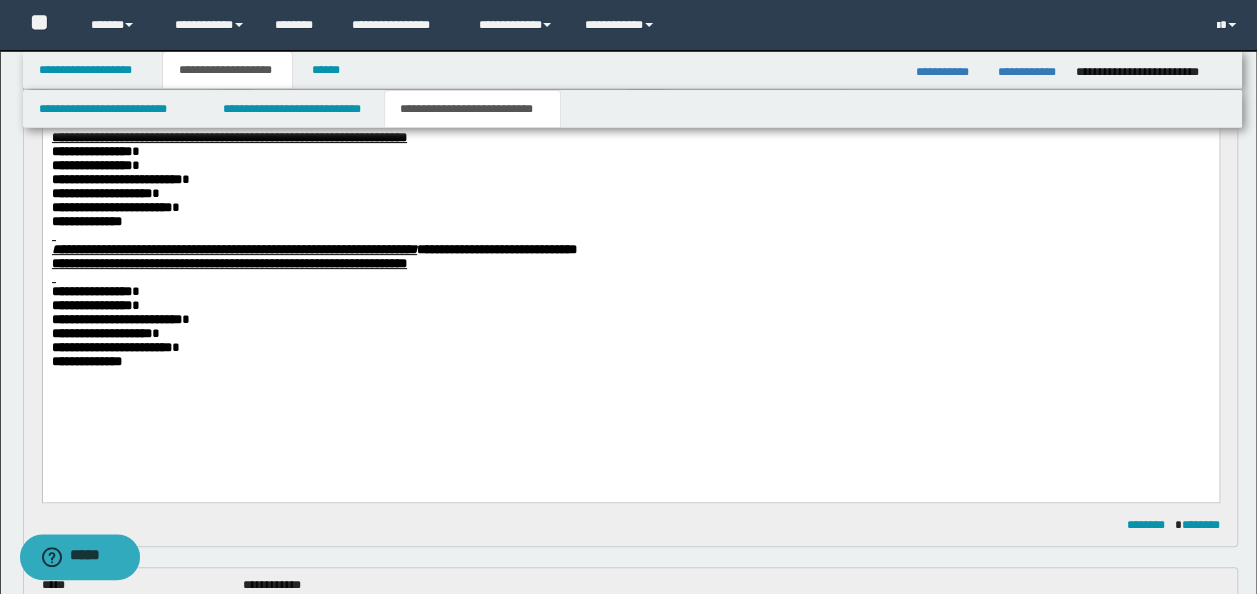 scroll, scrollTop: 254, scrollLeft: 0, axis: vertical 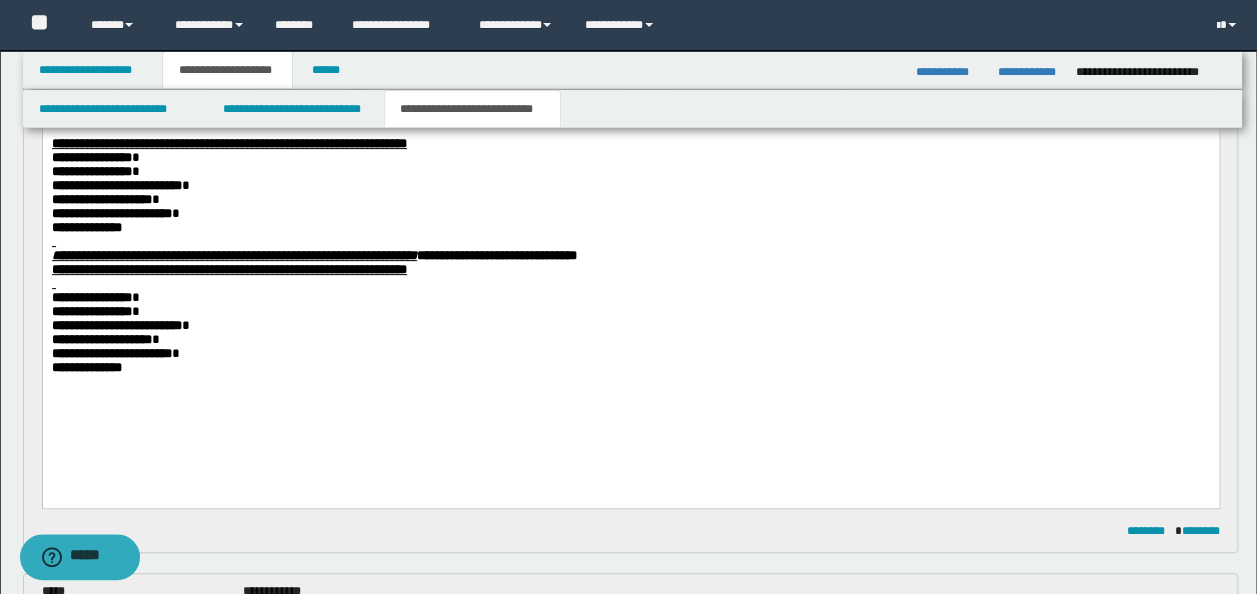 click on "**********" at bounding box center [233, 254] 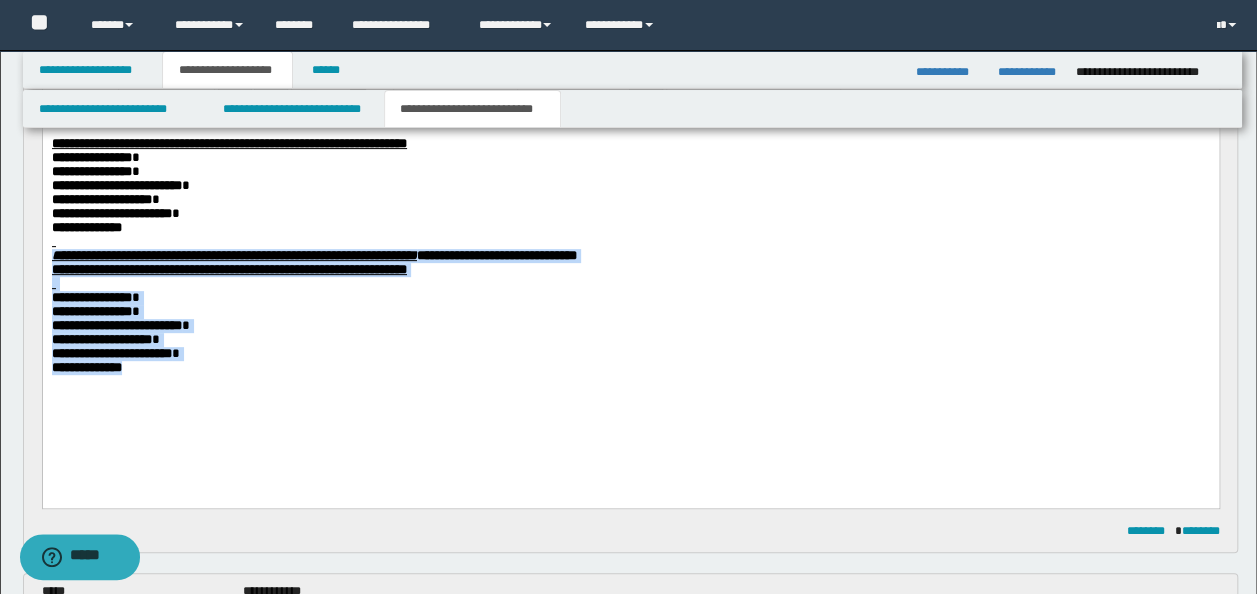 drag, startPoint x: 84, startPoint y: 297, endPoint x: 171, endPoint y: 390, distance: 127.349915 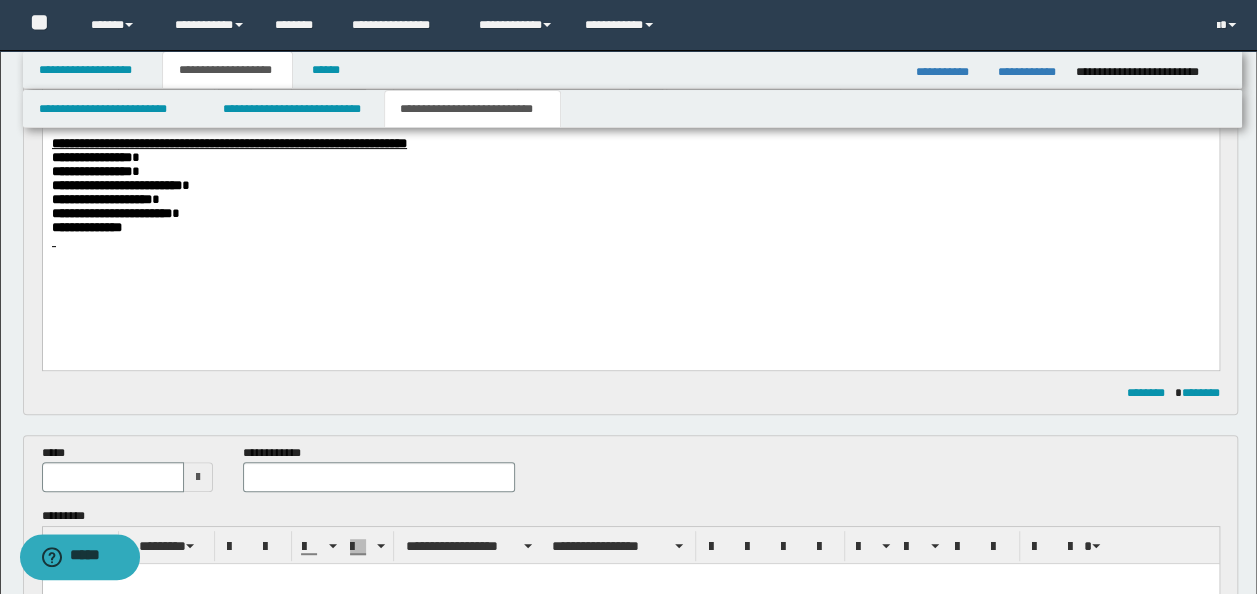 scroll, scrollTop: 554, scrollLeft: 0, axis: vertical 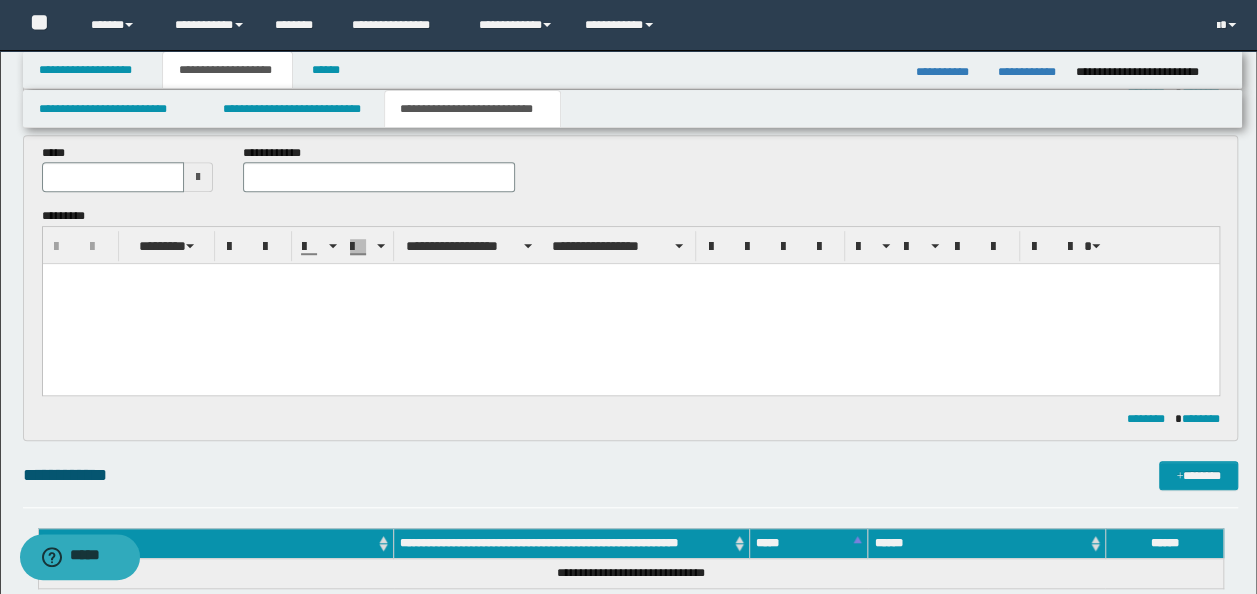 click at bounding box center (630, 304) 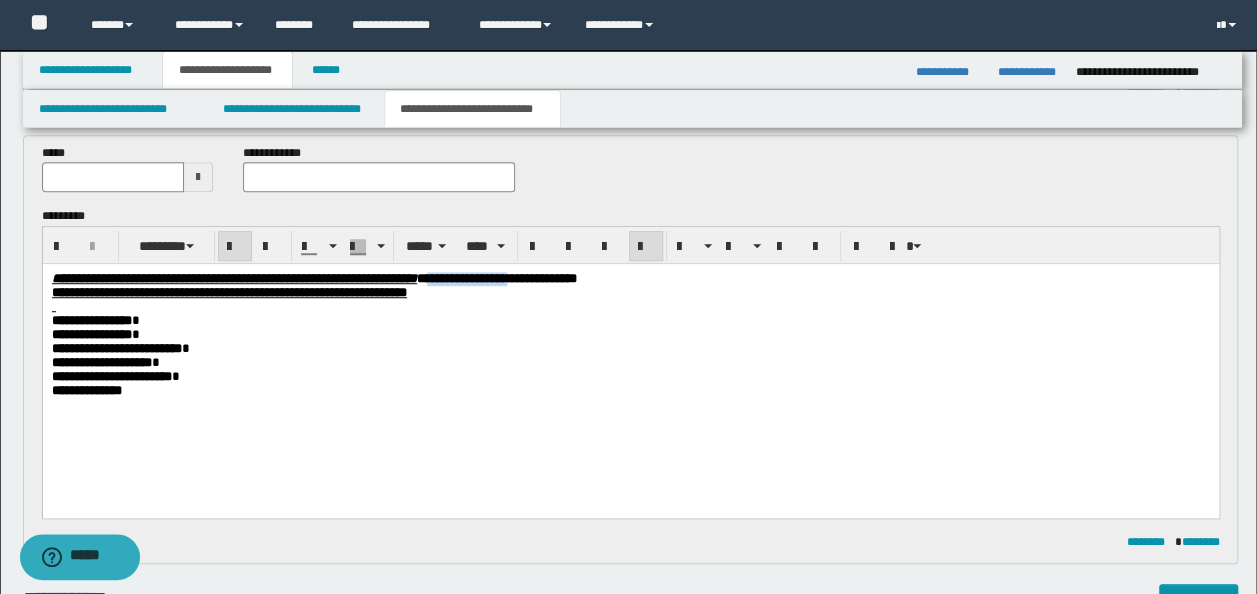 drag, startPoint x: 733, startPoint y: 277, endPoint x: 626, endPoint y: 275, distance: 107.01869 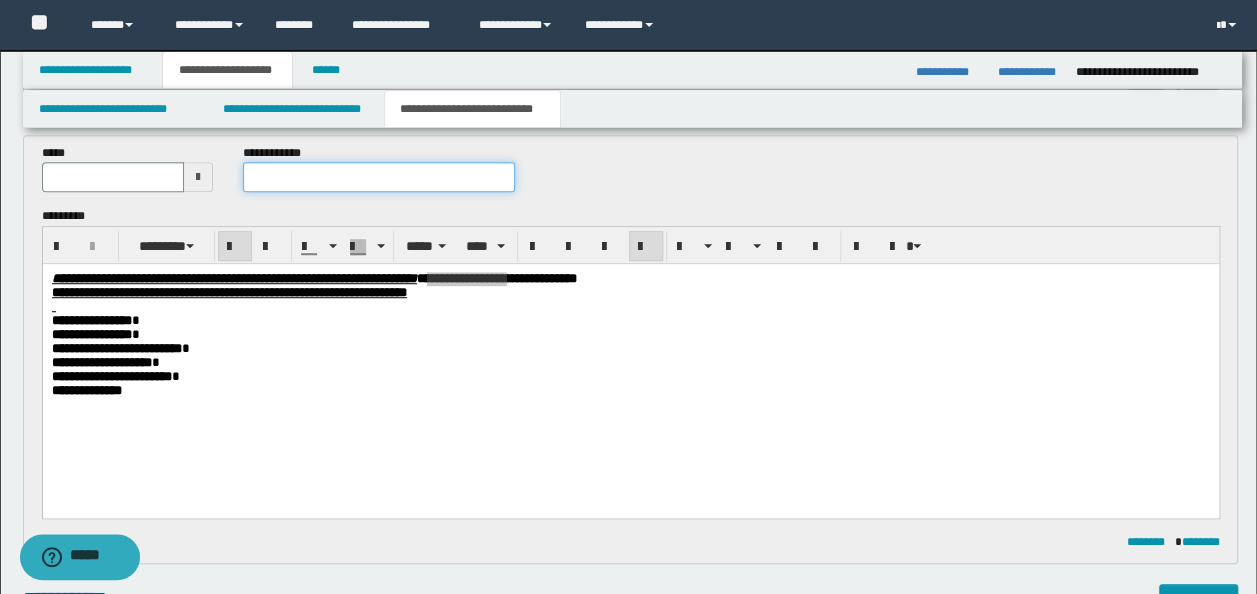 click at bounding box center [379, 177] 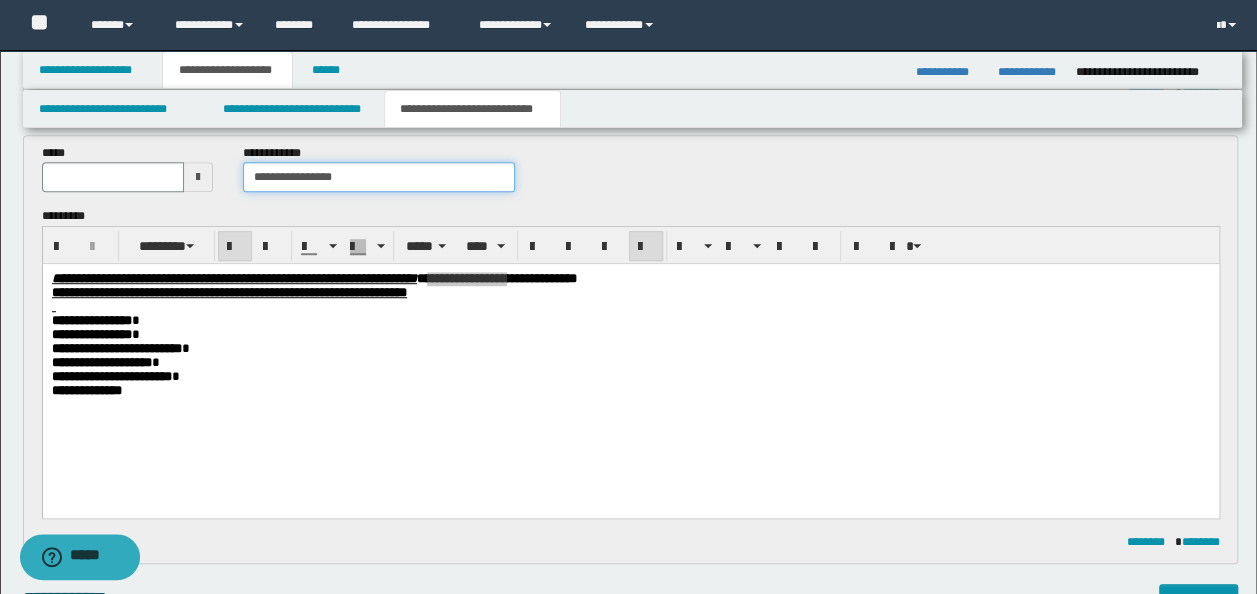 type on "**********" 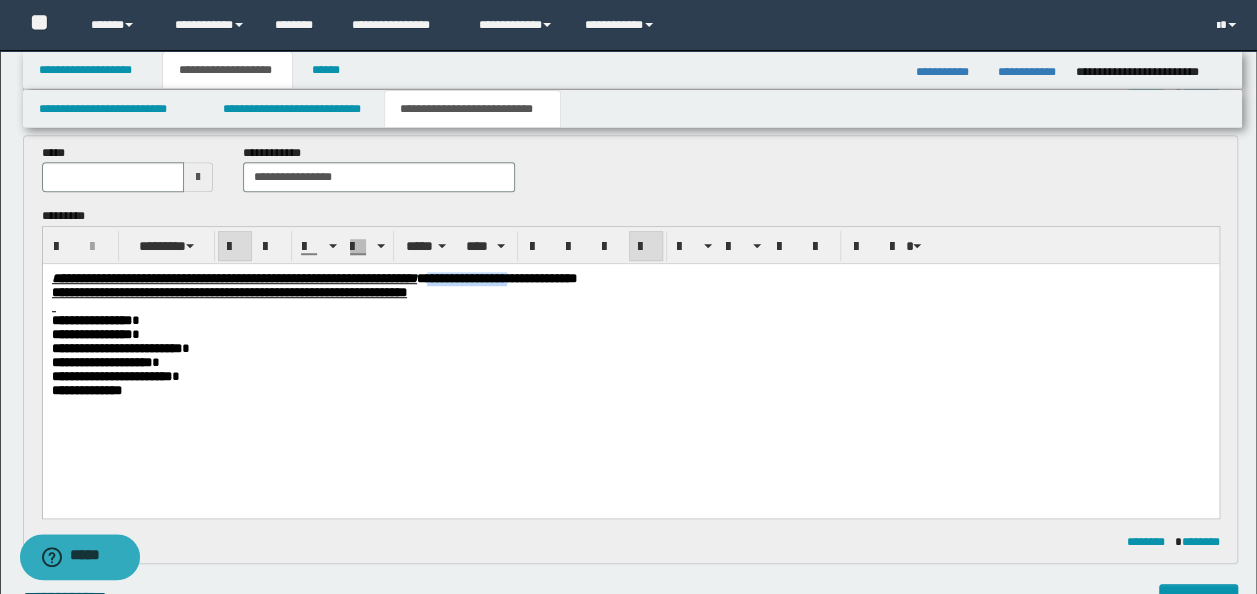 click on "**********" at bounding box center [630, 279] 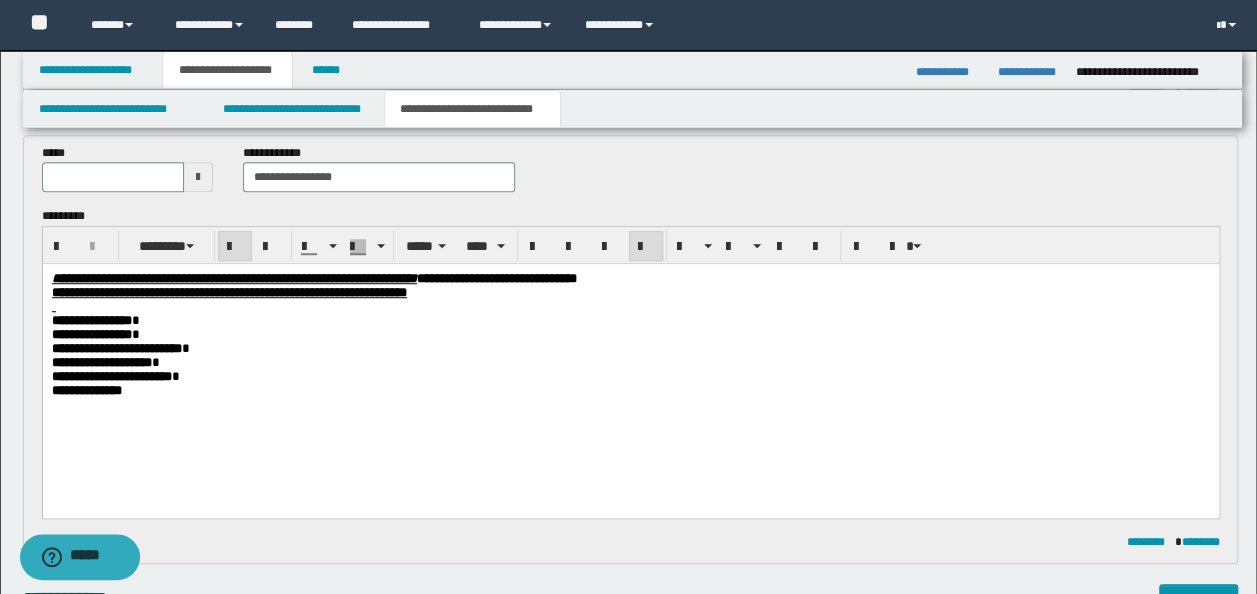 click on "**********" at bounding box center [630, 279] 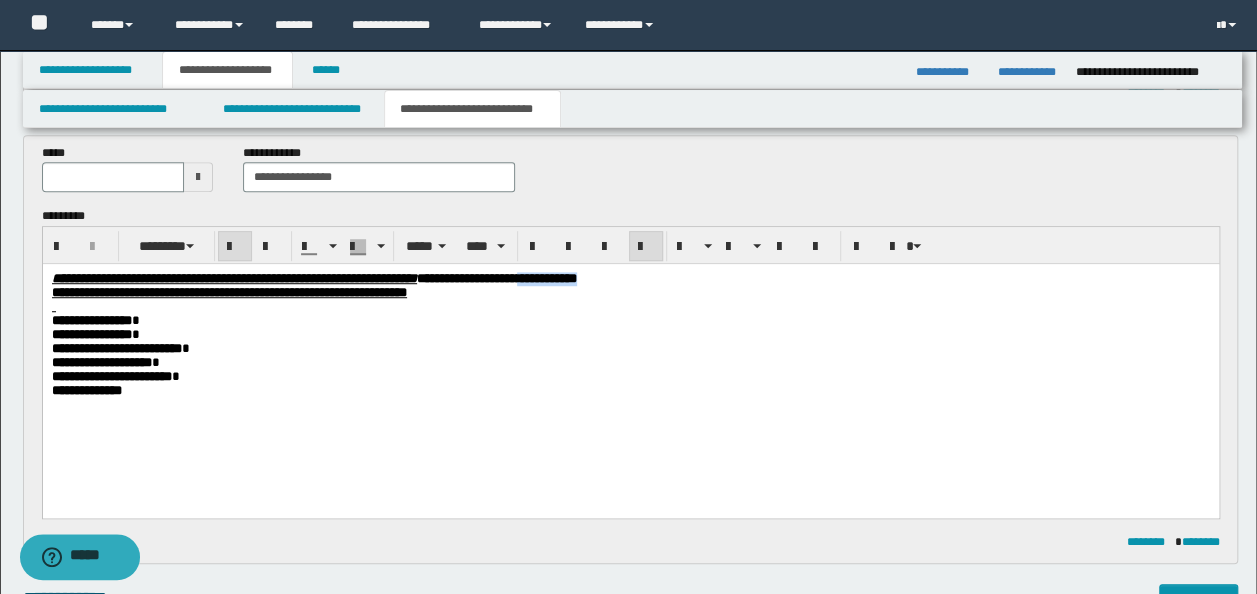 drag, startPoint x: 825, startPoint y: 279, endPoint x: 743, endPoint y: 282, distance: 82.05486 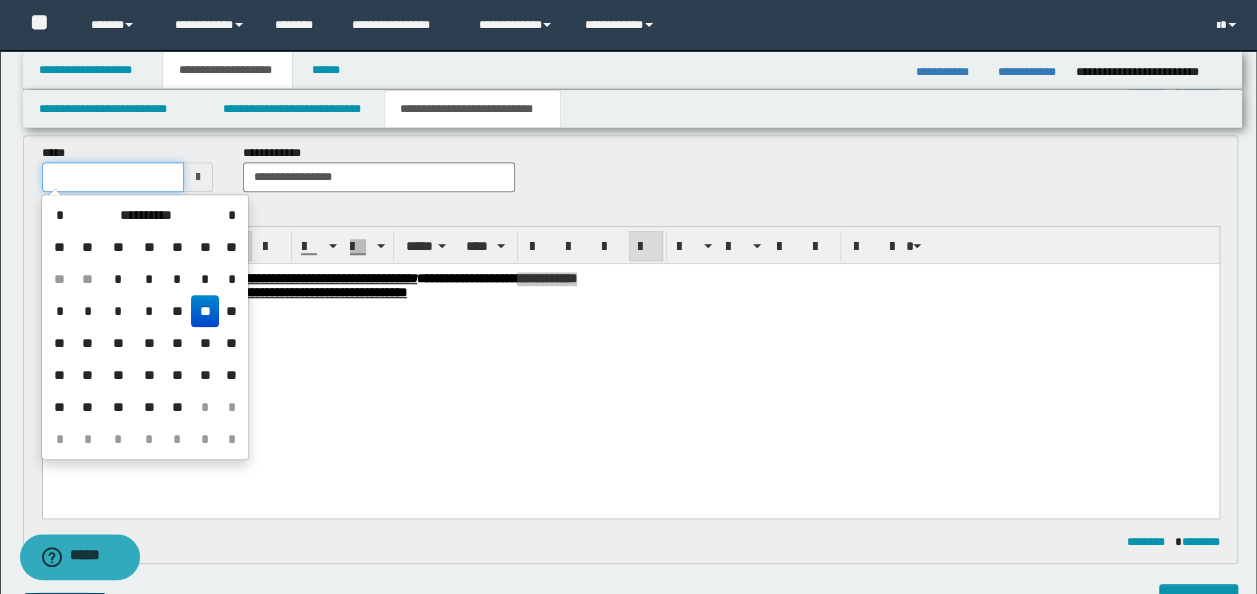 click at bounding box center (113, 177) 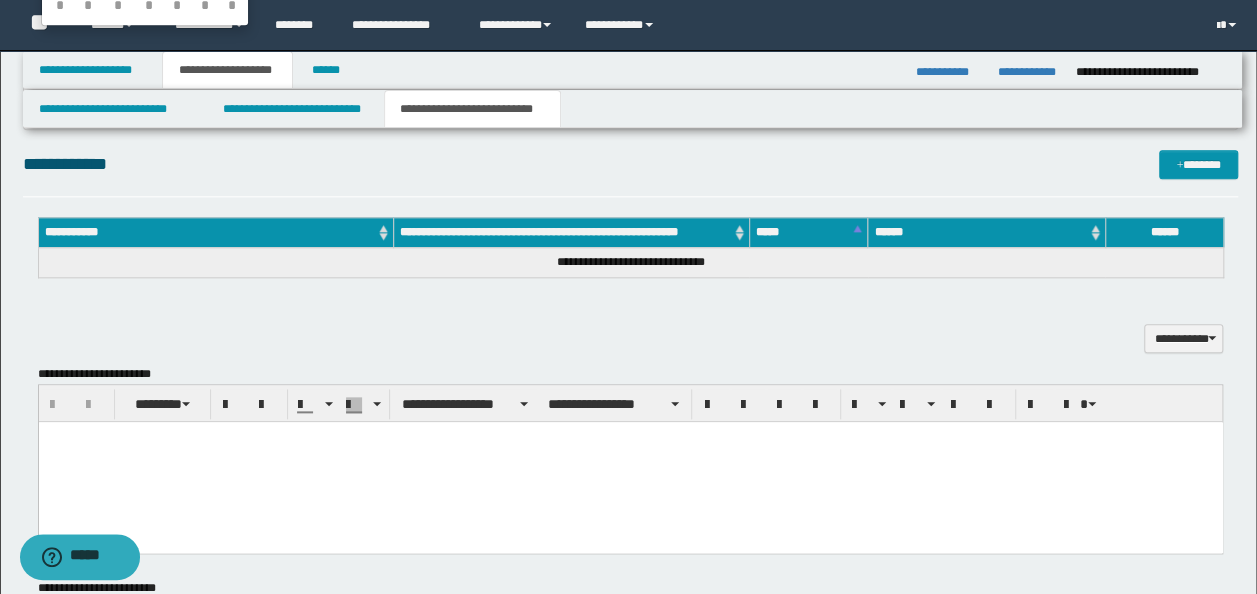 scroll, scrollTop: 1496, scrollLeft: 0, axis: vertical 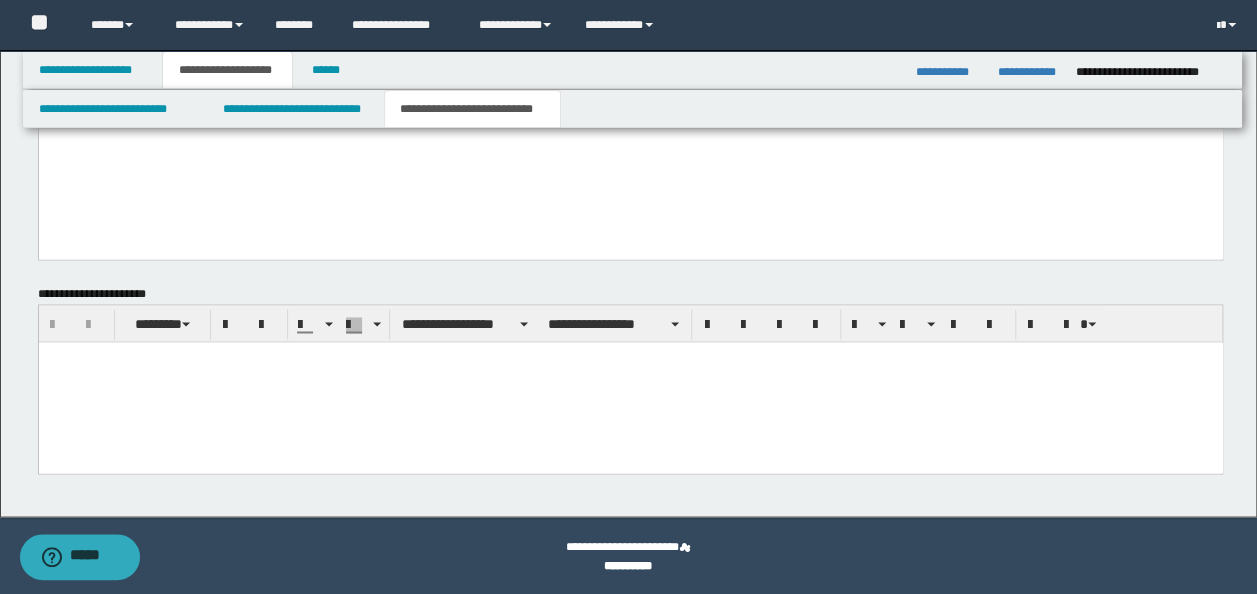 click at bounding box center (630, 357) 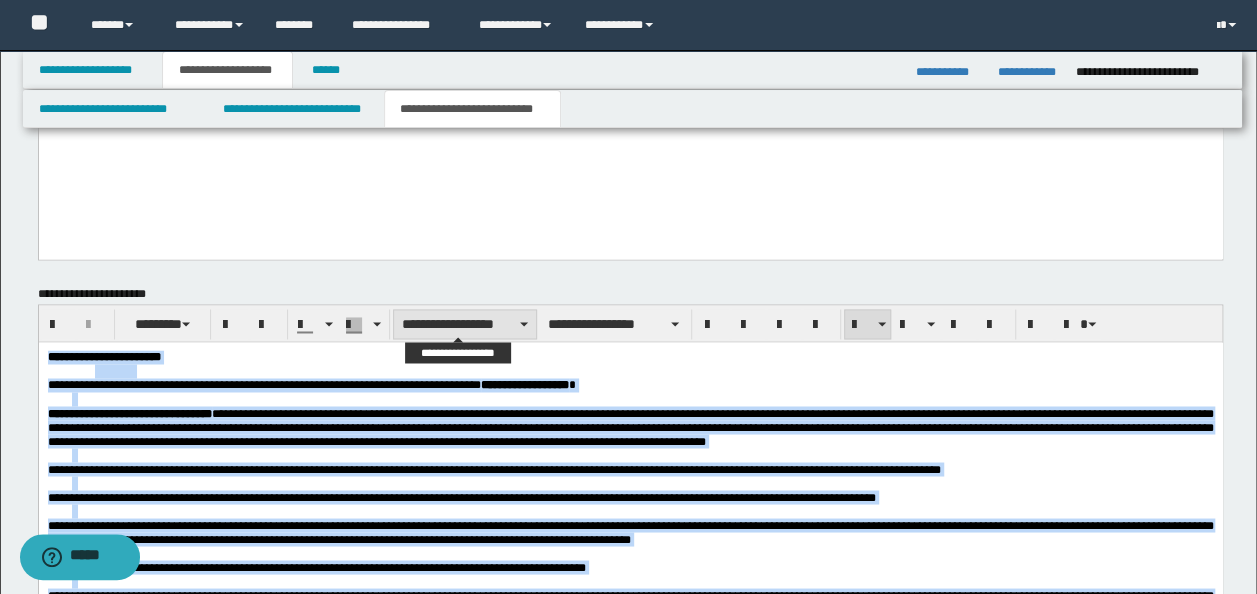 type on "**********" 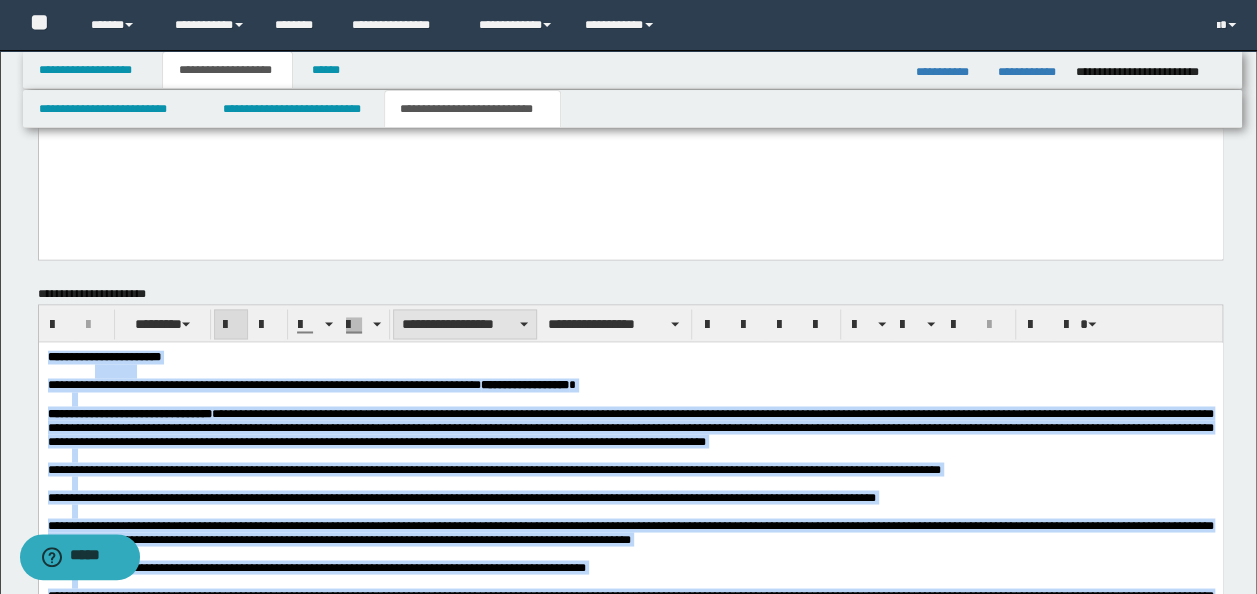 click on "**********" at bounding box center (465, 324) 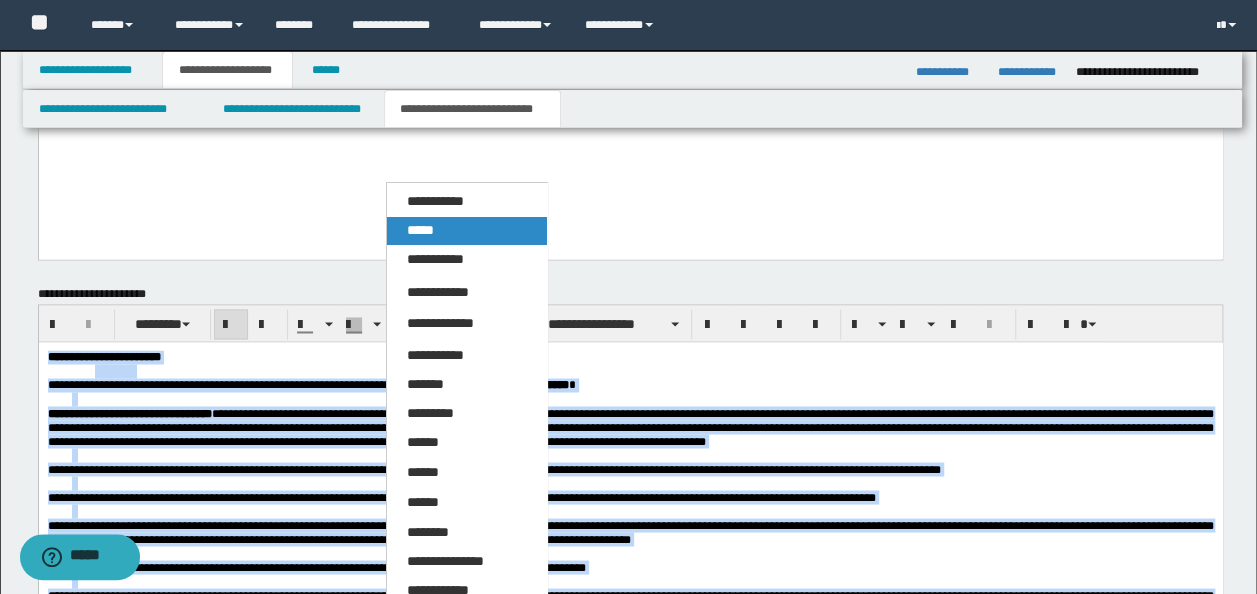 click on "*****" at bounding box center [466, 231] 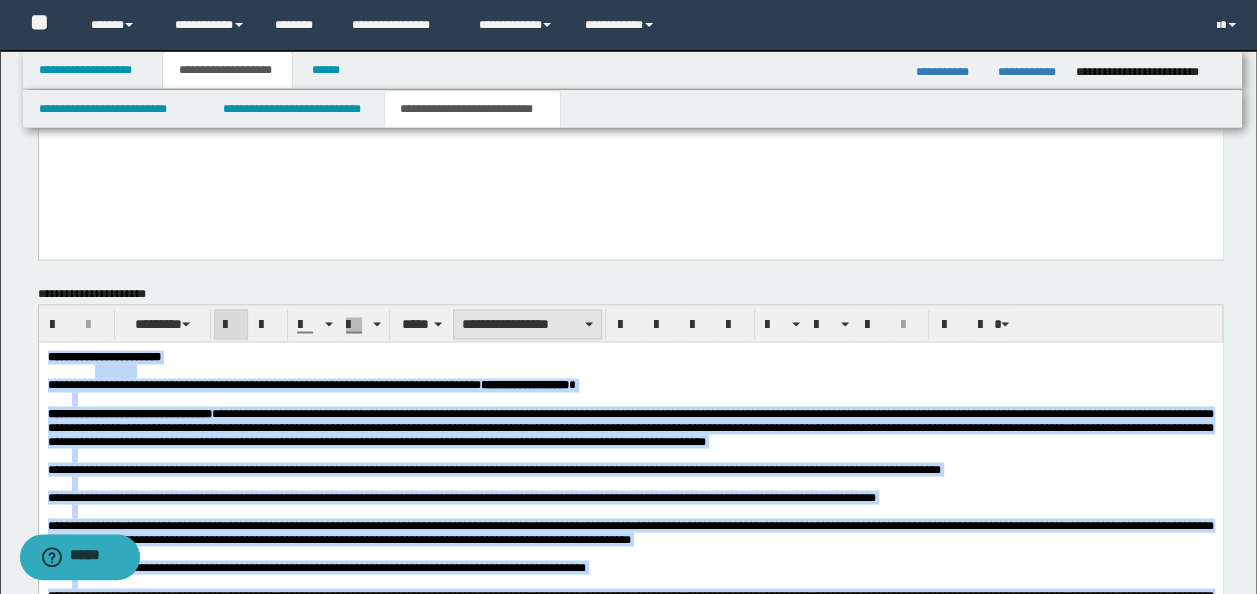 click on "**********" at bounding box center [527, 324] 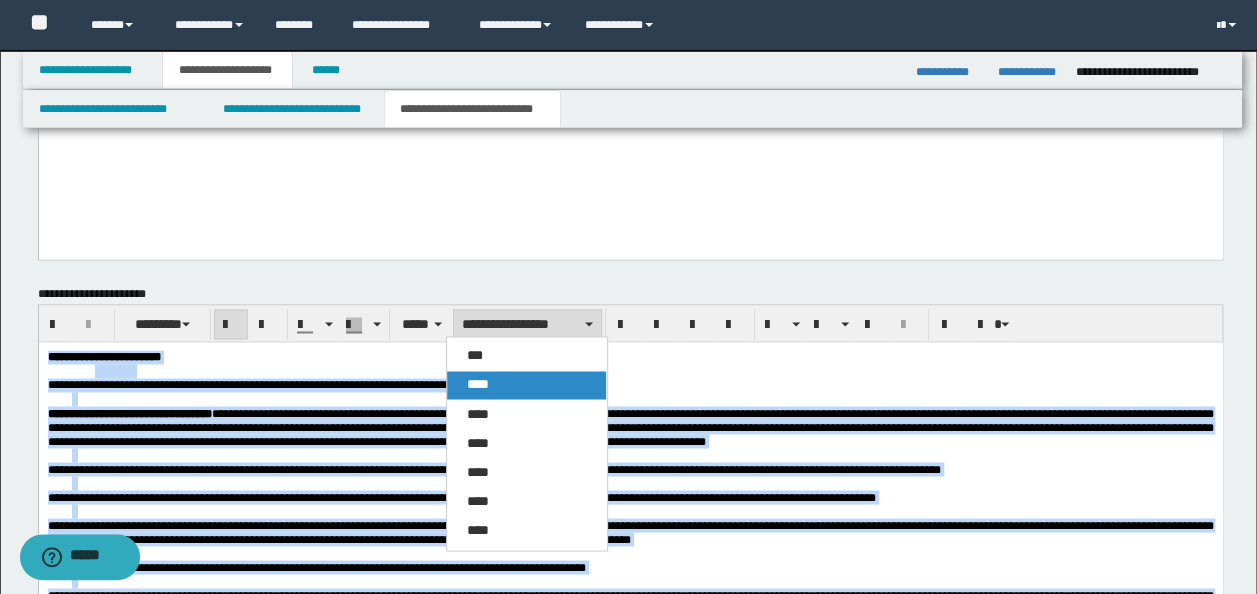 click on "****" at bounding box center (526, 385) 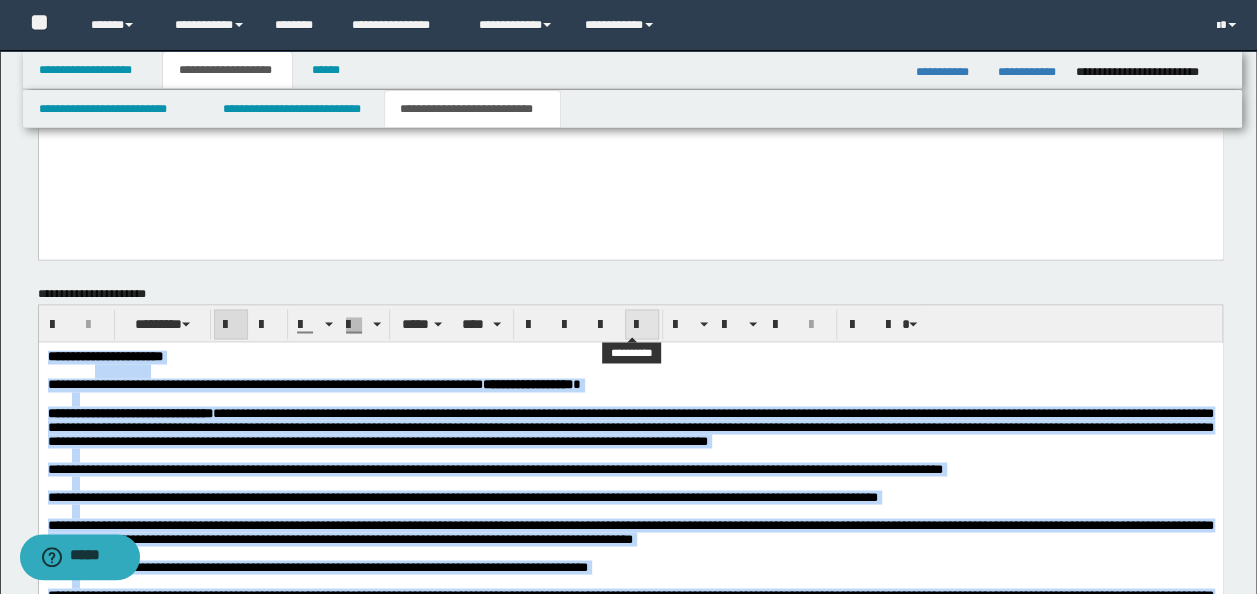 click at bounding box center [642, 325] 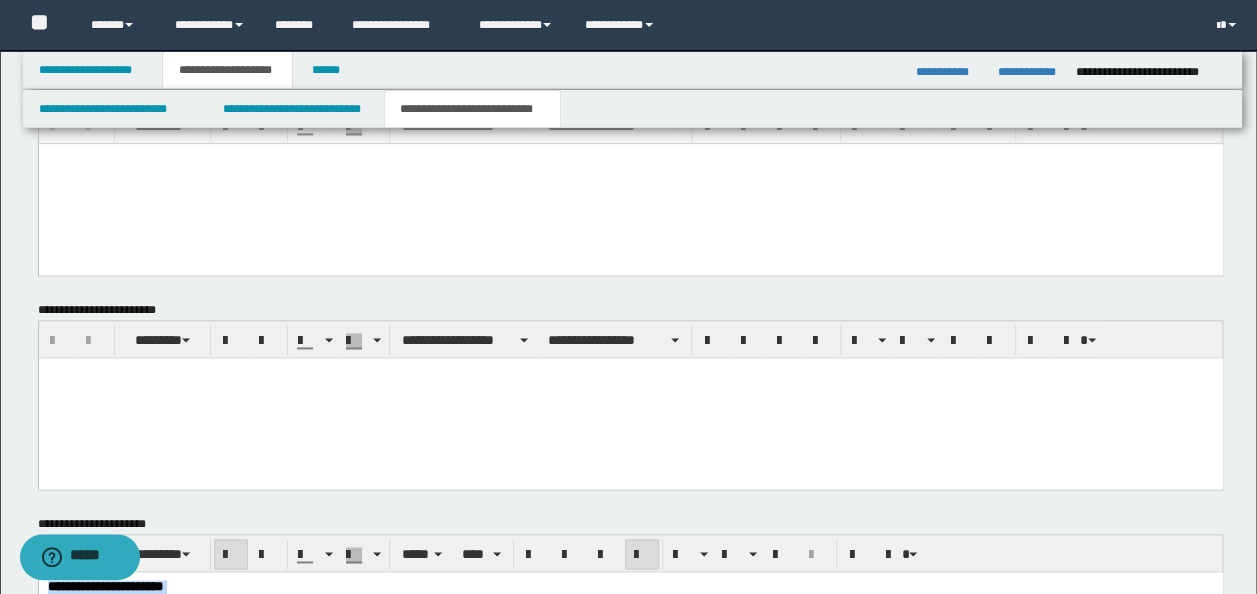 scroll, scrollTop: 944, scrollLeft: 0, axis: vertical 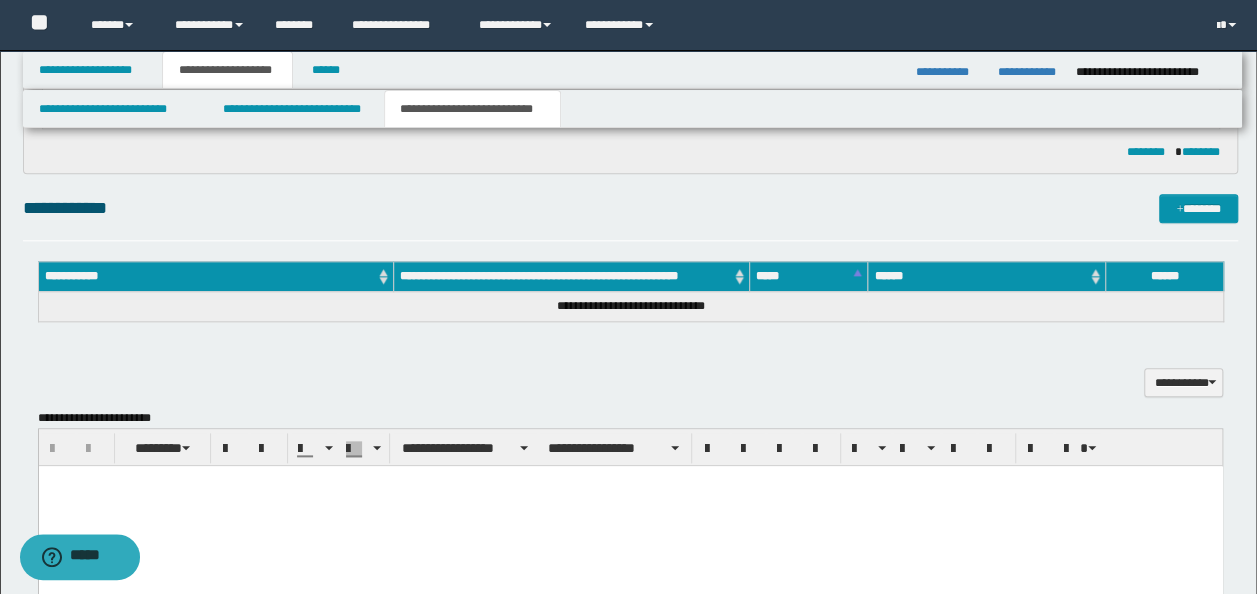click on "**********" at bounding box center (631, 451) 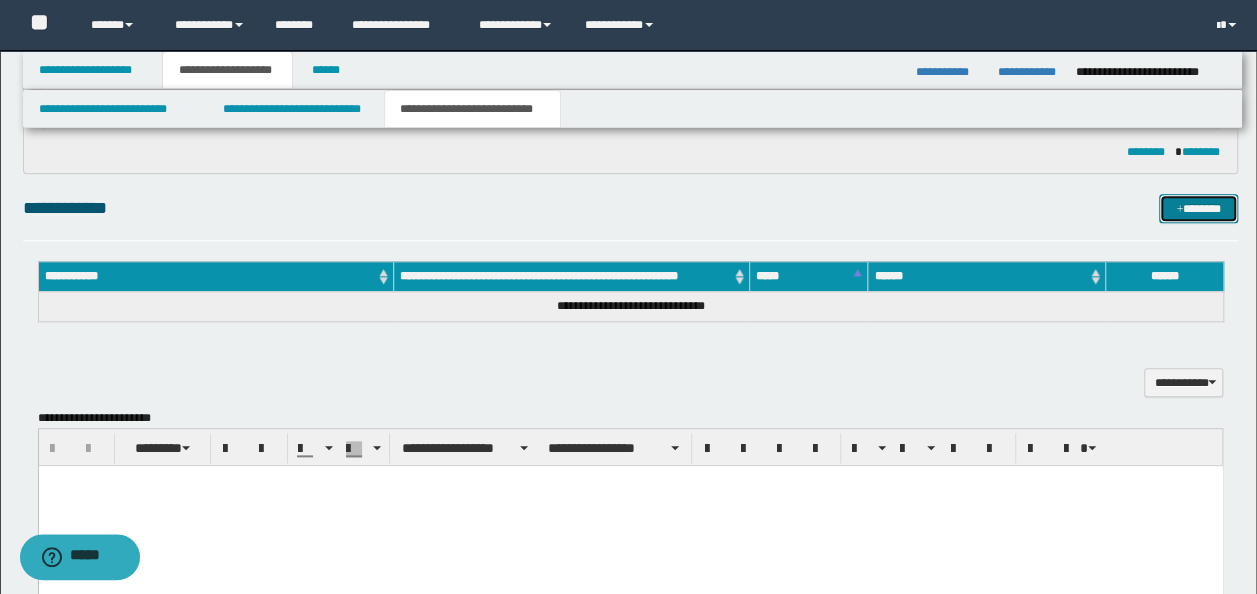 click on "*******" at bounding box center [1198, 208] 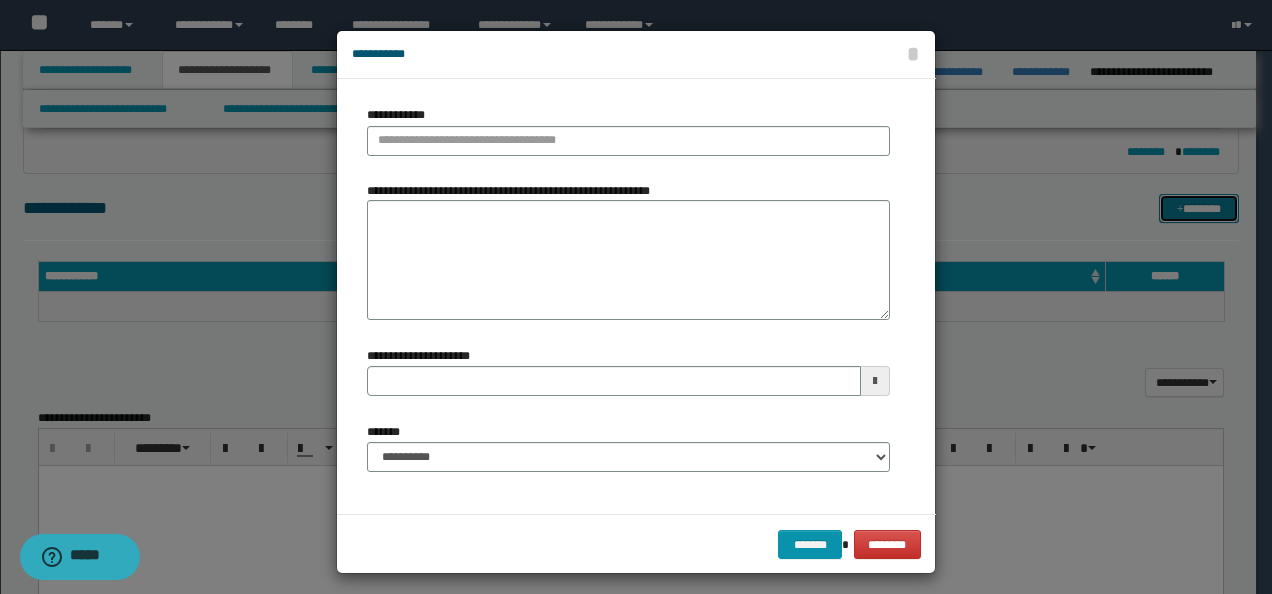 type 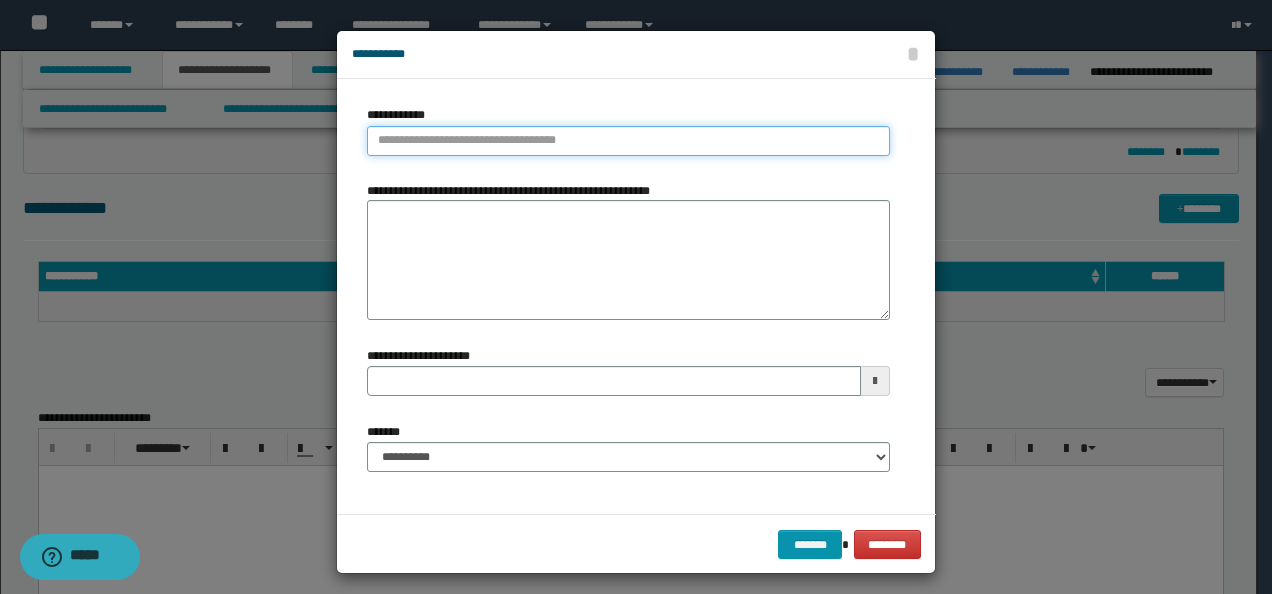 click on "**********" at bounding box center [628, 141] 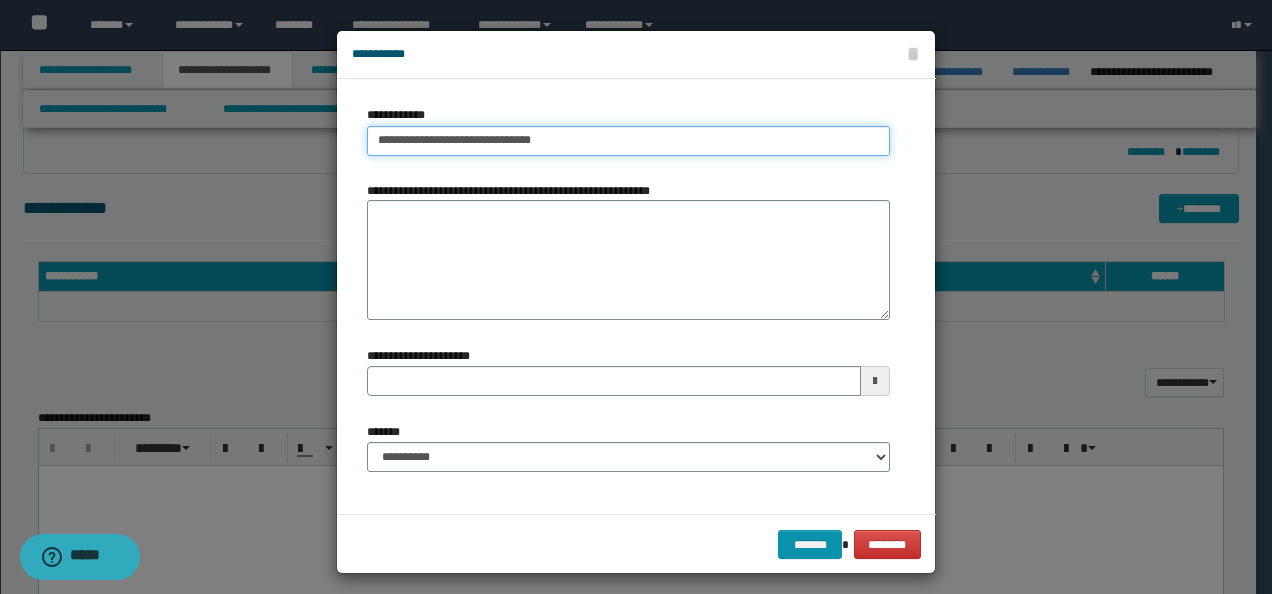 drag, startPoint x: 562, startPoint y: 144, endPoint x: 472, endPoint y: 144, distance: 90 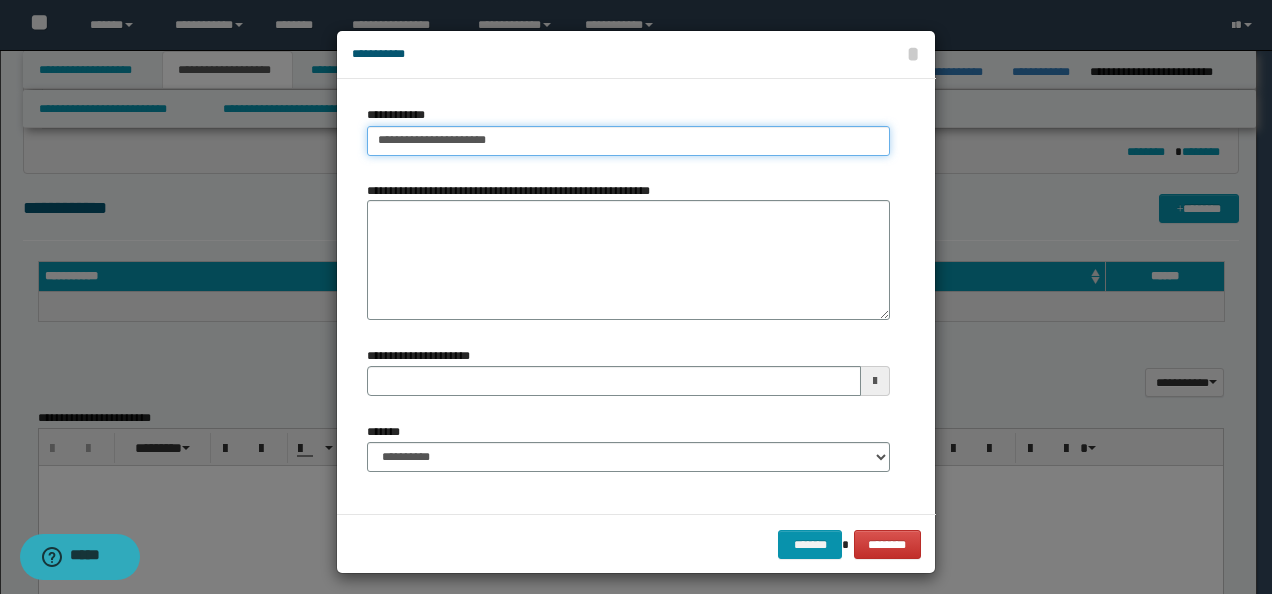 type on "**********" 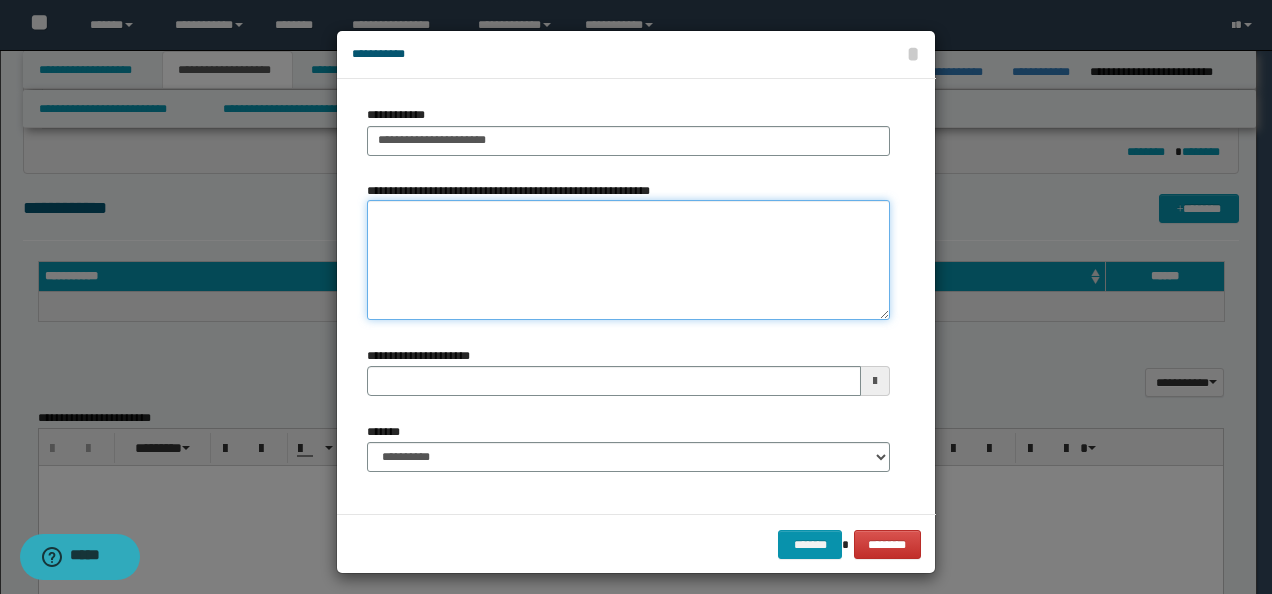 click on "**********" at bounding box center (628, 260) 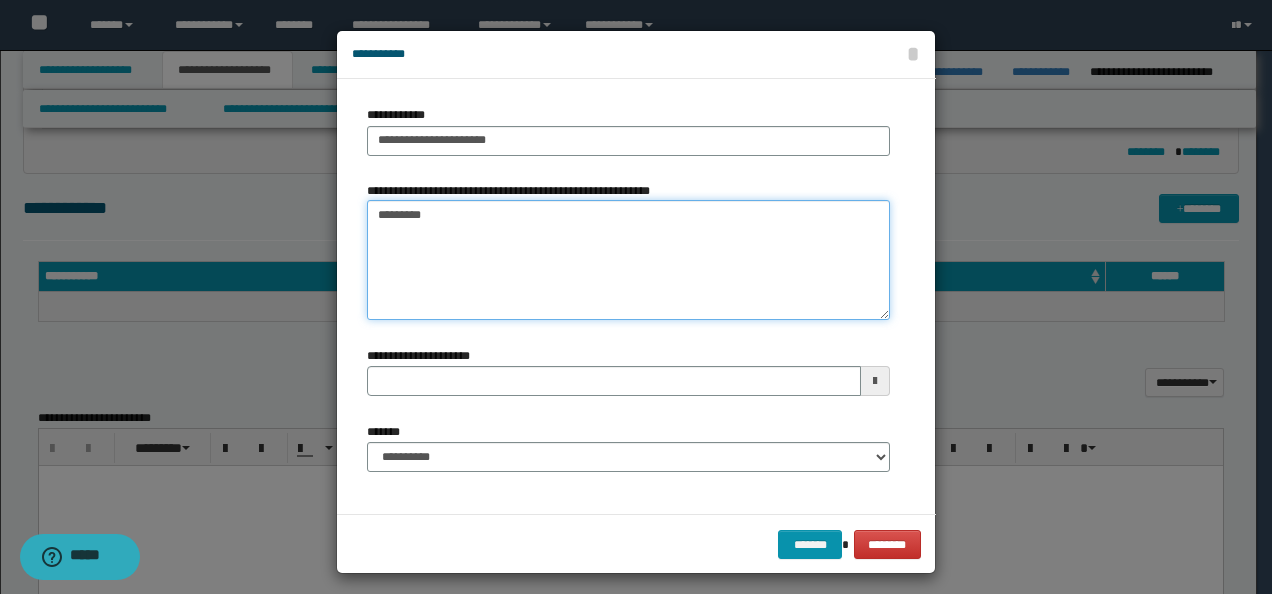 type on "*********" 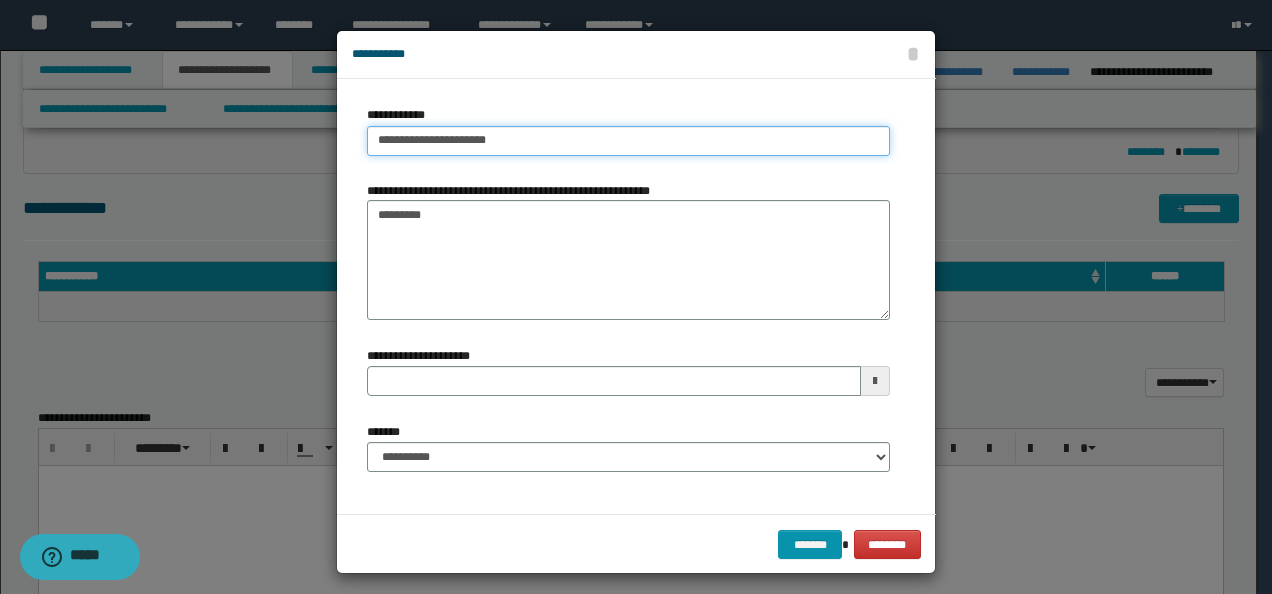 type on "**********" 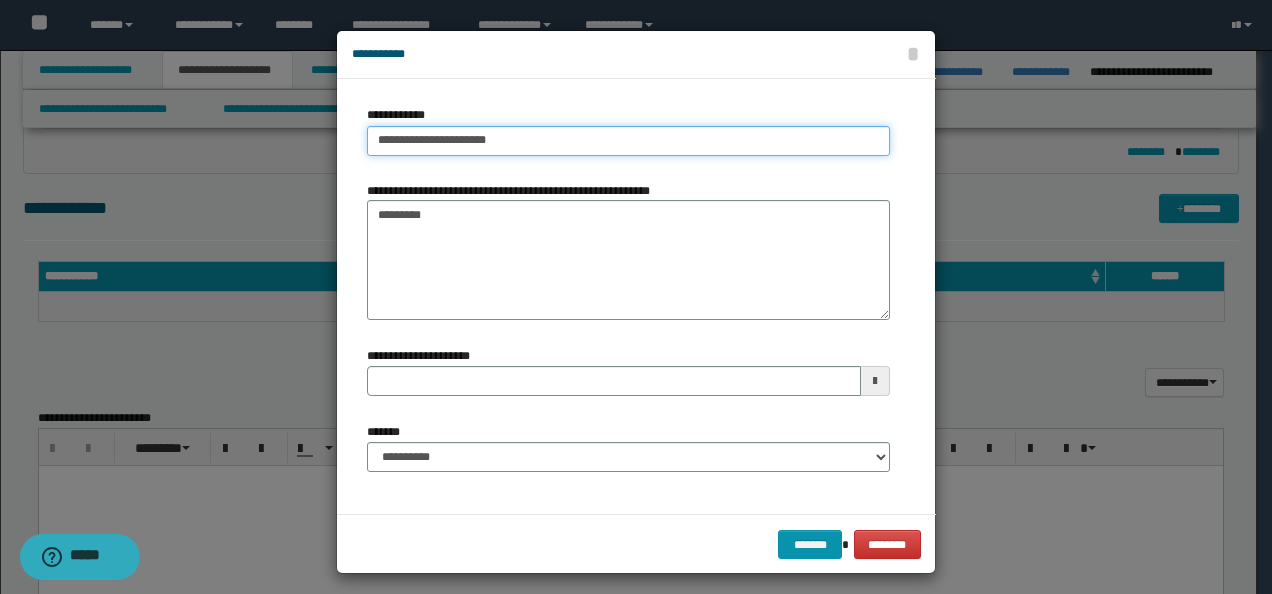 click on "**********" at bounding box center [628, 141] 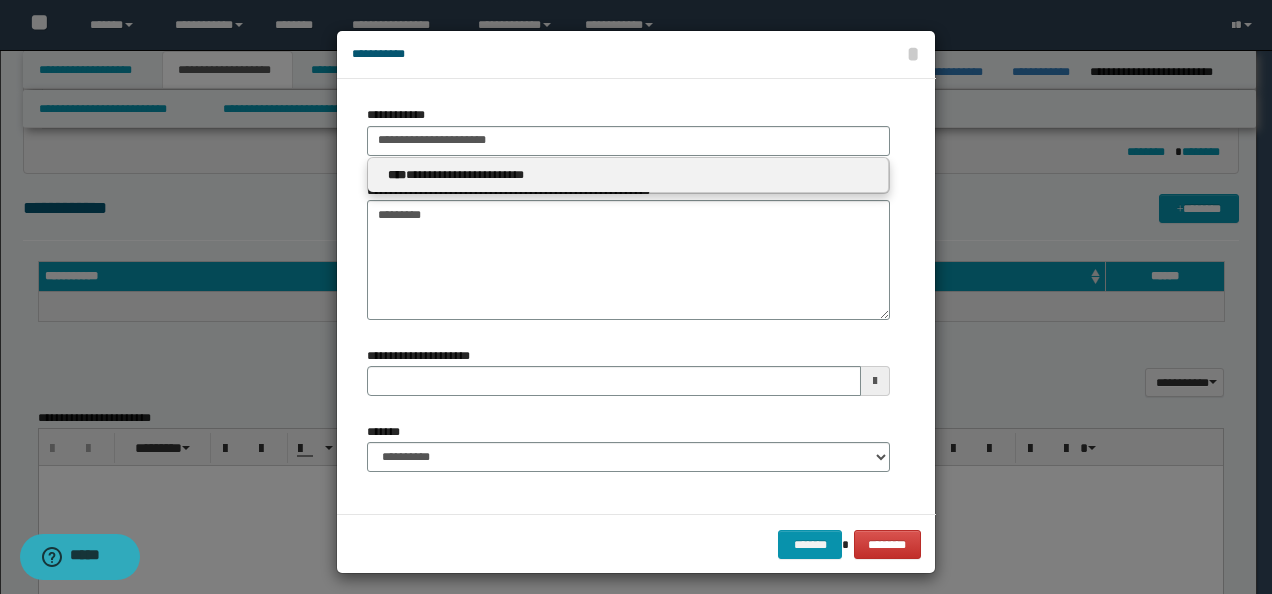 click on "**********" at bounding box center [628, 175] 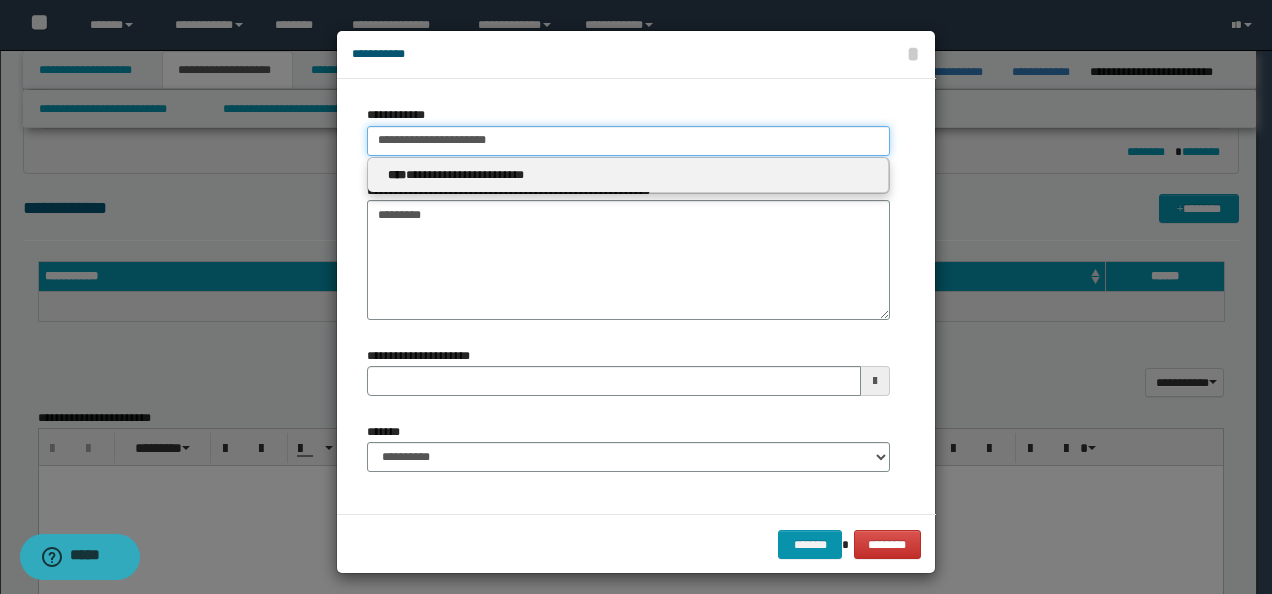 type 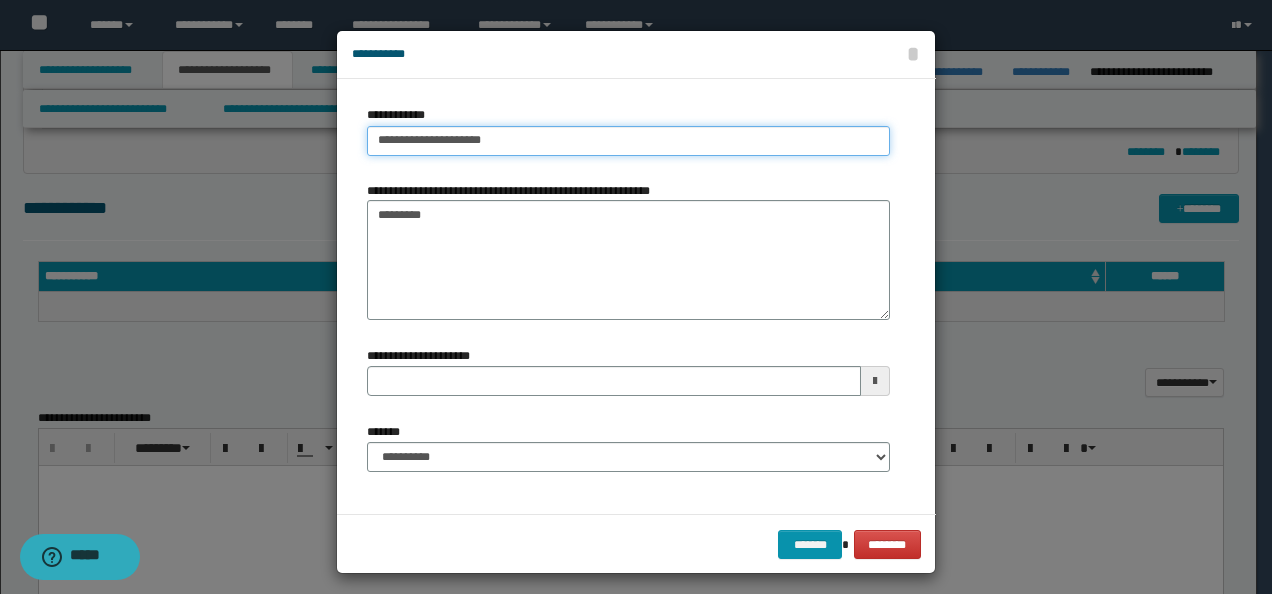 type 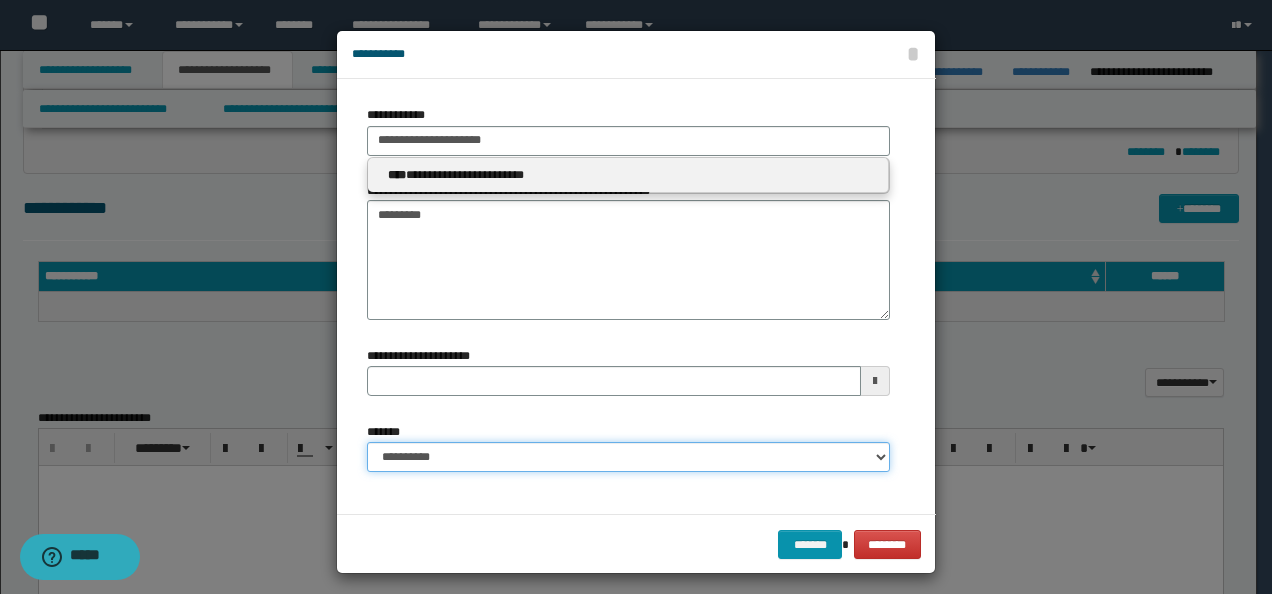 type 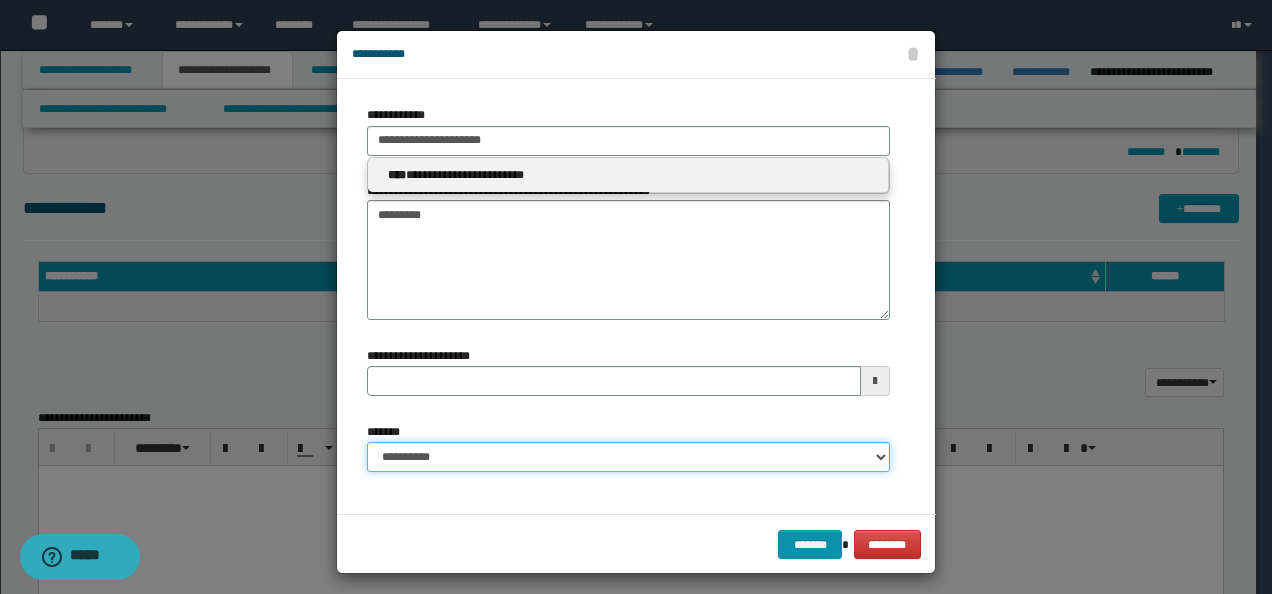drag, startPoint x: 482, startPoint y: 461, endPoint x: 479, endPoint y: 444, distance: 17.262676 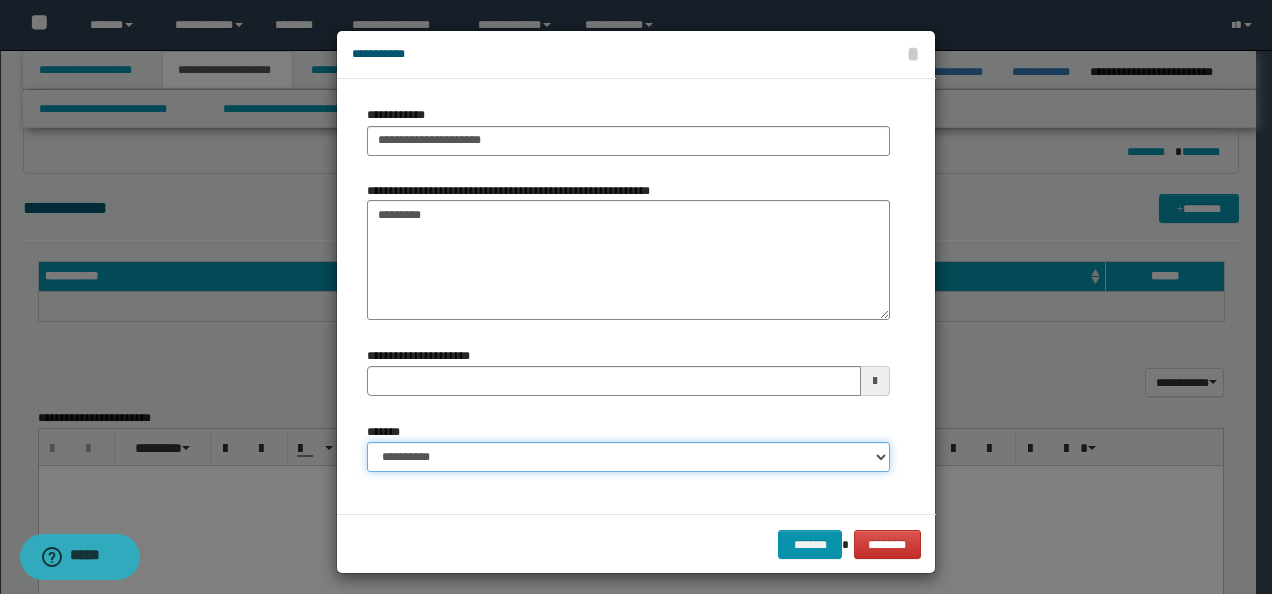 select on "*" 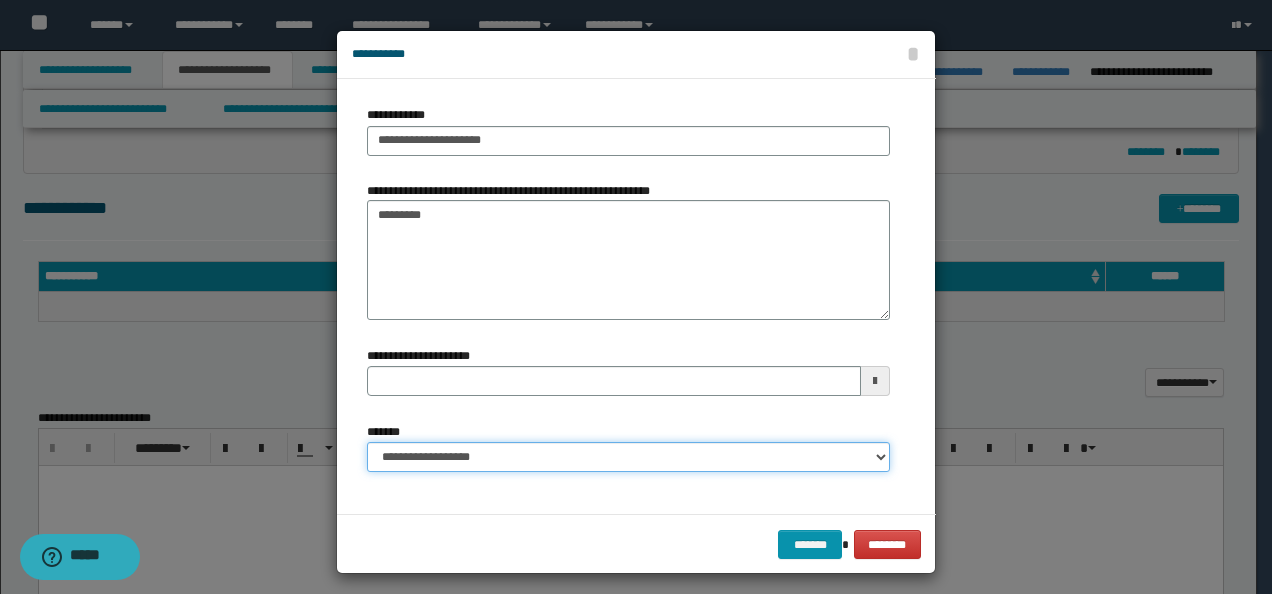 type 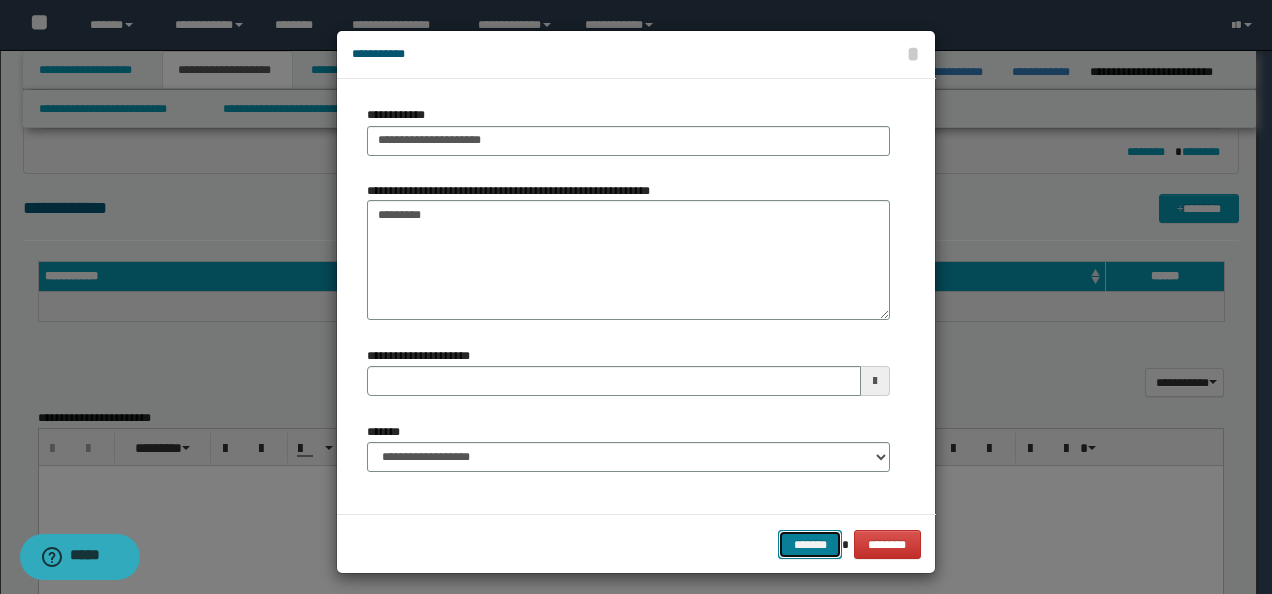 click on "*******" at bounding box center (810, 544) 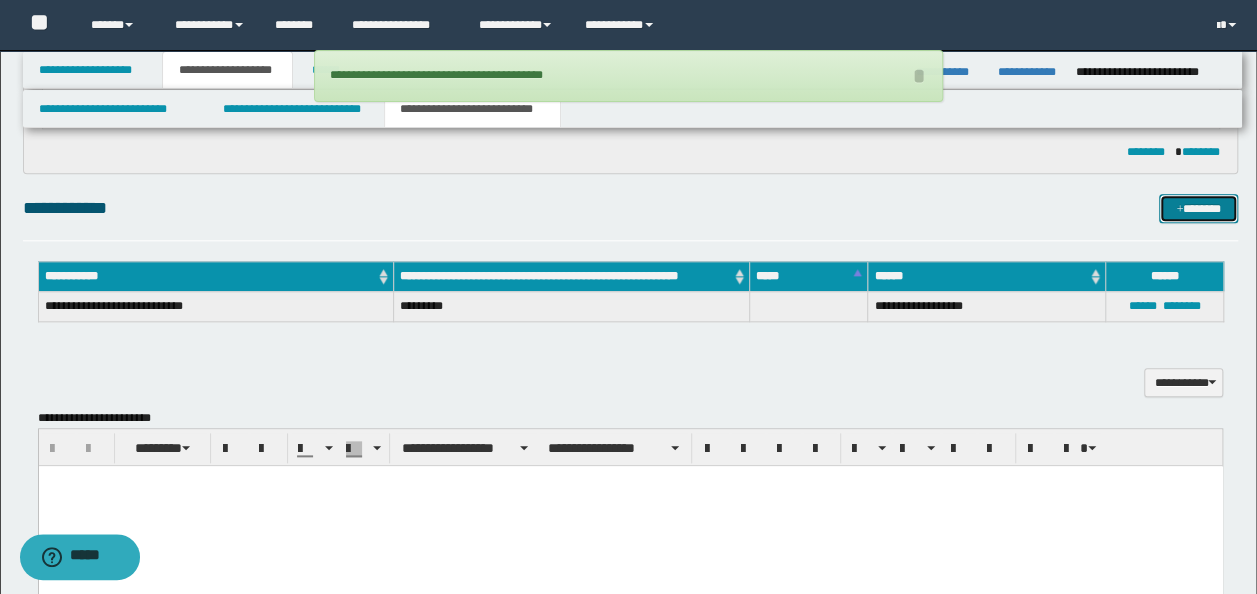 click on "*******" at bounding box center (1198, 208) 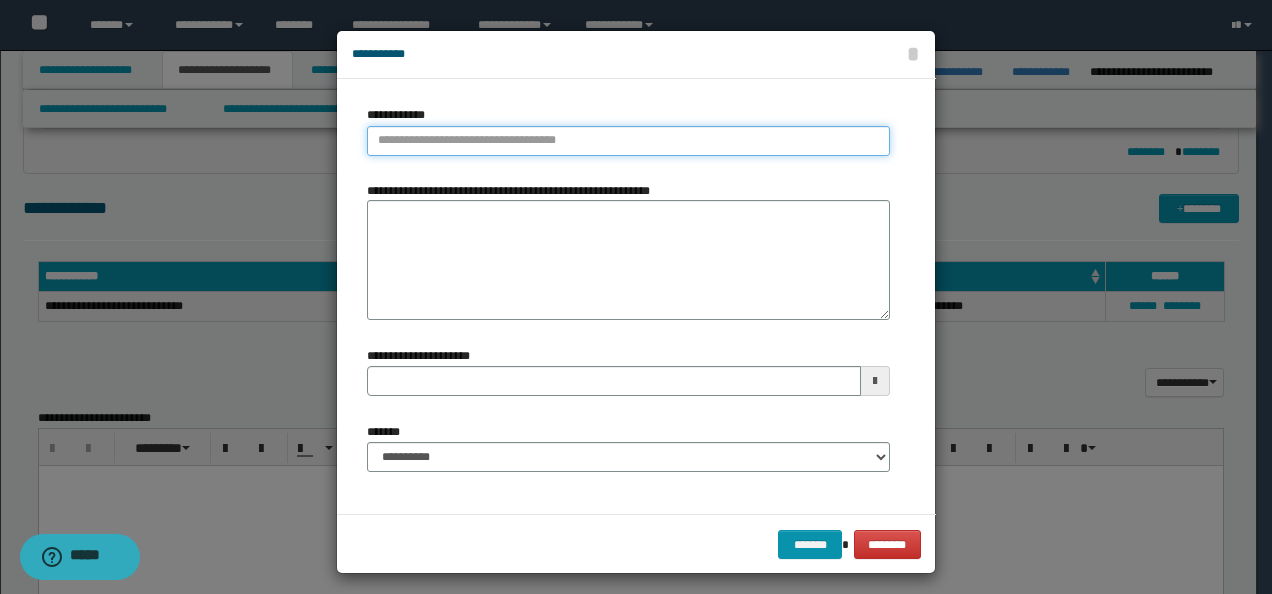 type on "**********" 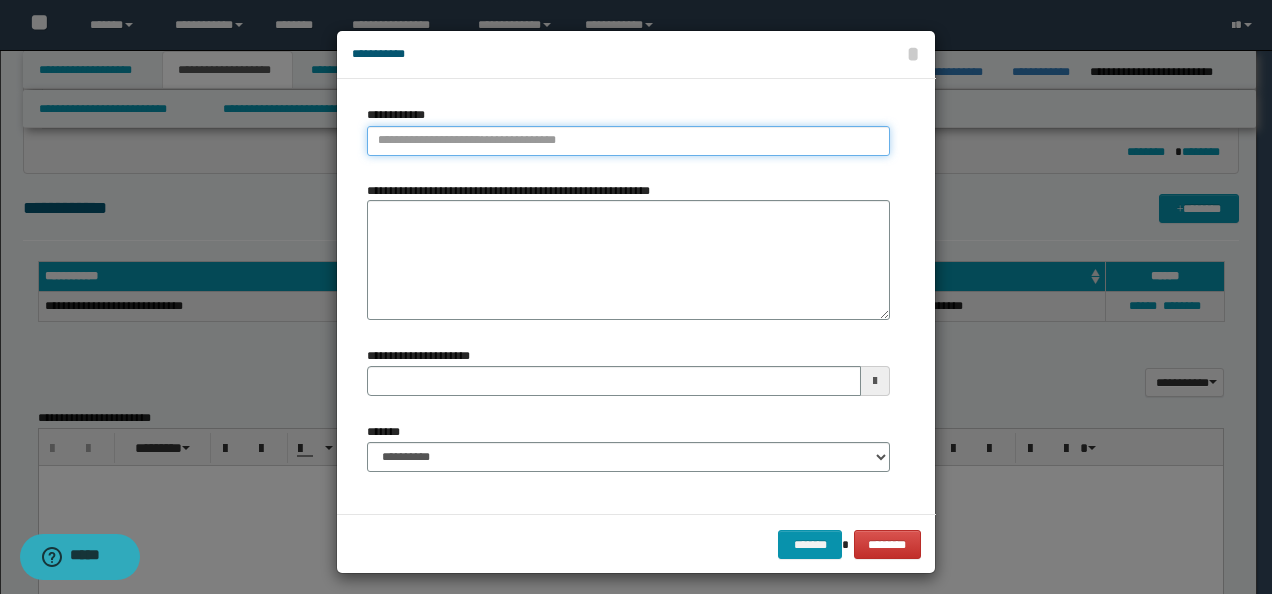 click on "**********" at bounding box center (628, 141) 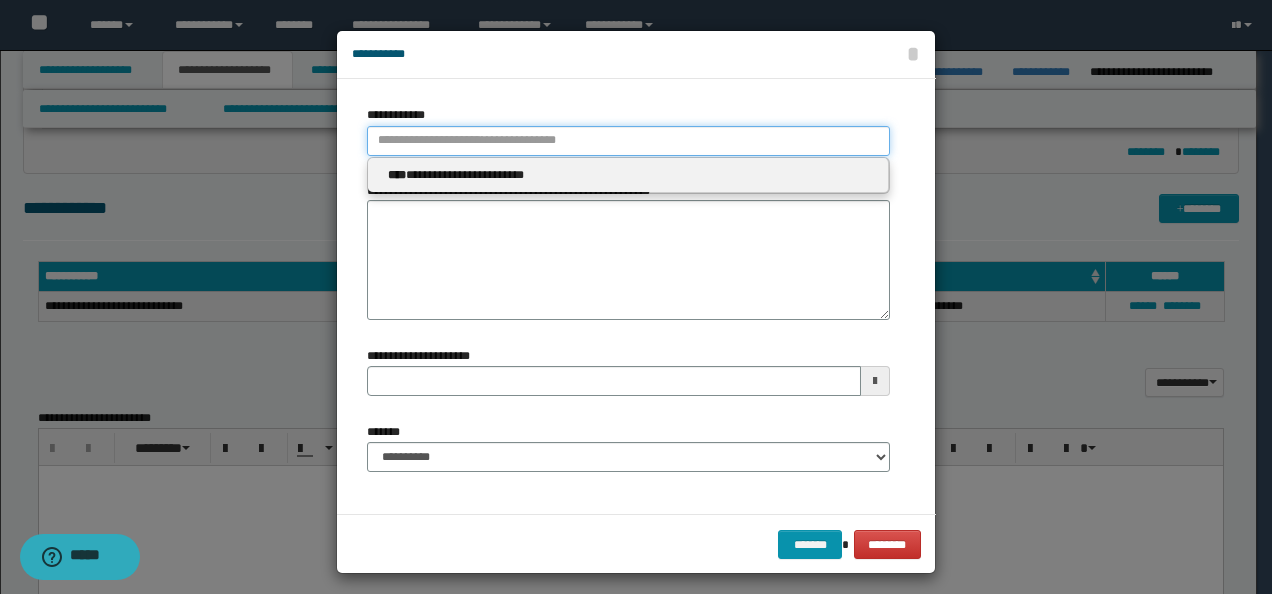 paste on "**********" 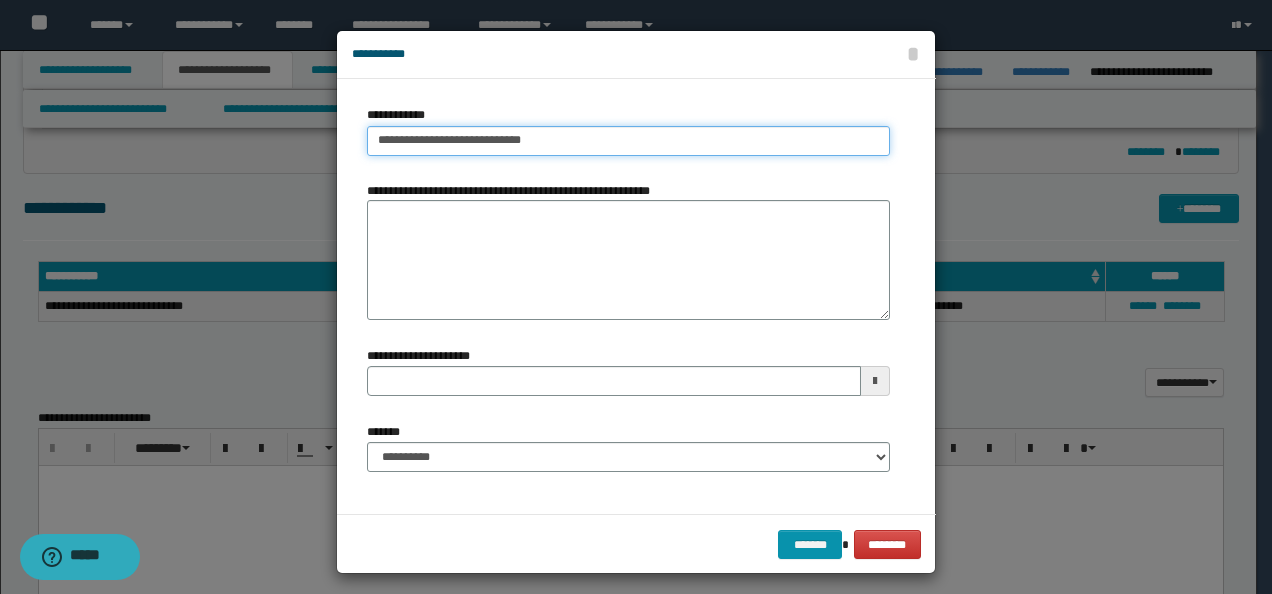 drag, startPoint x: 528, startPoint y: 144, endPoint x: 474, endPoint y: 144, distance: 54 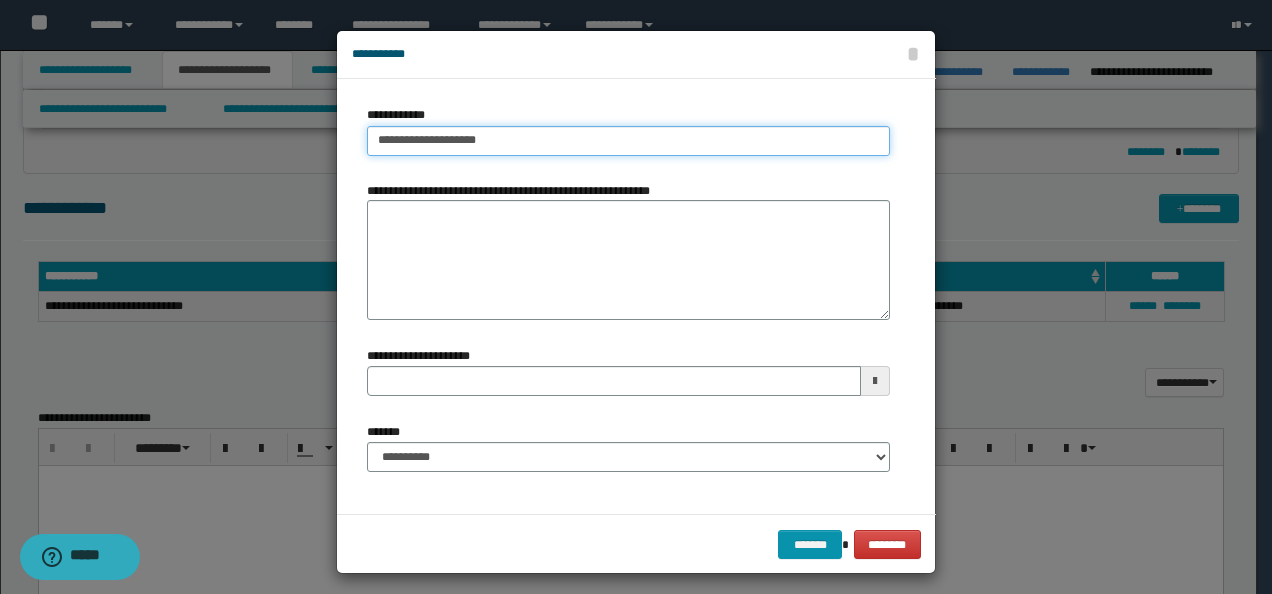 type on "**********" 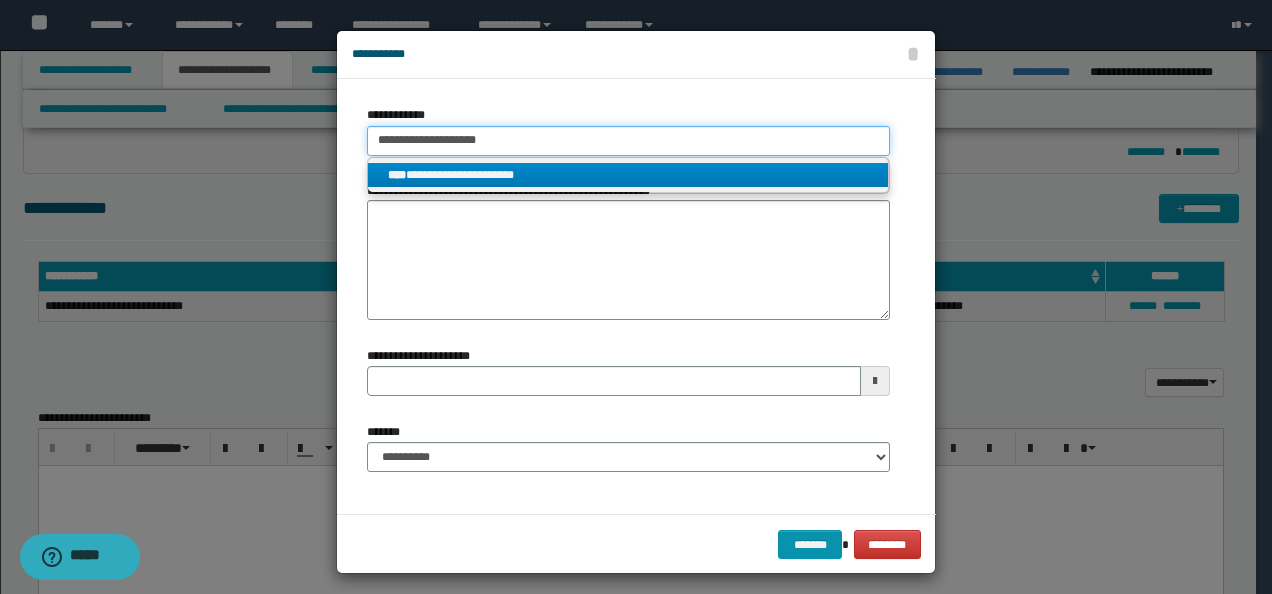 type on "**********" 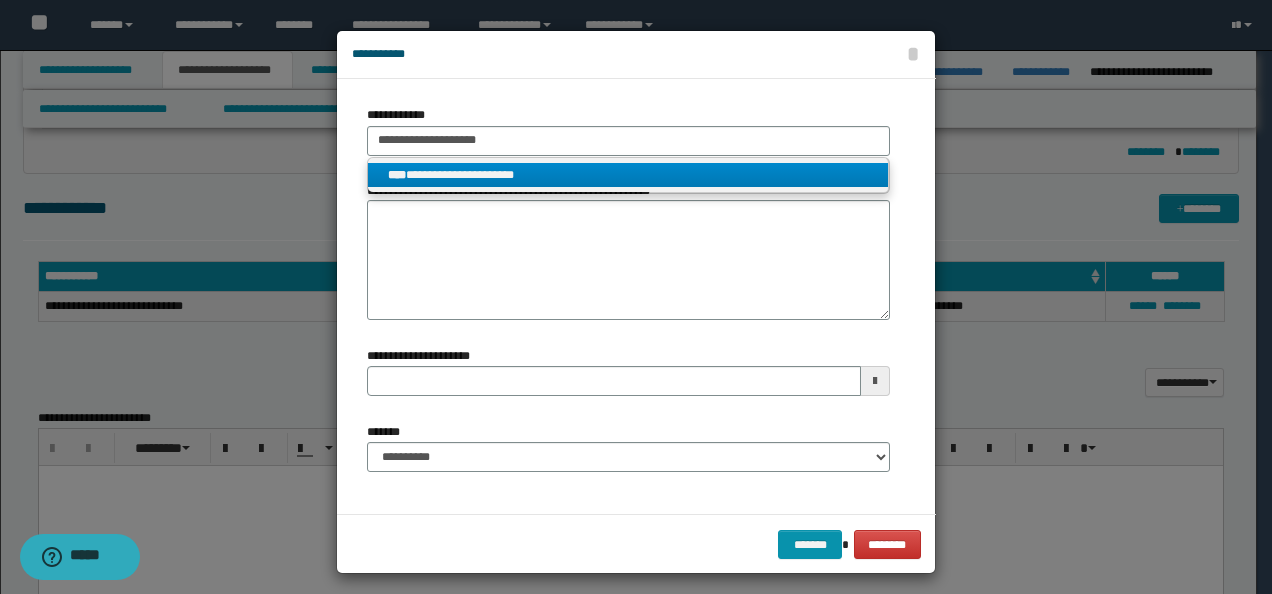 click on "**********" at bounding box center [628, 175] 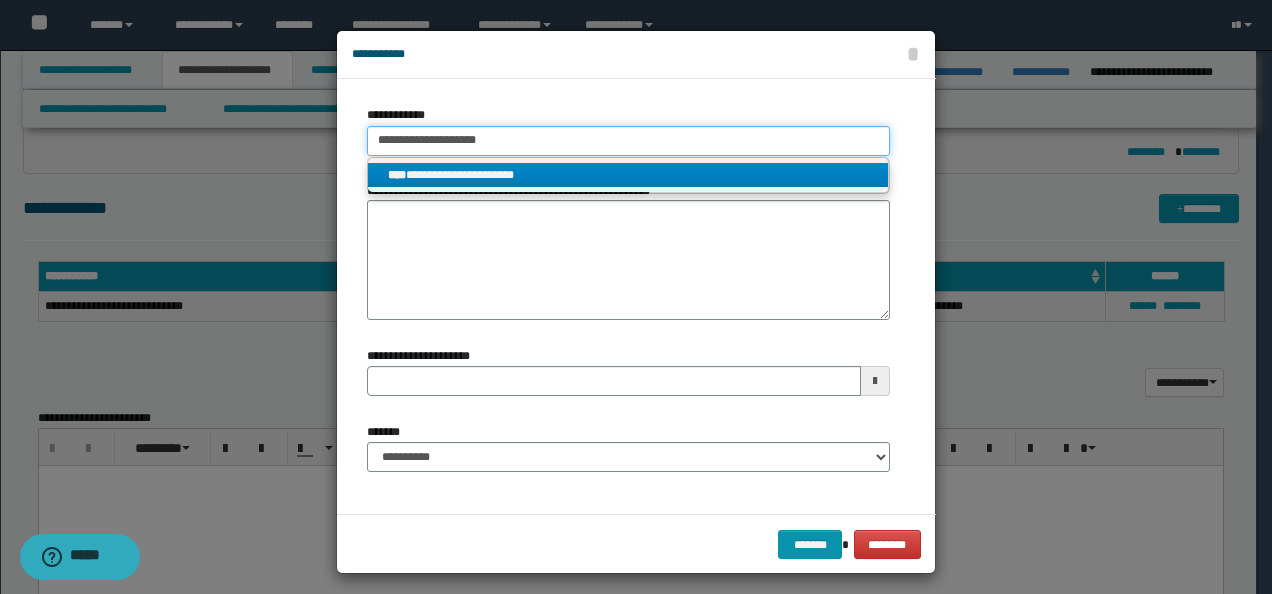 type 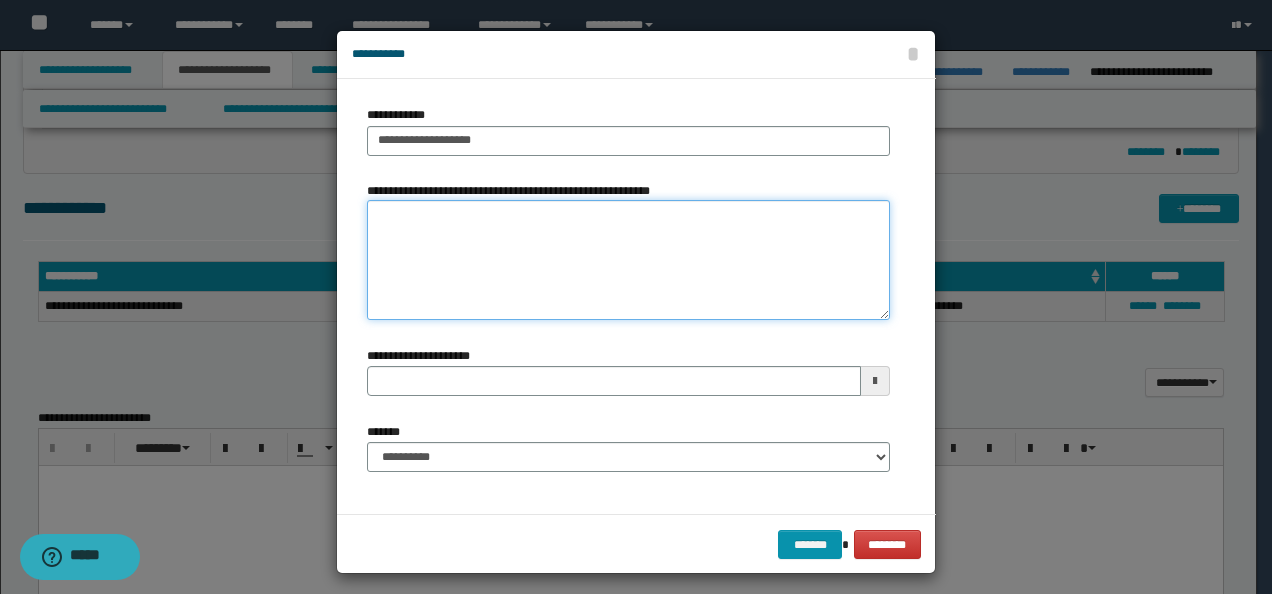 click on "**********" at bounding box center (628, 260) 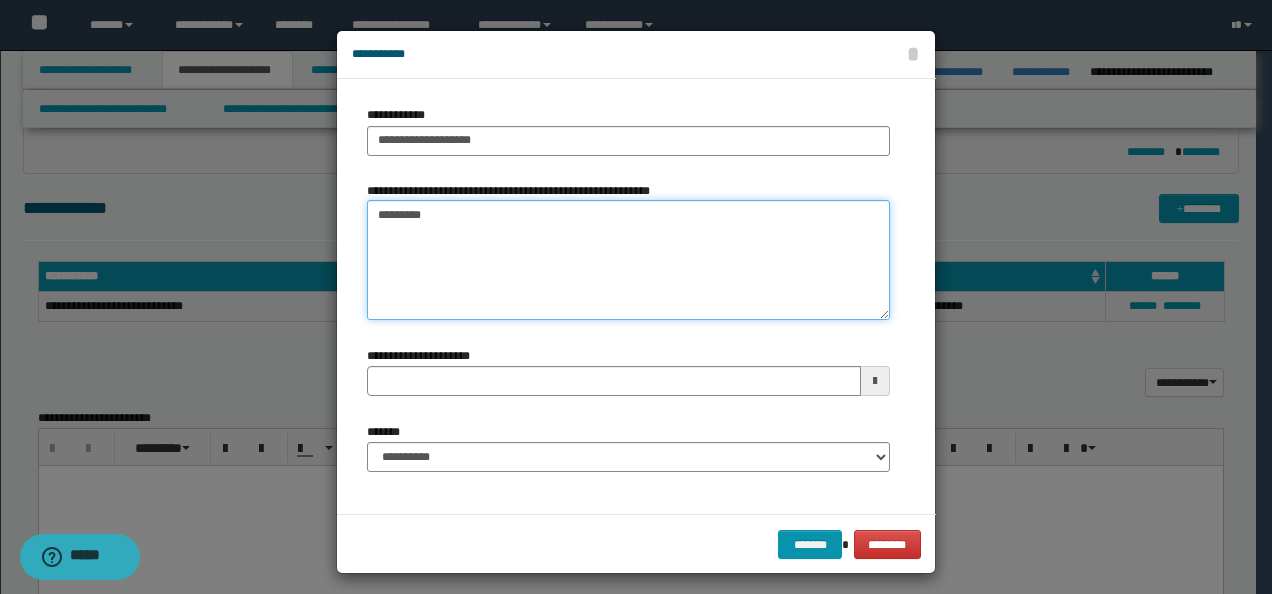 type 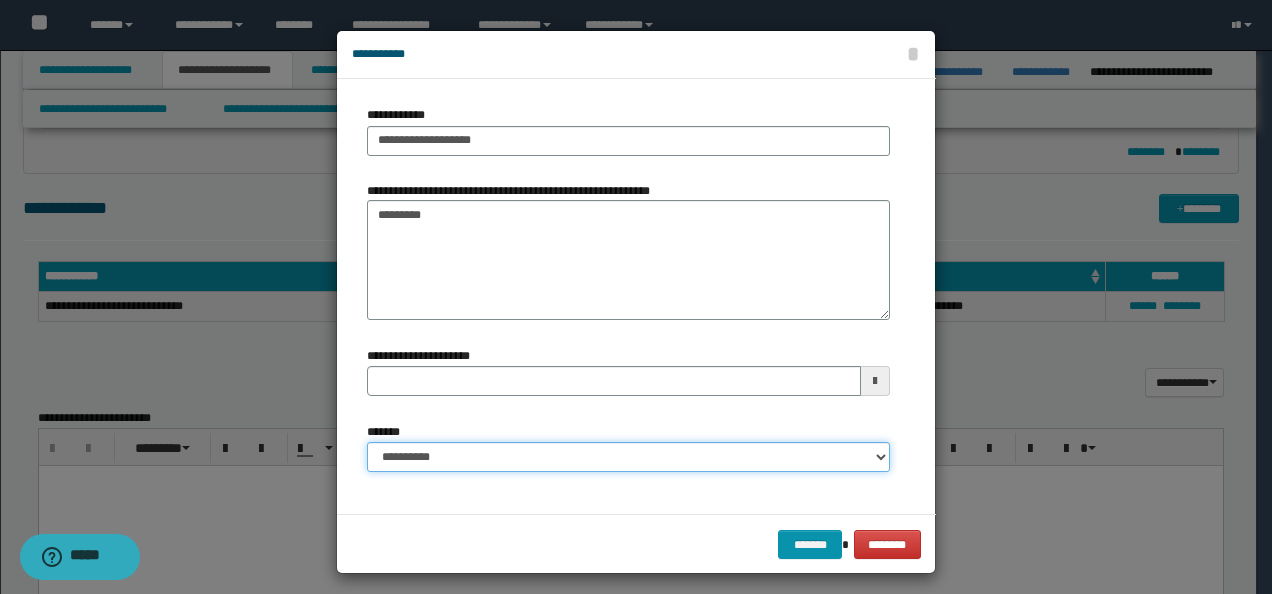 click on "**********" at bounding box center [628, 457] 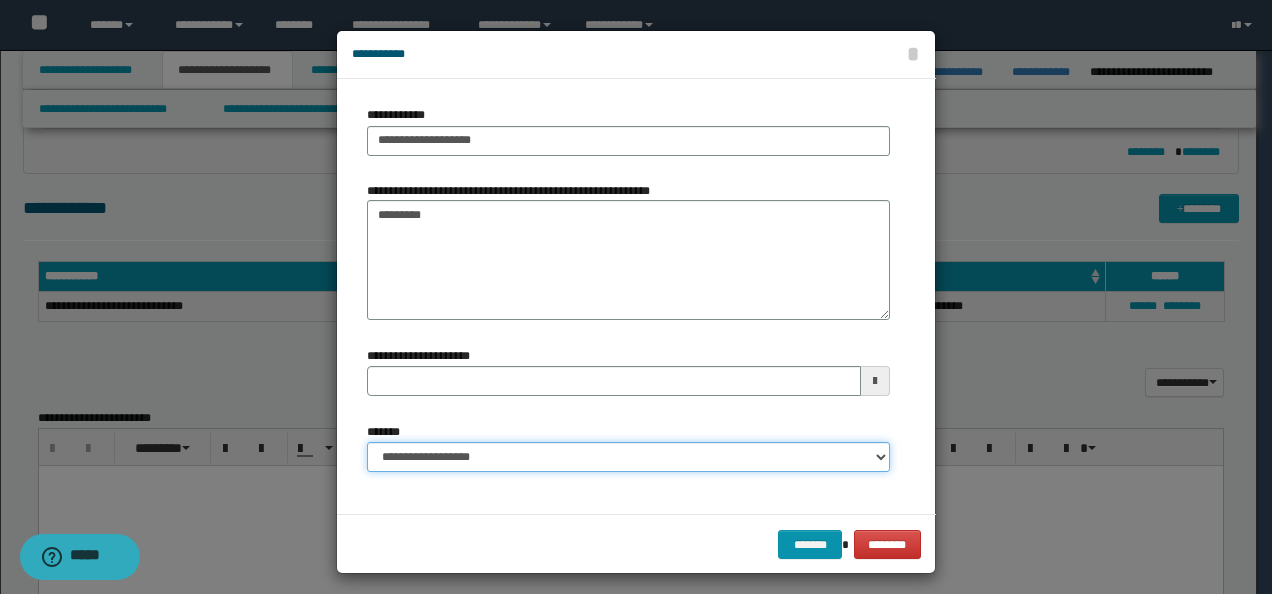 type 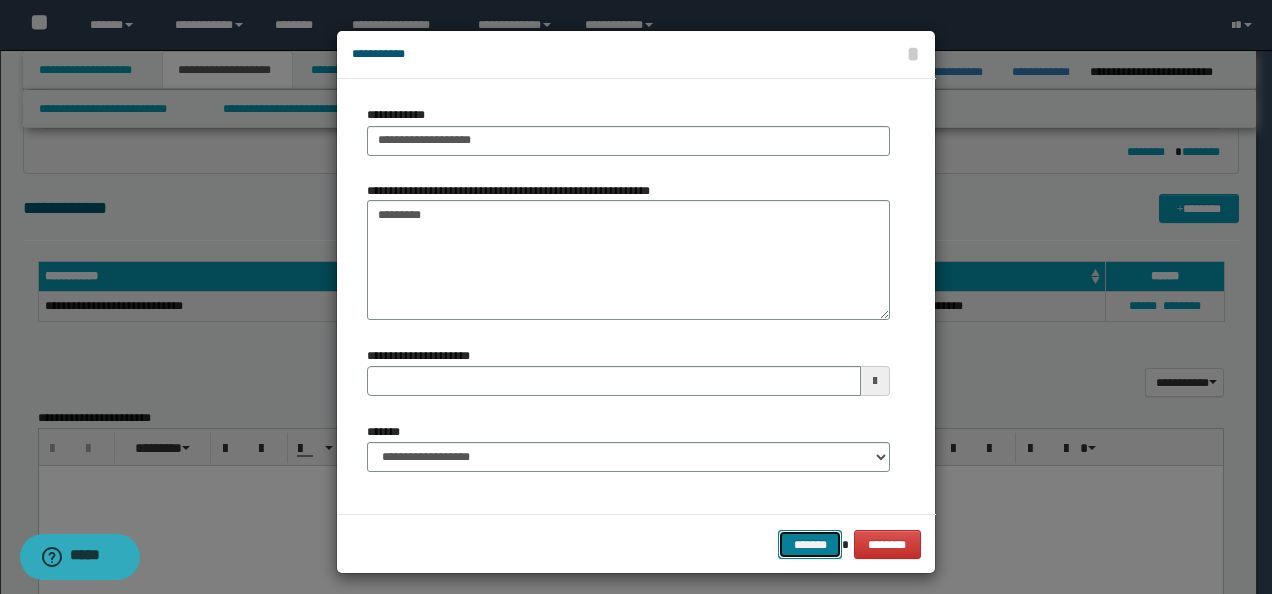 click on "*******" at bounding box center [810, 544] 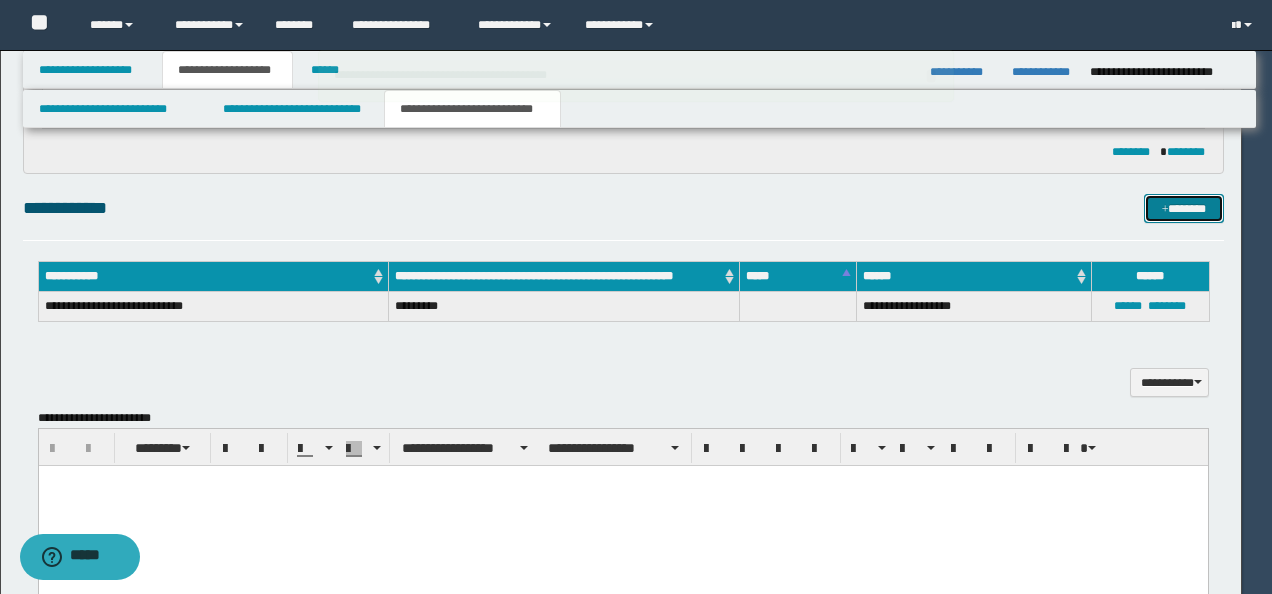 type 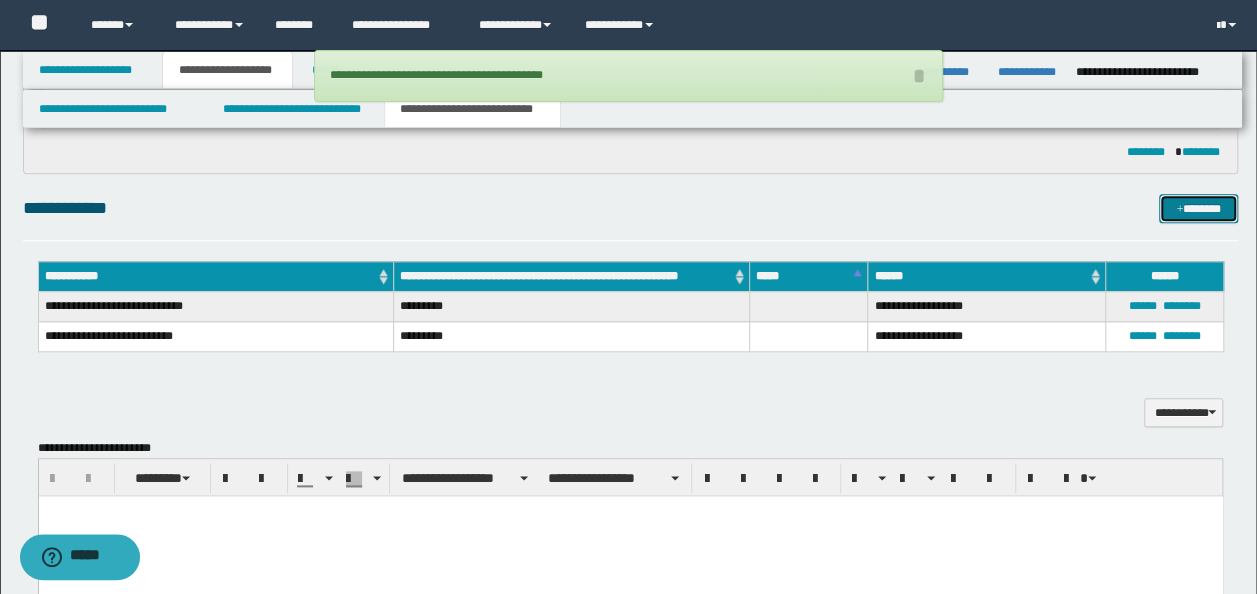 click on "*******" at bounding box center [1198, 208] 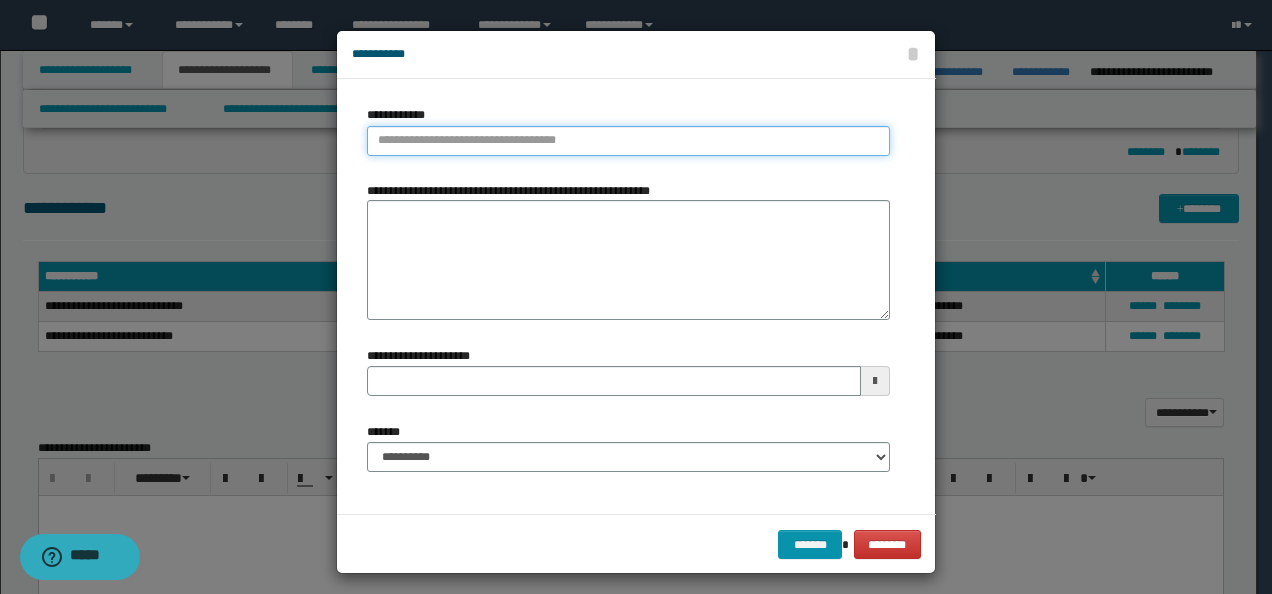 type on "**********" 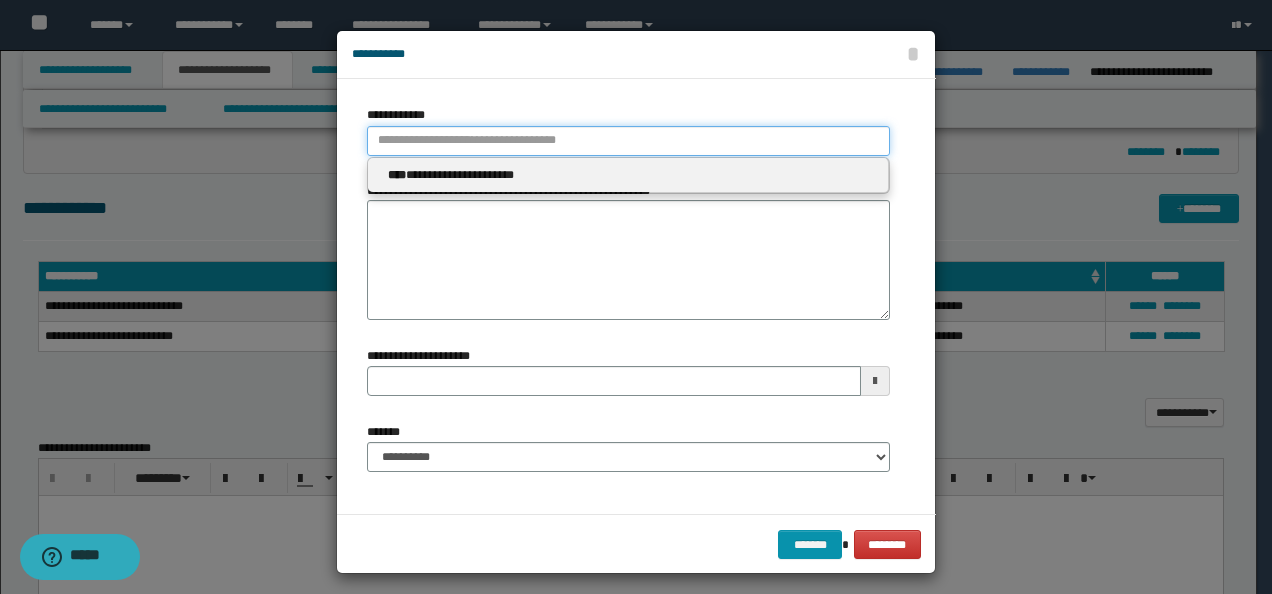 click on "**********" at bounding box center [628, 141] 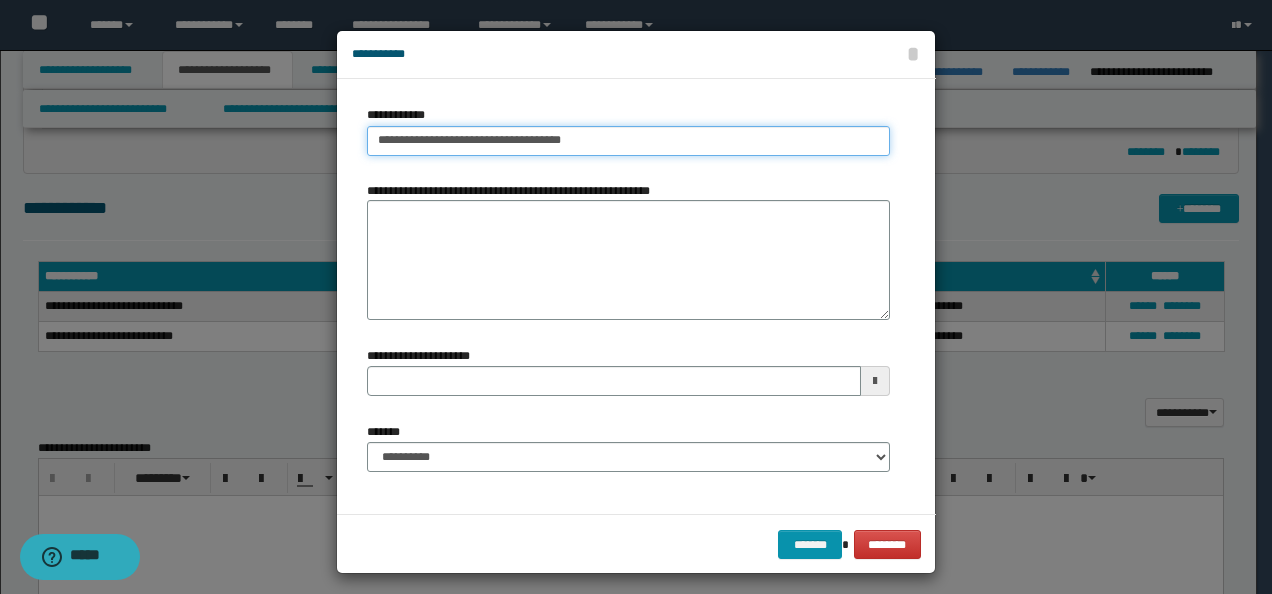 drag, startPoint x: 568, startPoint y: 141, endPoint x: 522, endPoint y: 146, distance: 46.270943 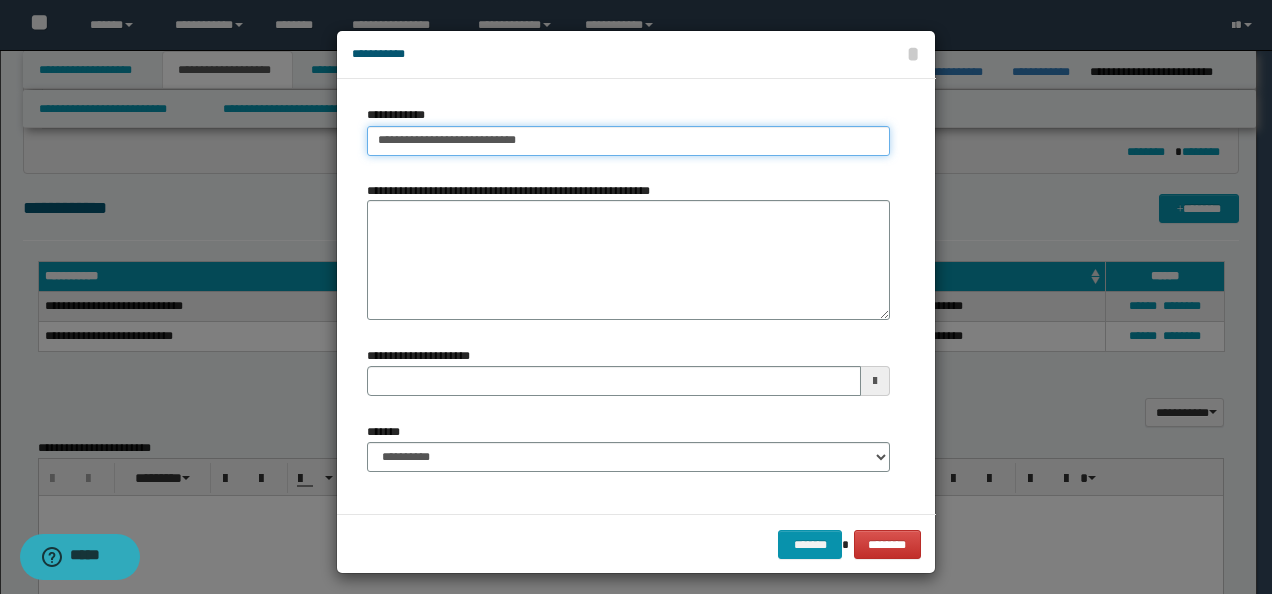 type on "**********" 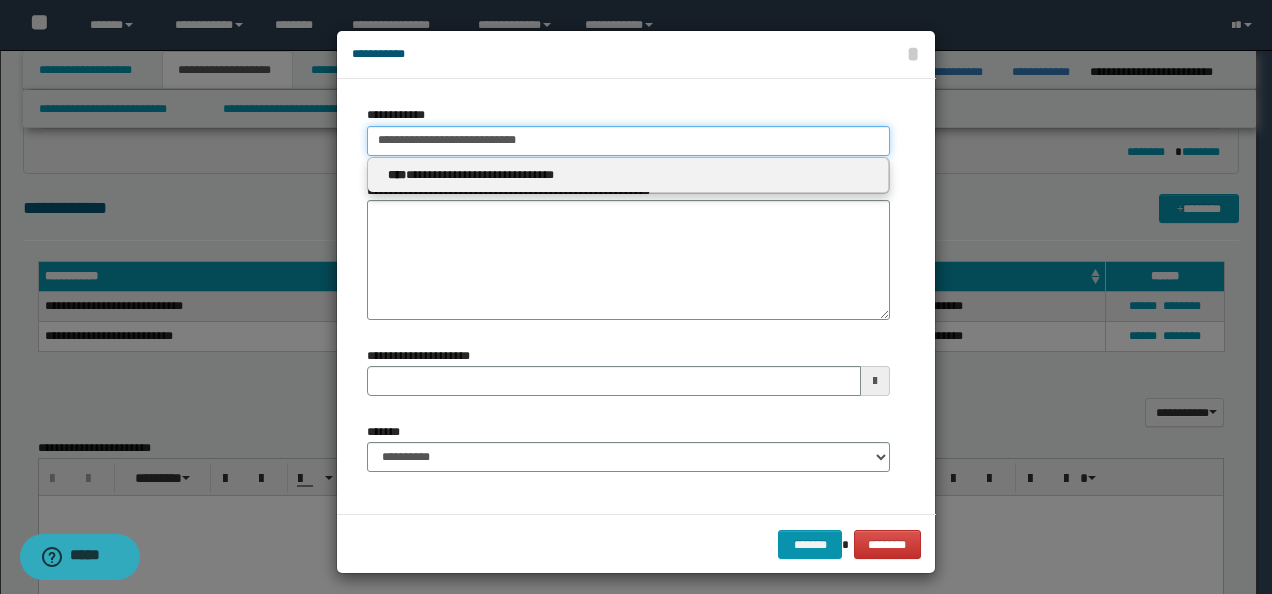 type on "**********" 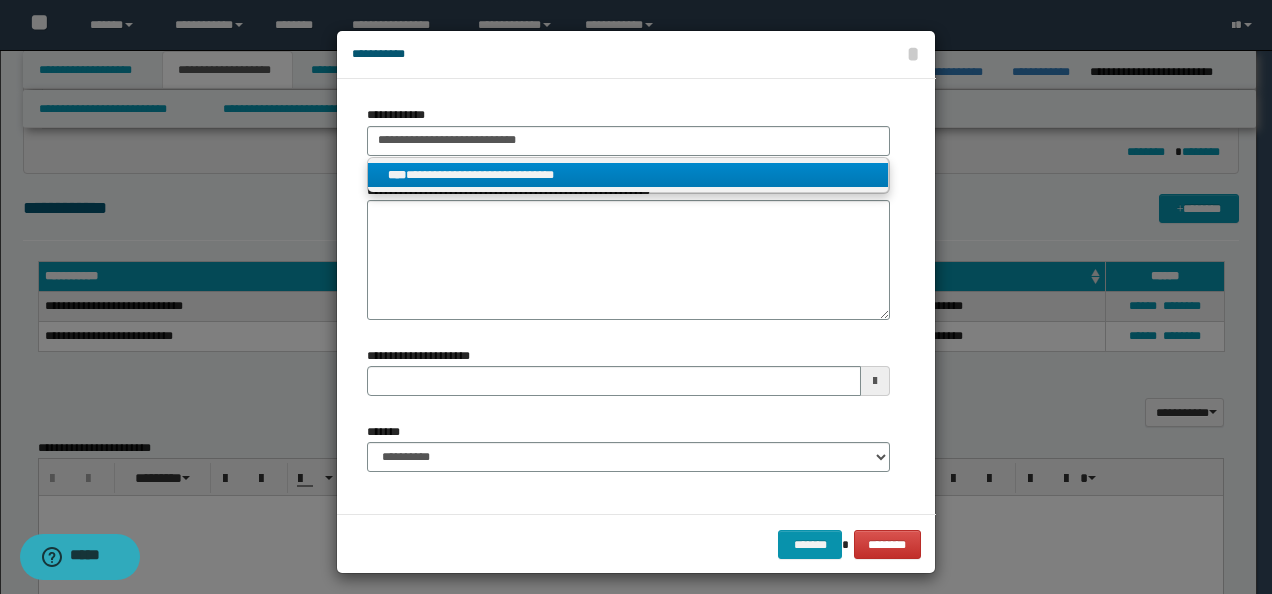 click on "**********" at bounding box center [628, 175] 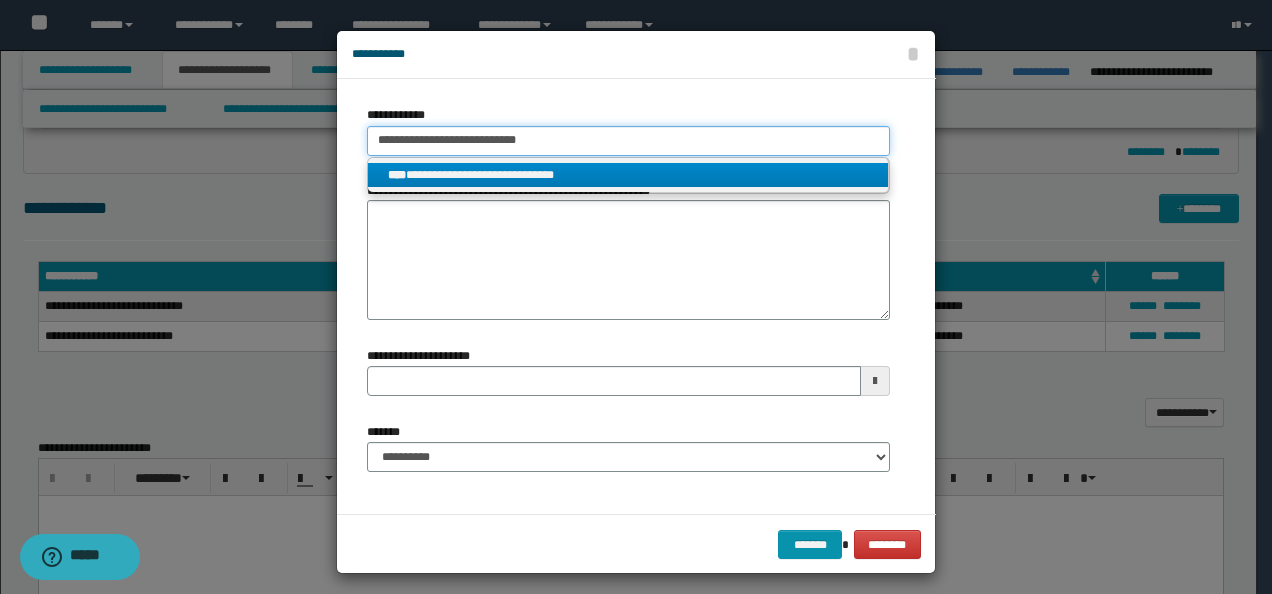 type 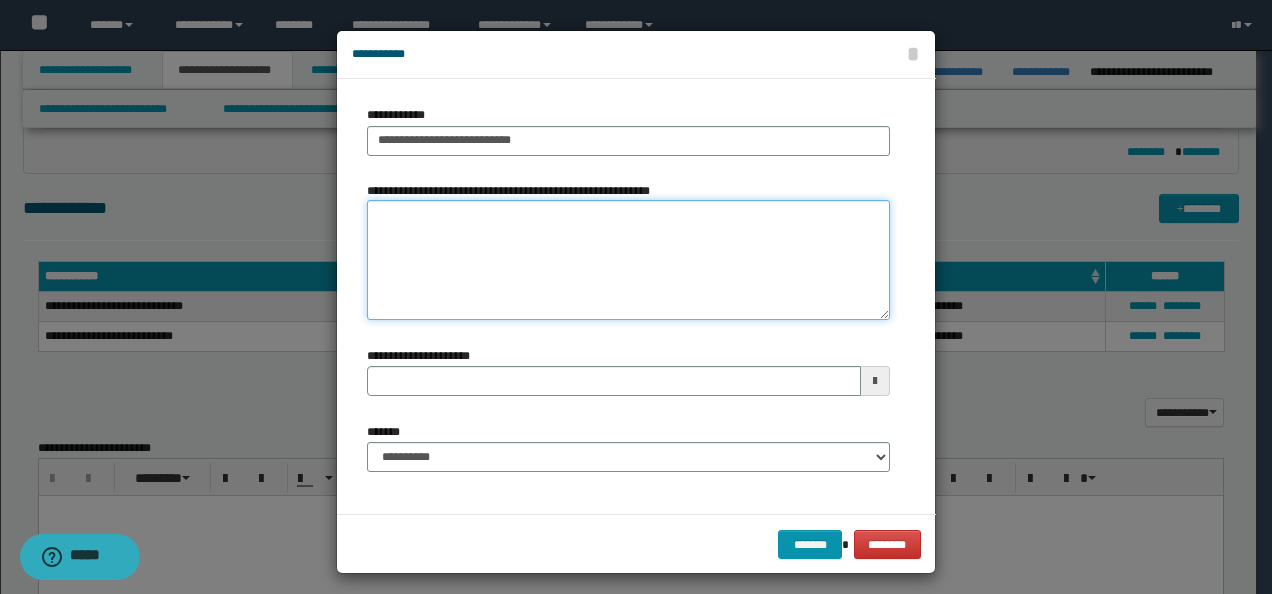 click on "**********" at bounding box center [628, 260] 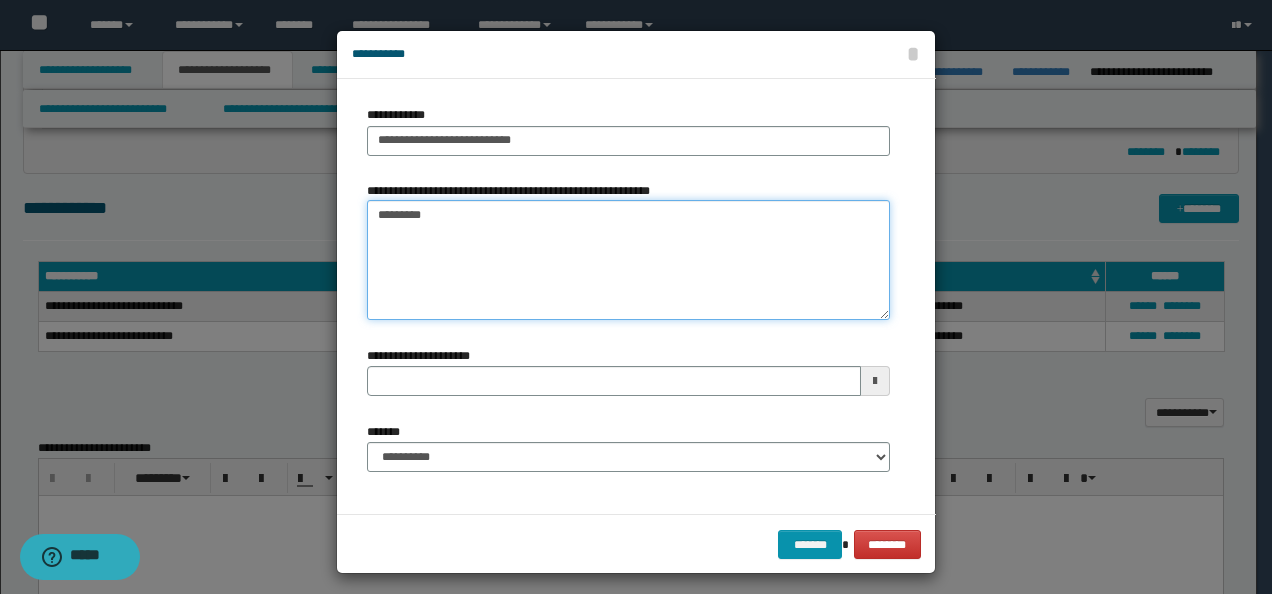 type 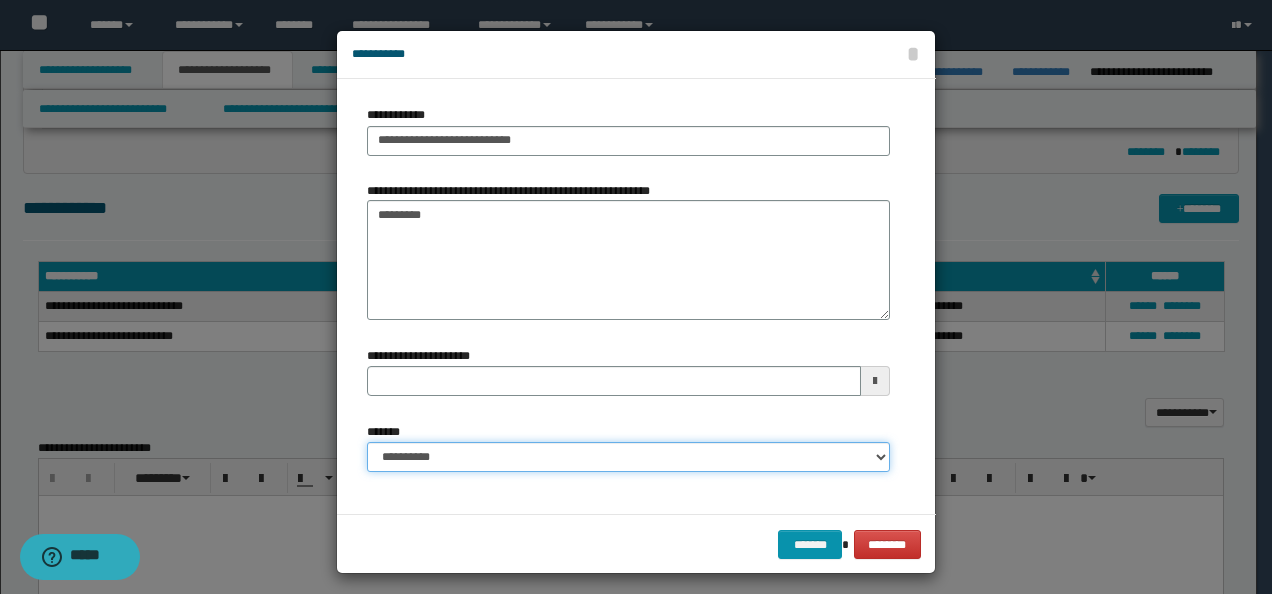click on "**********" at bounding box center (628, 457) 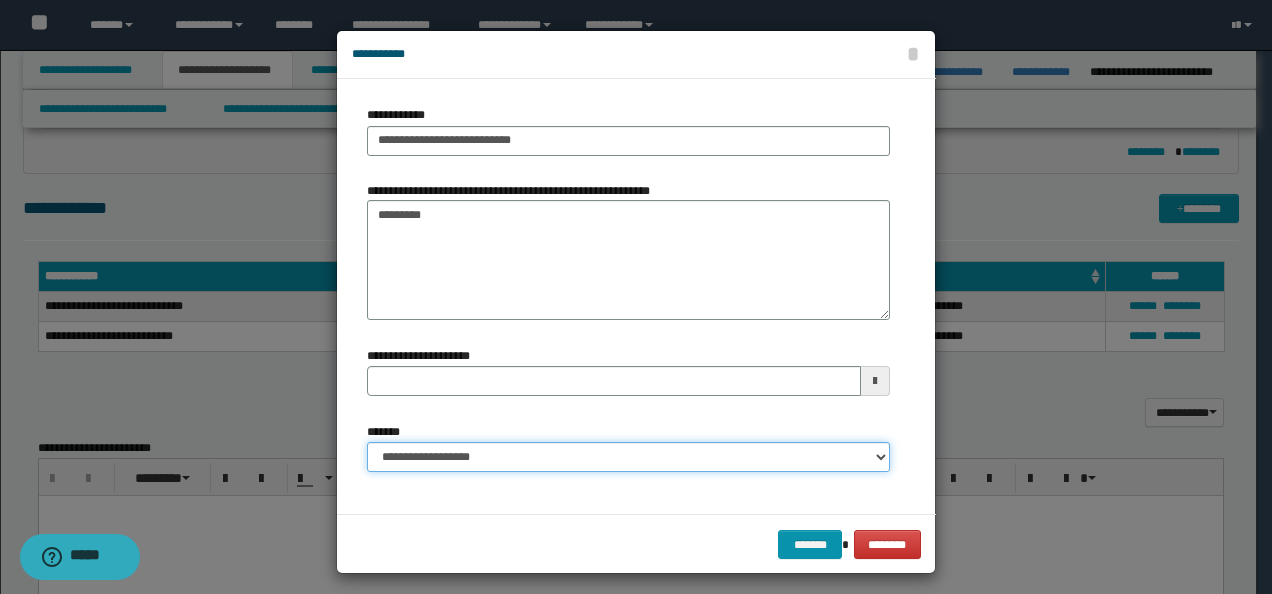 type 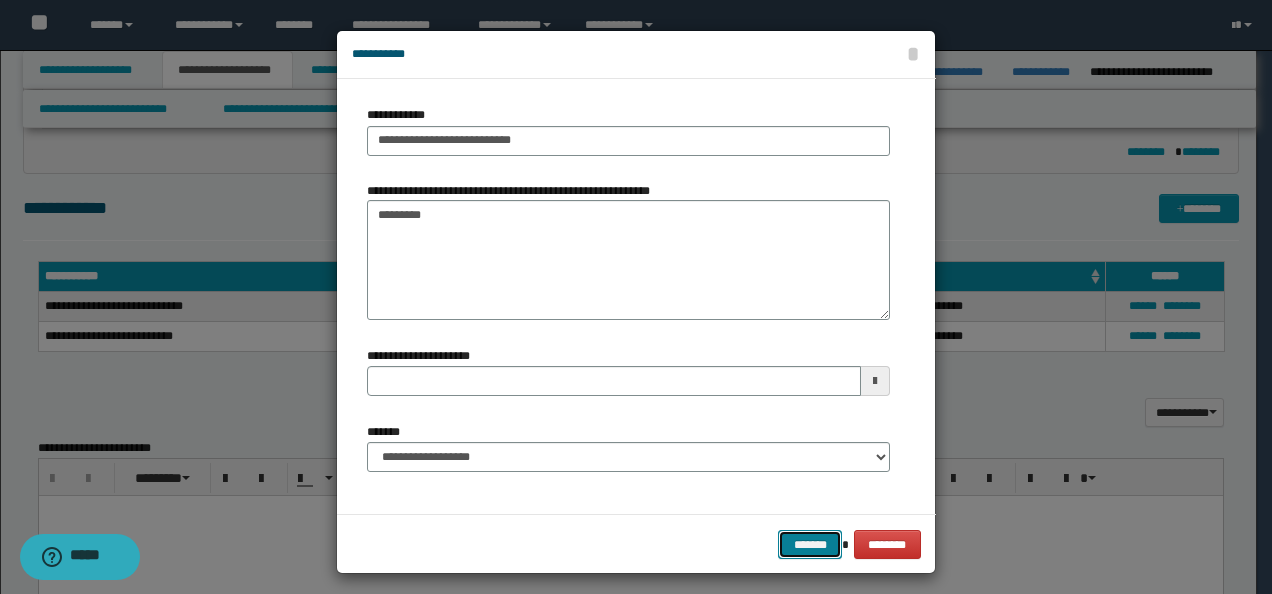 click on "*******" at bounding box center [810, 544] 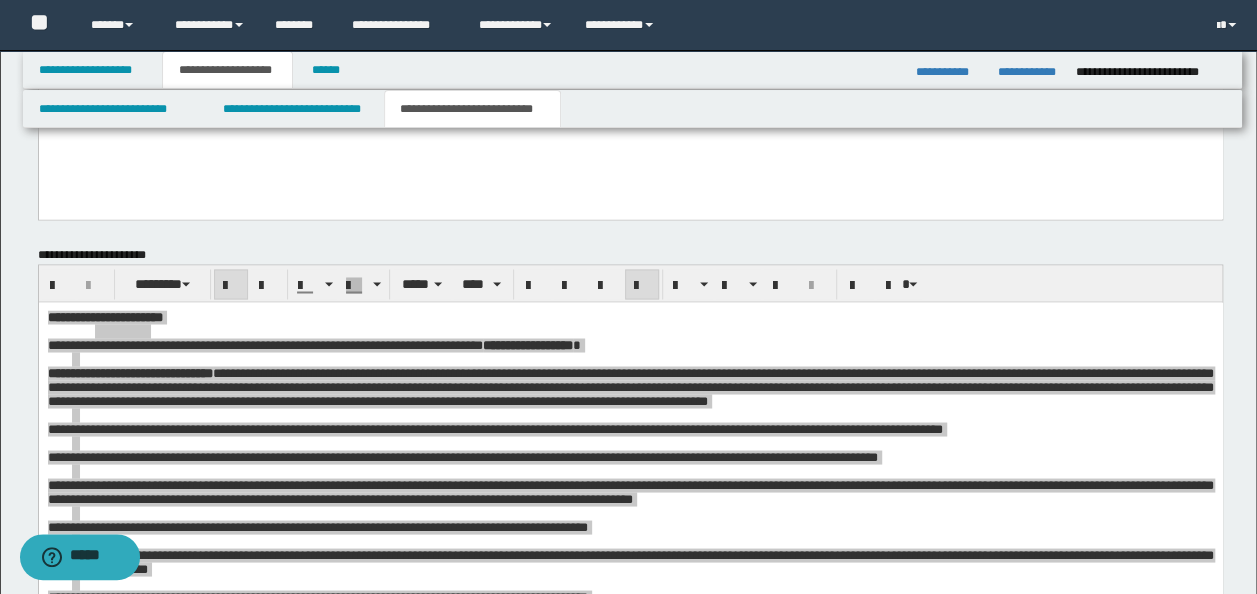 scroll, scrollTop: 1644, scrollLeft: 0, axis: vertical 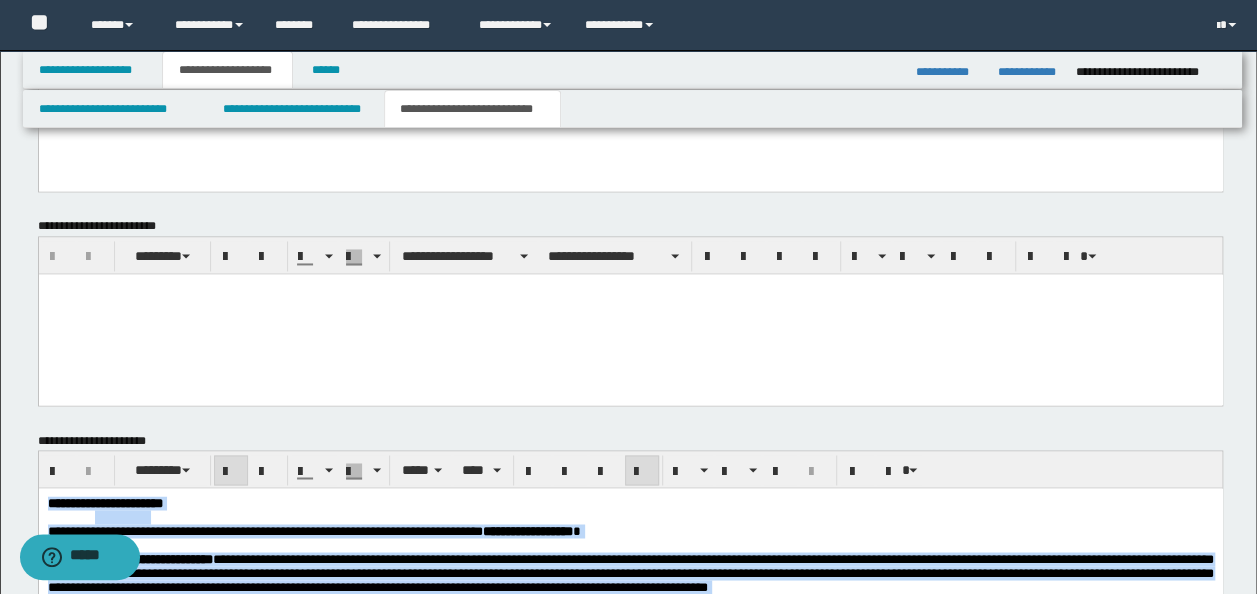 drag, startPoint x: 868, startPoint y: 638, endPoint x: 868, endPoint y: 548, distance: 90 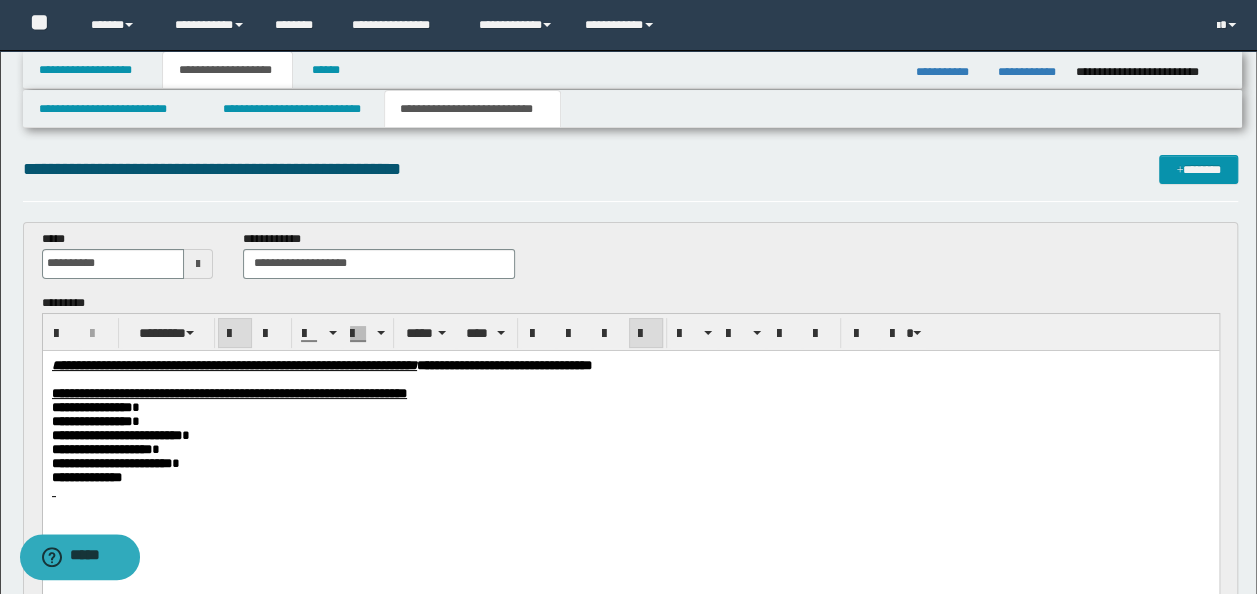 scroll, scrollTop: 0, scrollLeft: 0, axis: both 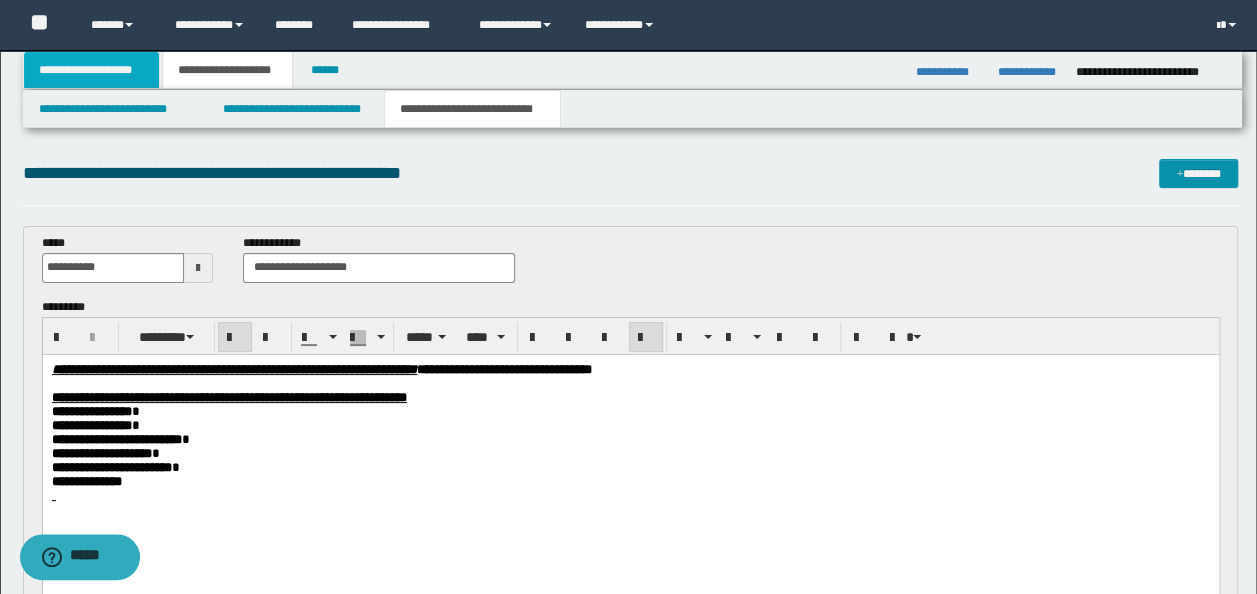 click on "**********" at bounding box center (92, 70) 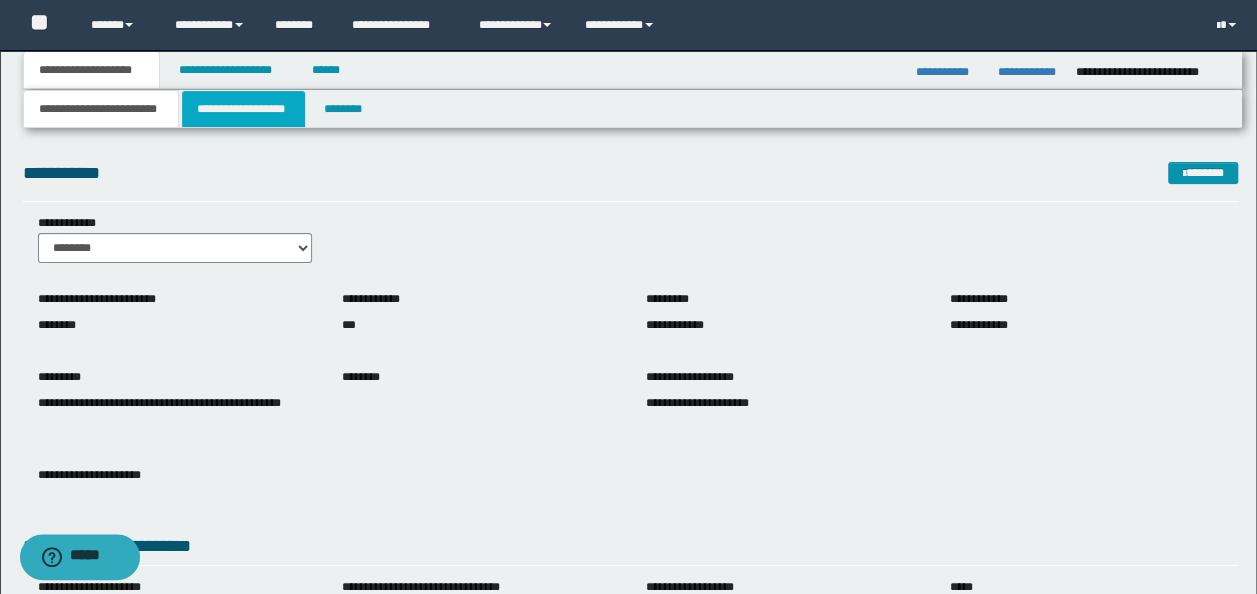 click on "**********" at bounding box center [243, 109] 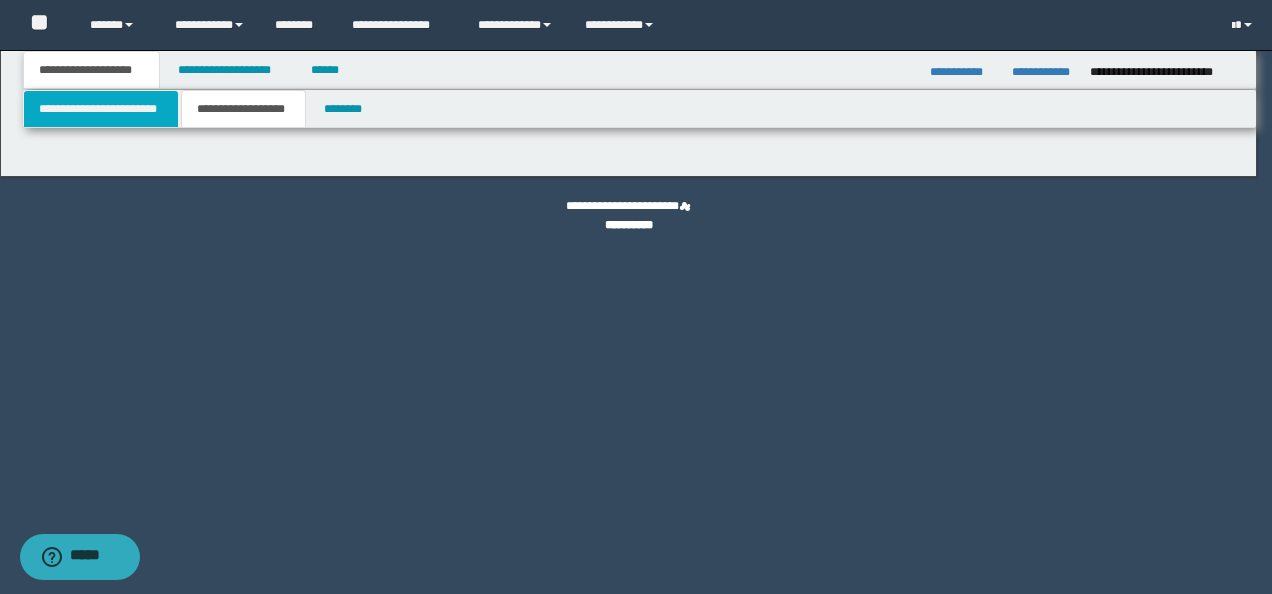 type on "**********" 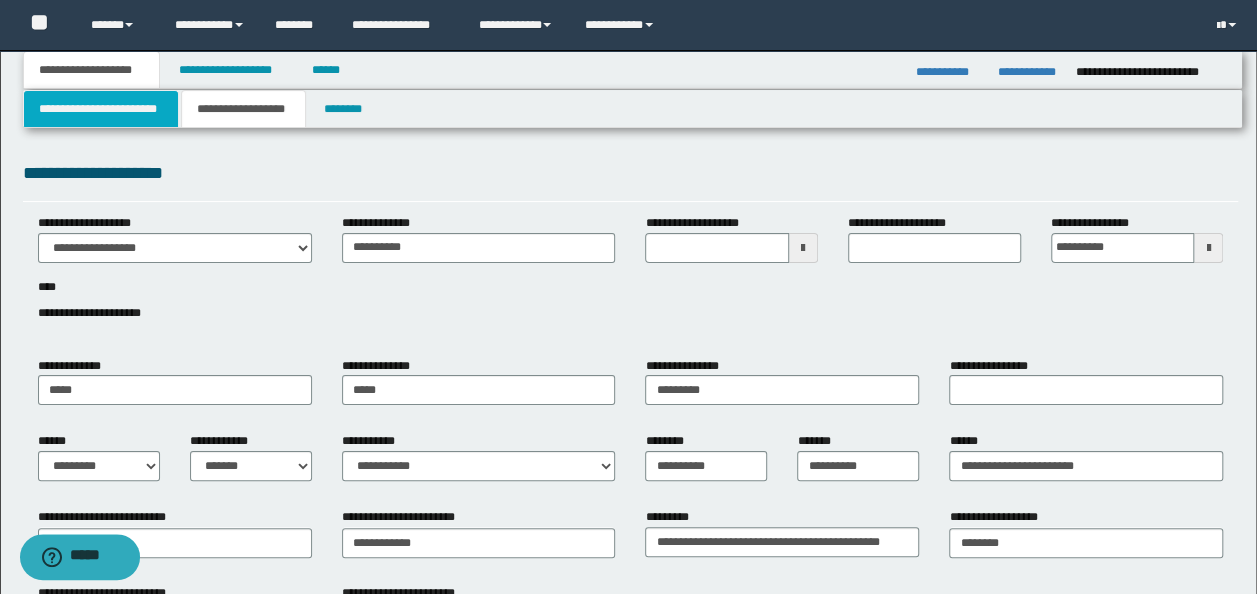click on "**********" at bounding box center (101, 109) 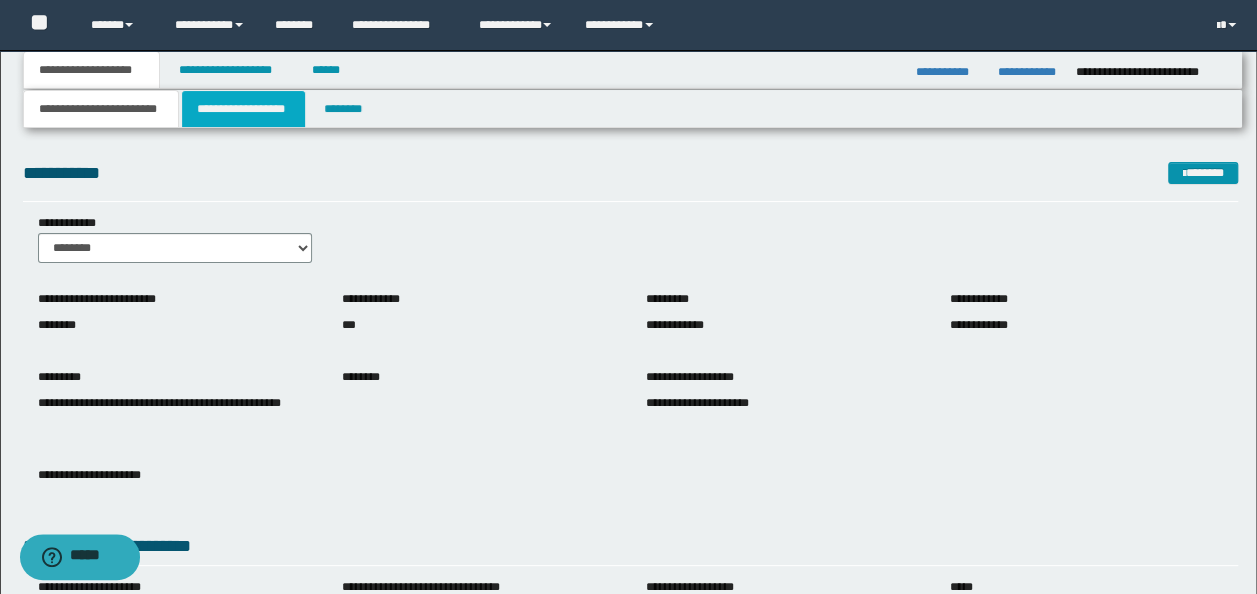 click on "**********" at bounding box center (243, 109) 